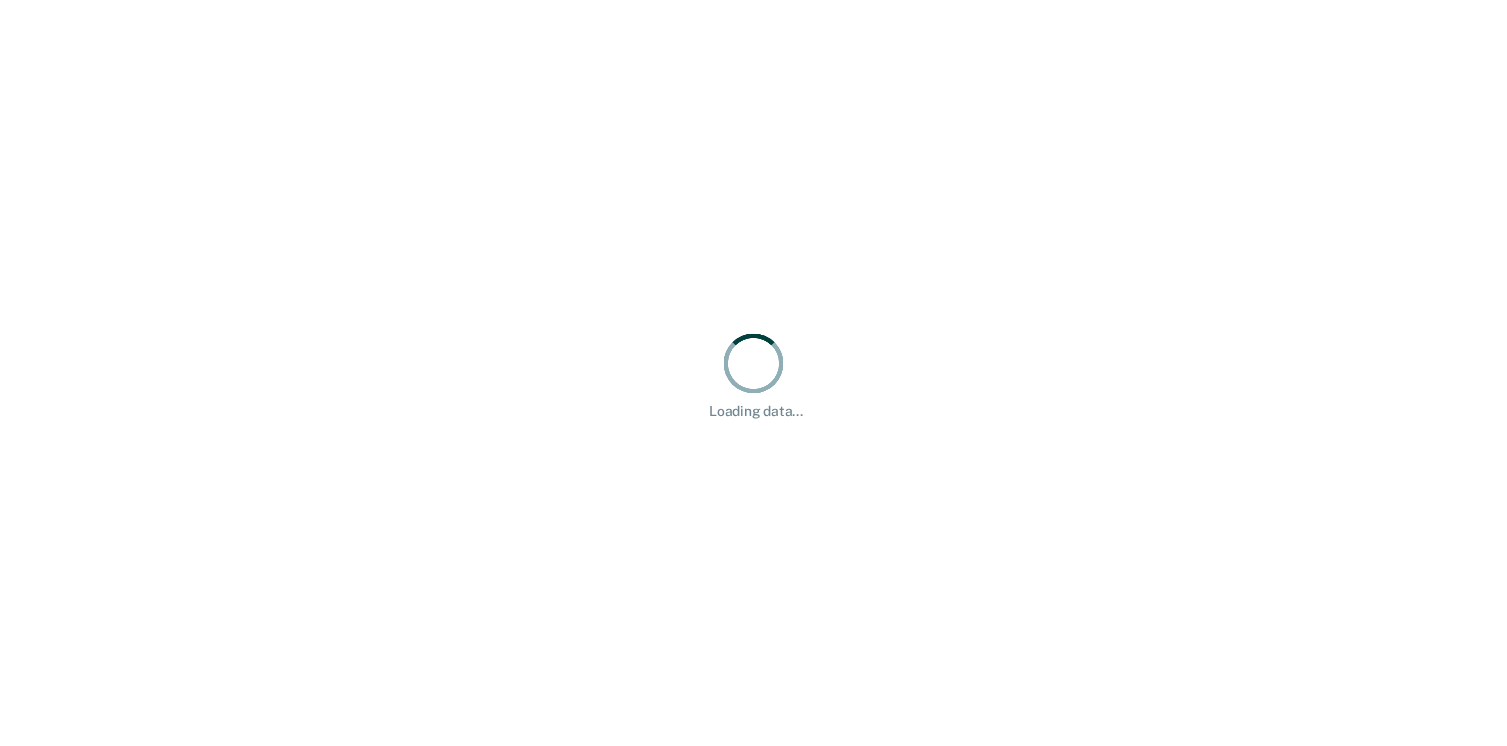 scroll, scrollTop: 0, scrollLeft: 0, axis: both 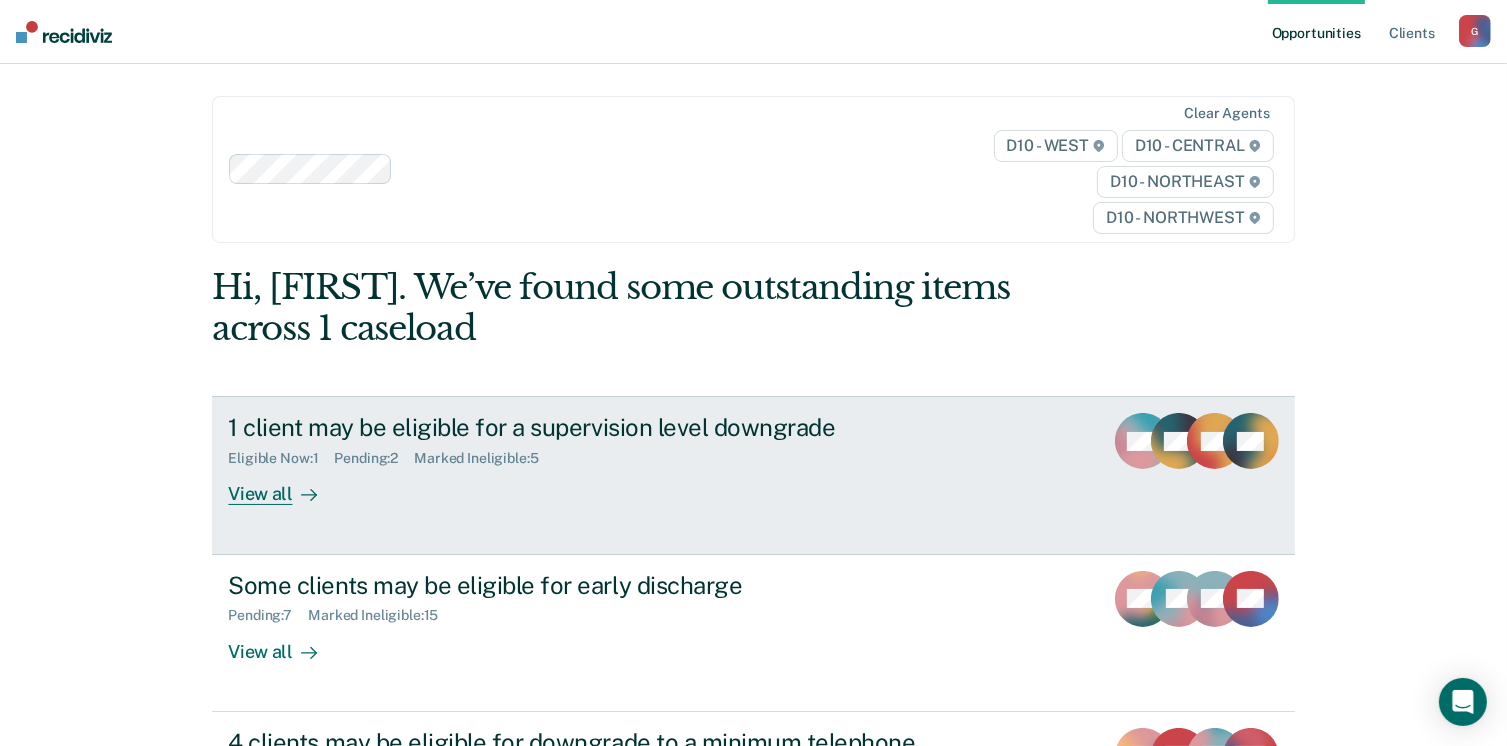 click on "View all" at bounding box center [284, 486] 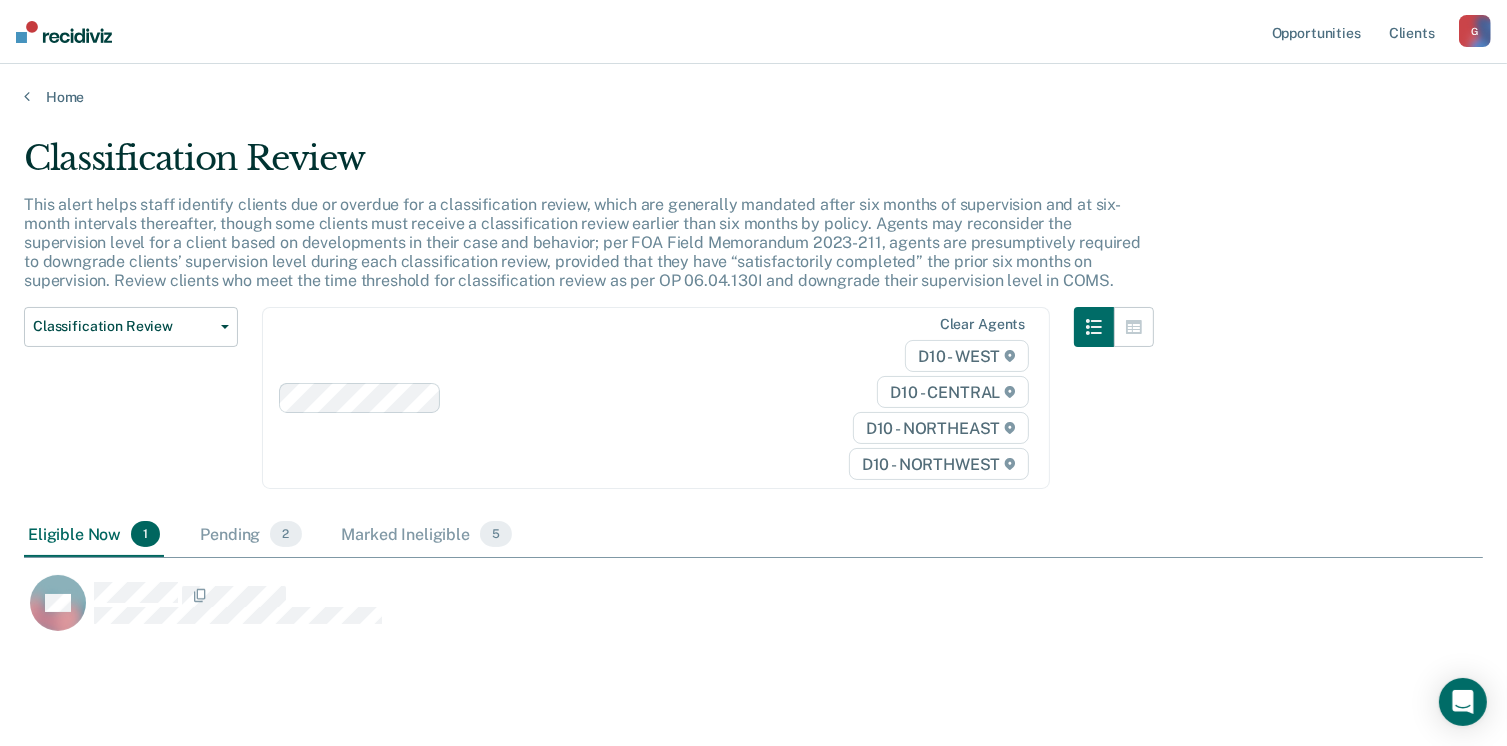 scroll, scrollTop: 16, scrollLeft: 16, axis: both 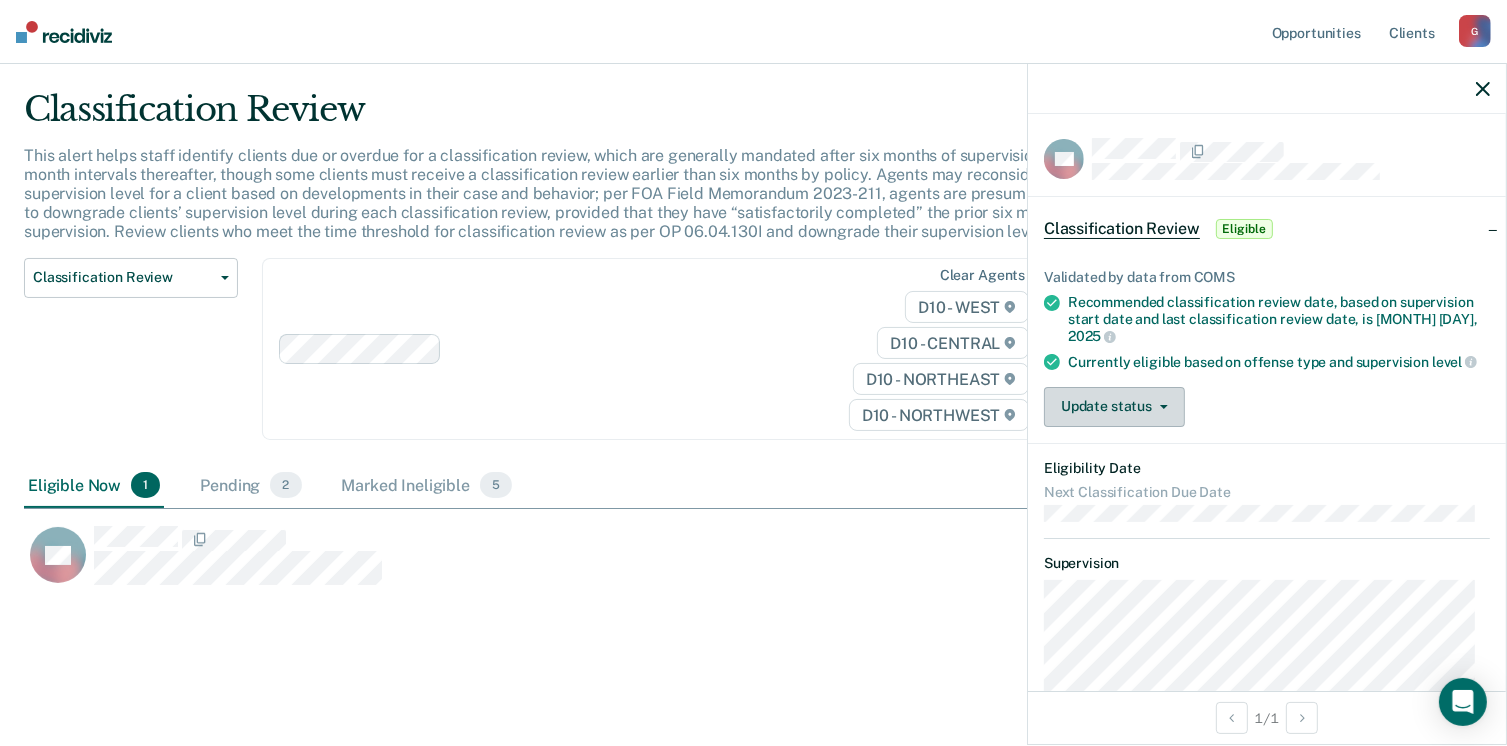 click on "Update status" at bounding box center [1114, 407] 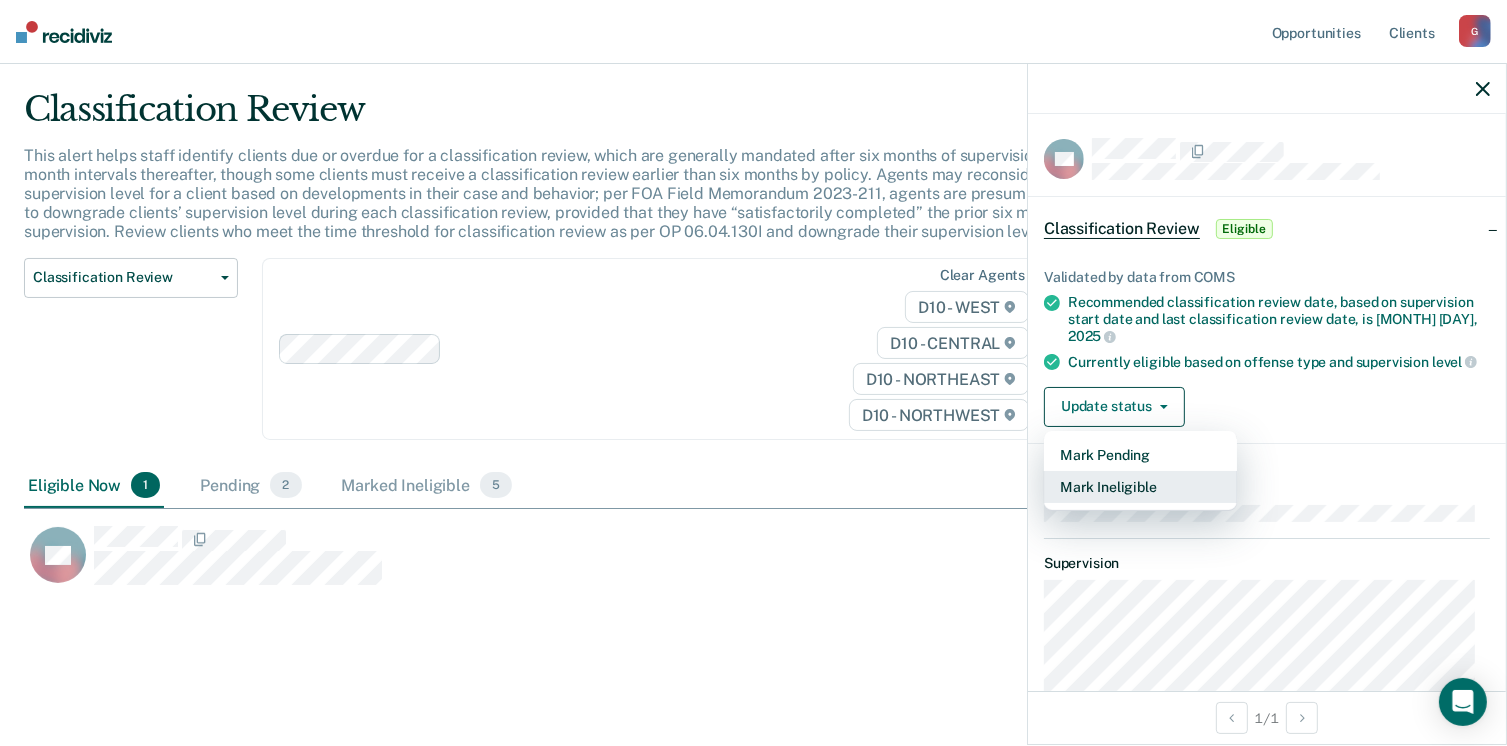 click on "Mark Ineligible" at bounding box center [1140, 487] 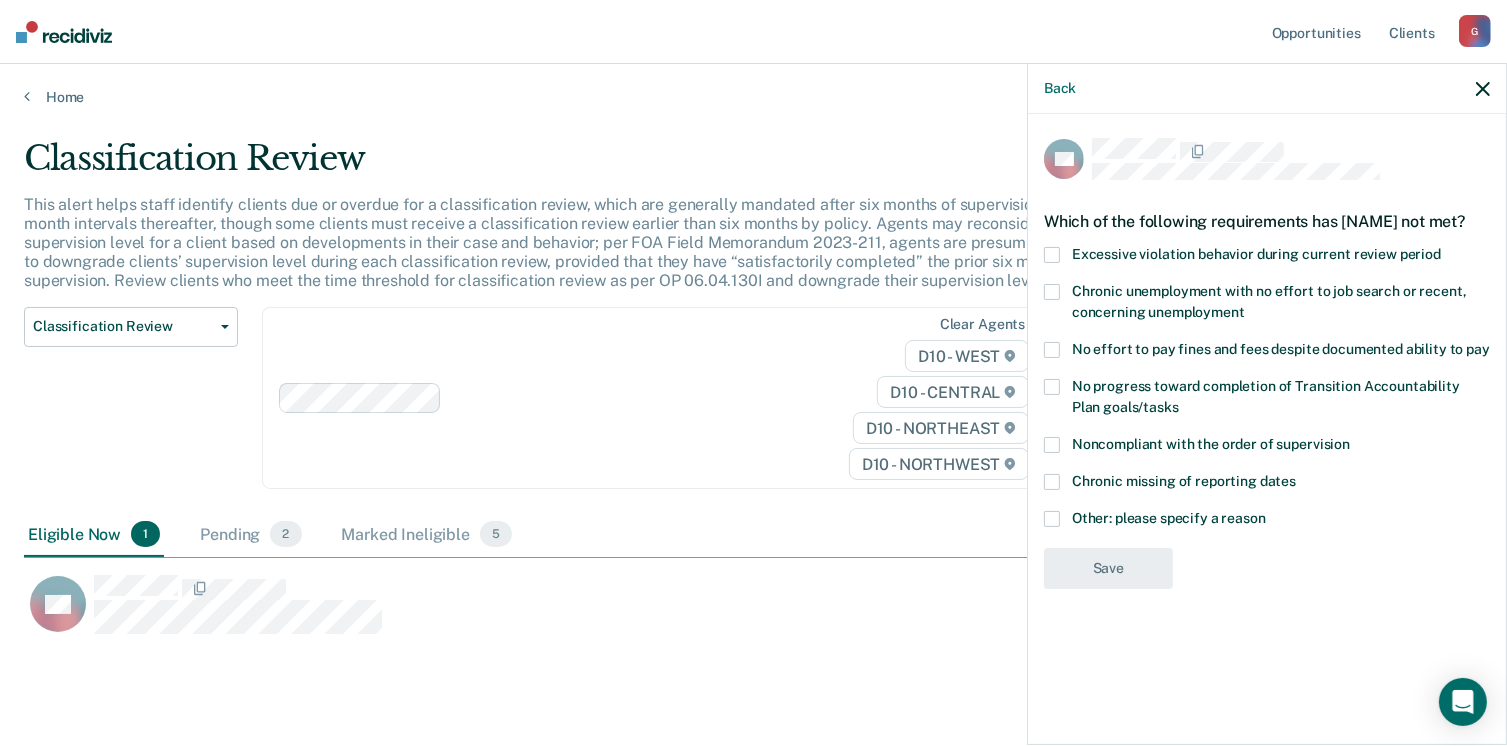 scroll, scrollTop: 49, scrollLeft: 0, axis: vertical 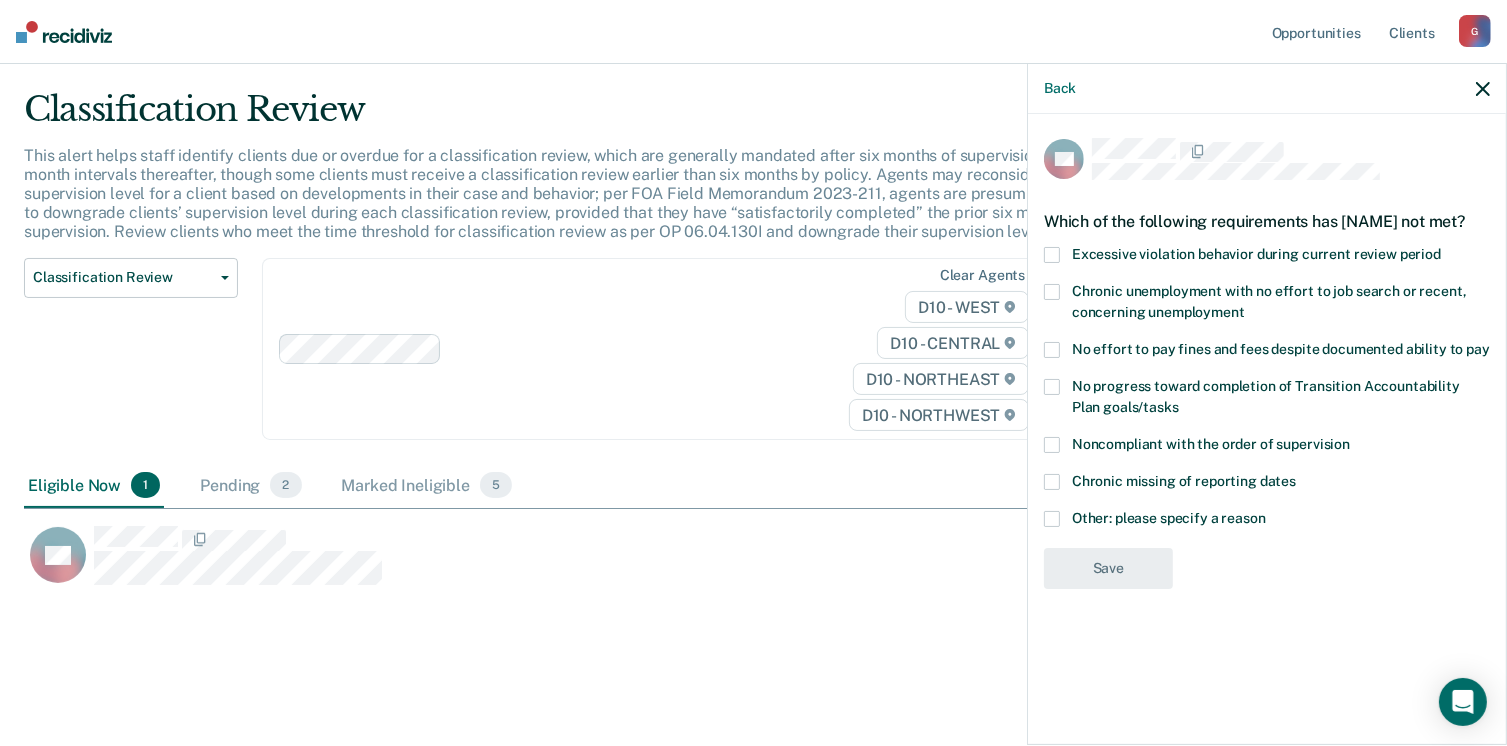 click on "Other: please specify a reason" at bounding box center [1267, 521] 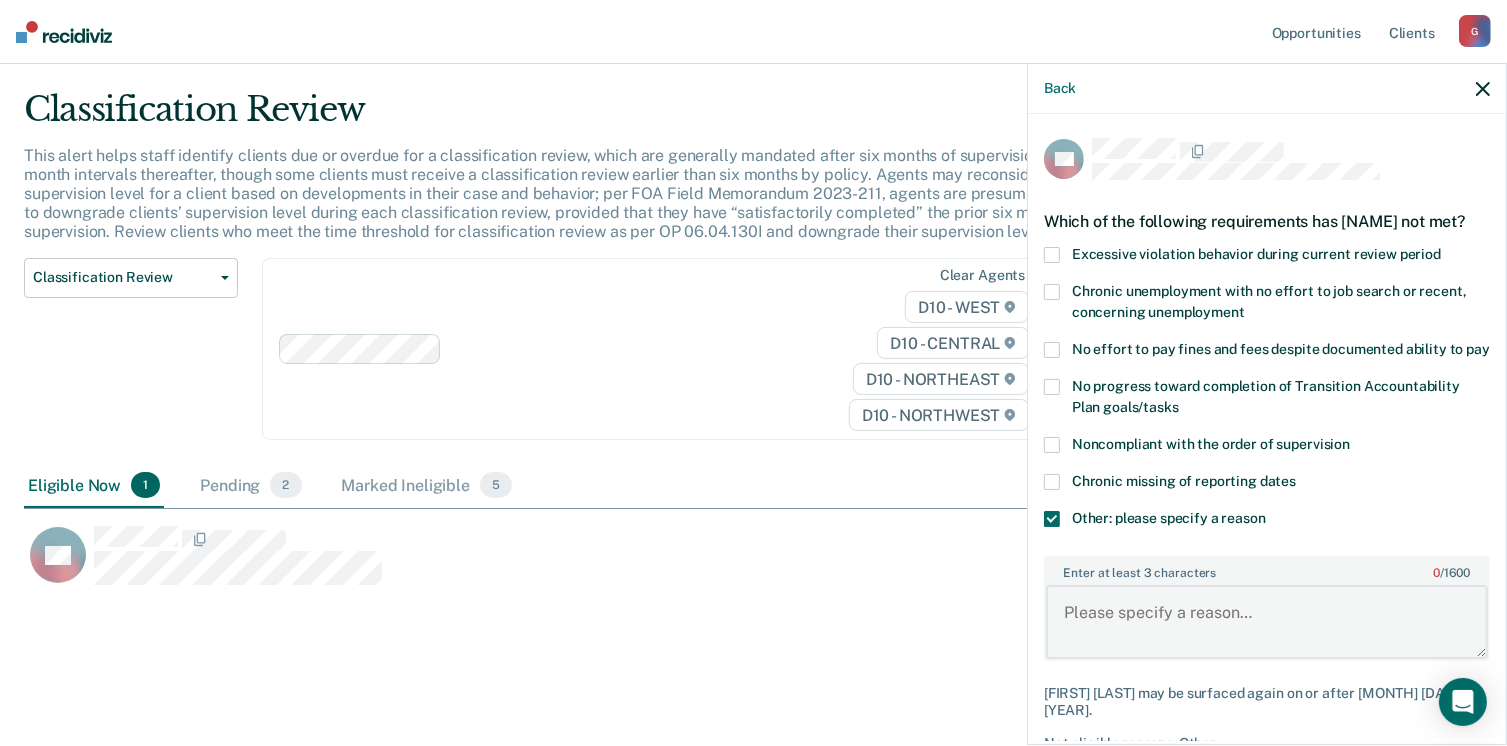 click on "Enter at least 3 characters 0  /  1600" at bounding box center [1267, 622] 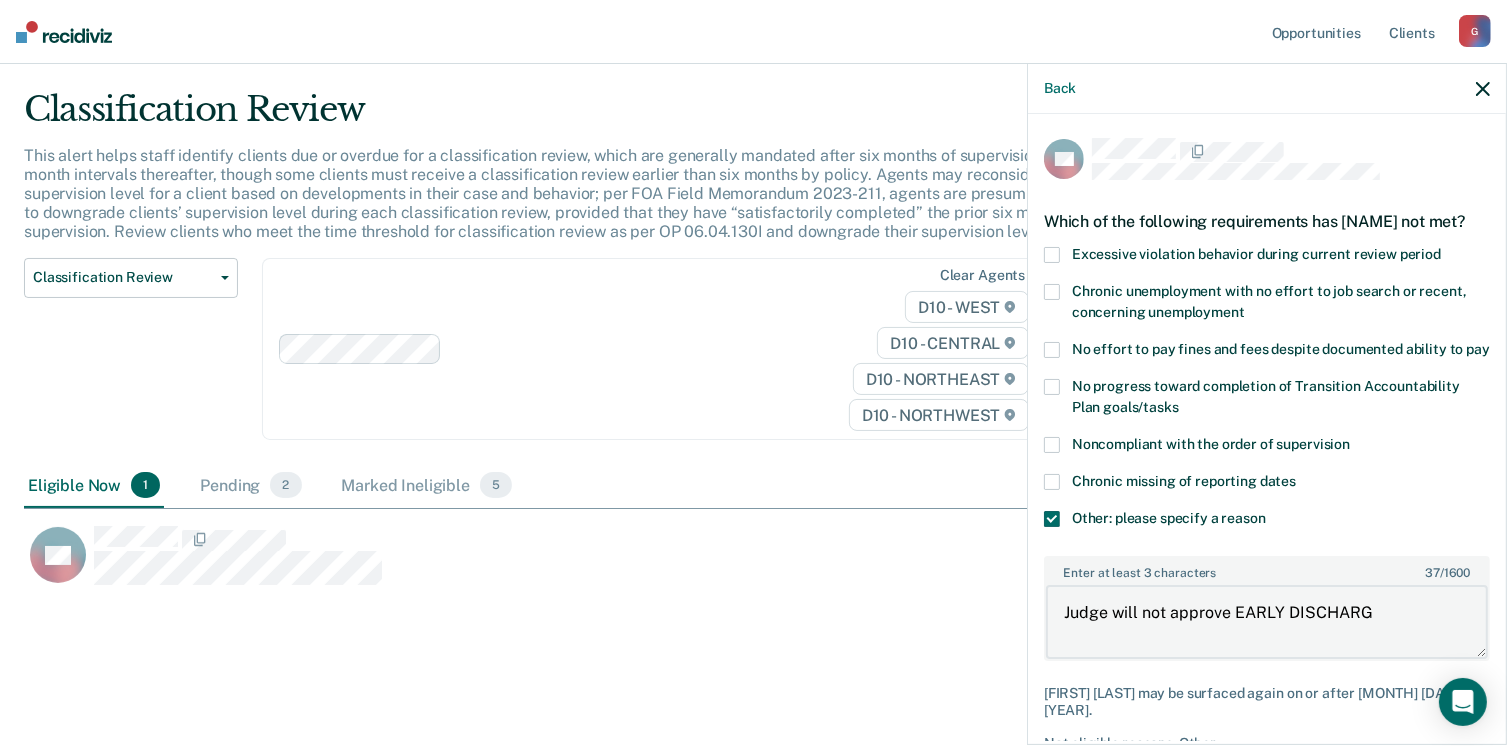 scroll, scrollTop: 123, scrollLeft: 0, axis: vertical 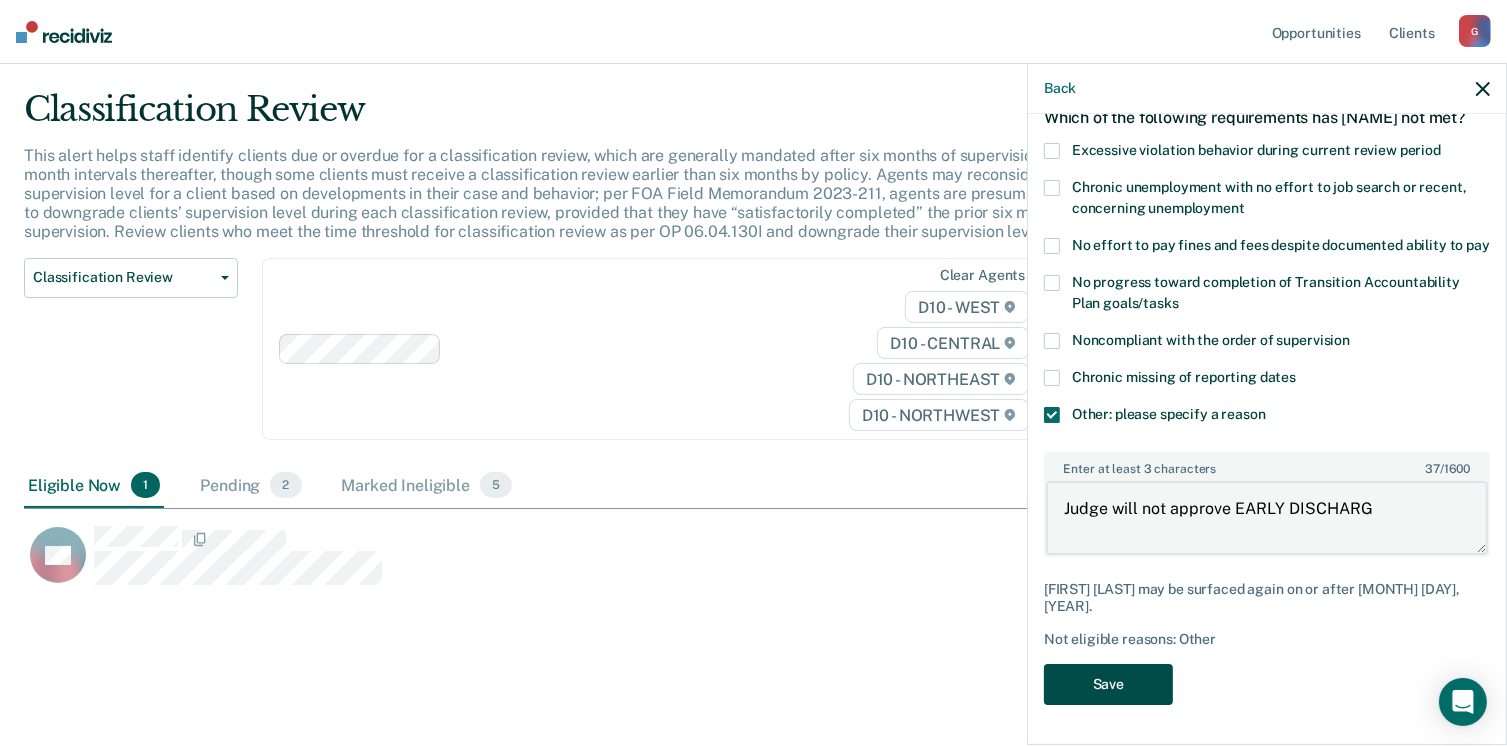 type on "Judge will not approve EARLY DISCHARG" 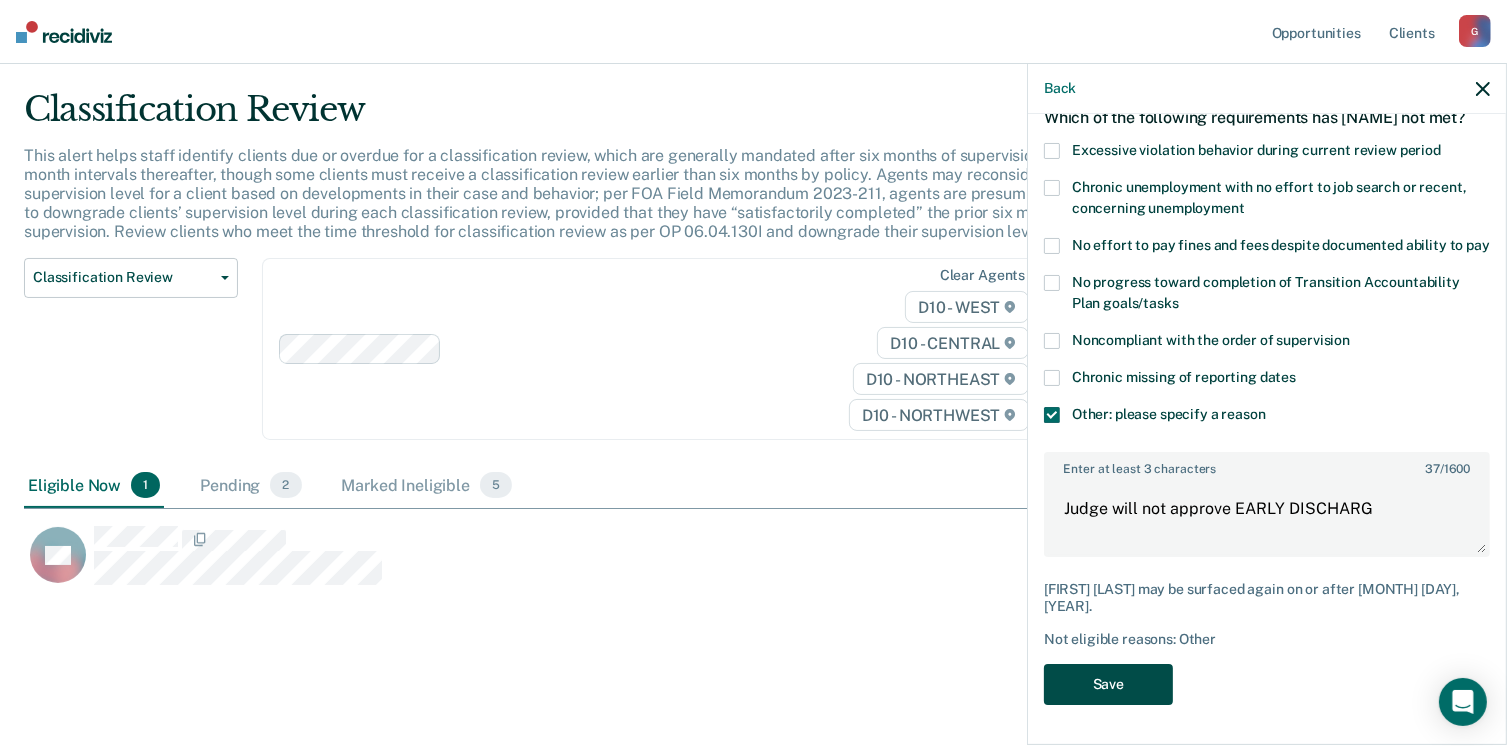 click on "Save" at bounding box center [1108, 684] 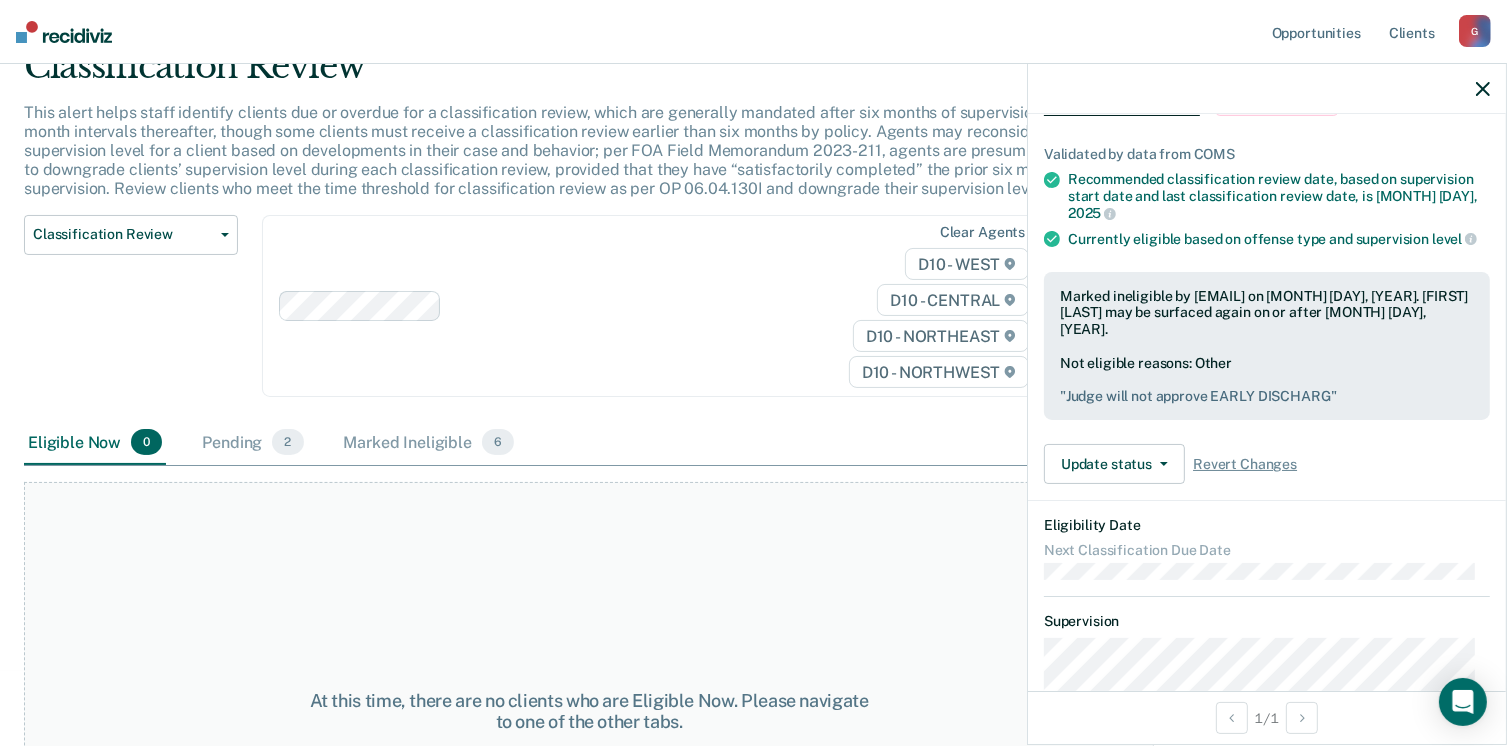 scroll, scrollTop: 0, scrollLeft: 0, axis: both 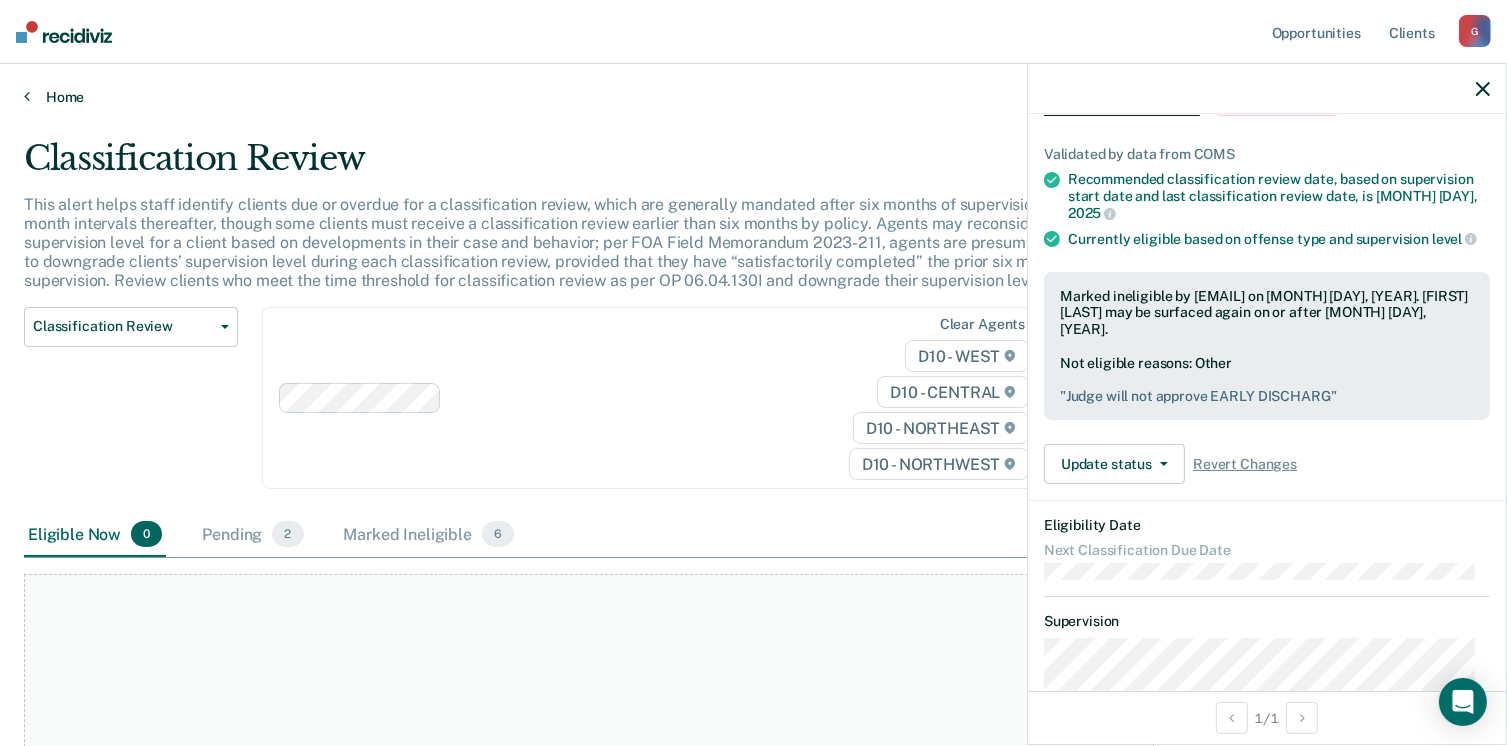 click on "Home" at bounding box center [753, 97] 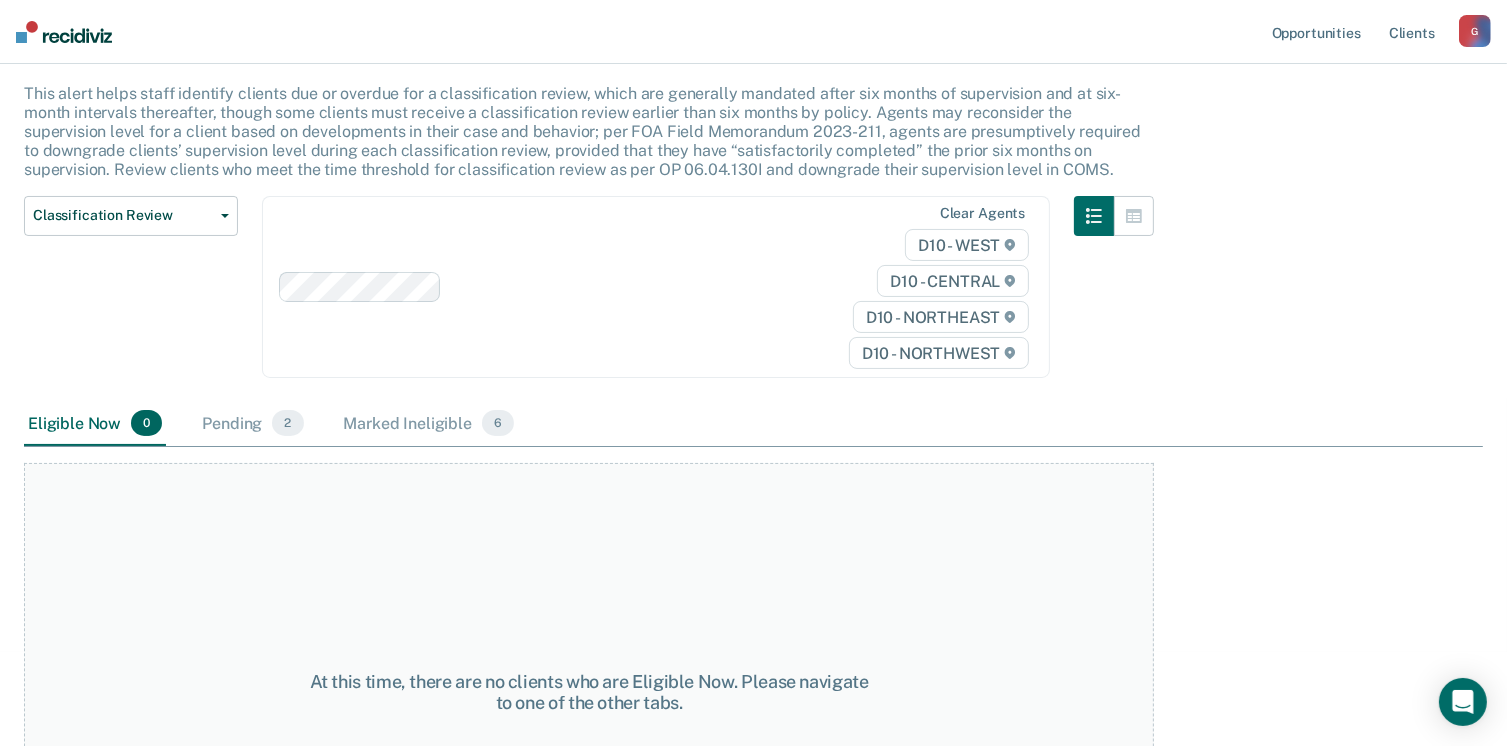 scroll, scrollTop: 0, scrollLeft: 0, axis: both 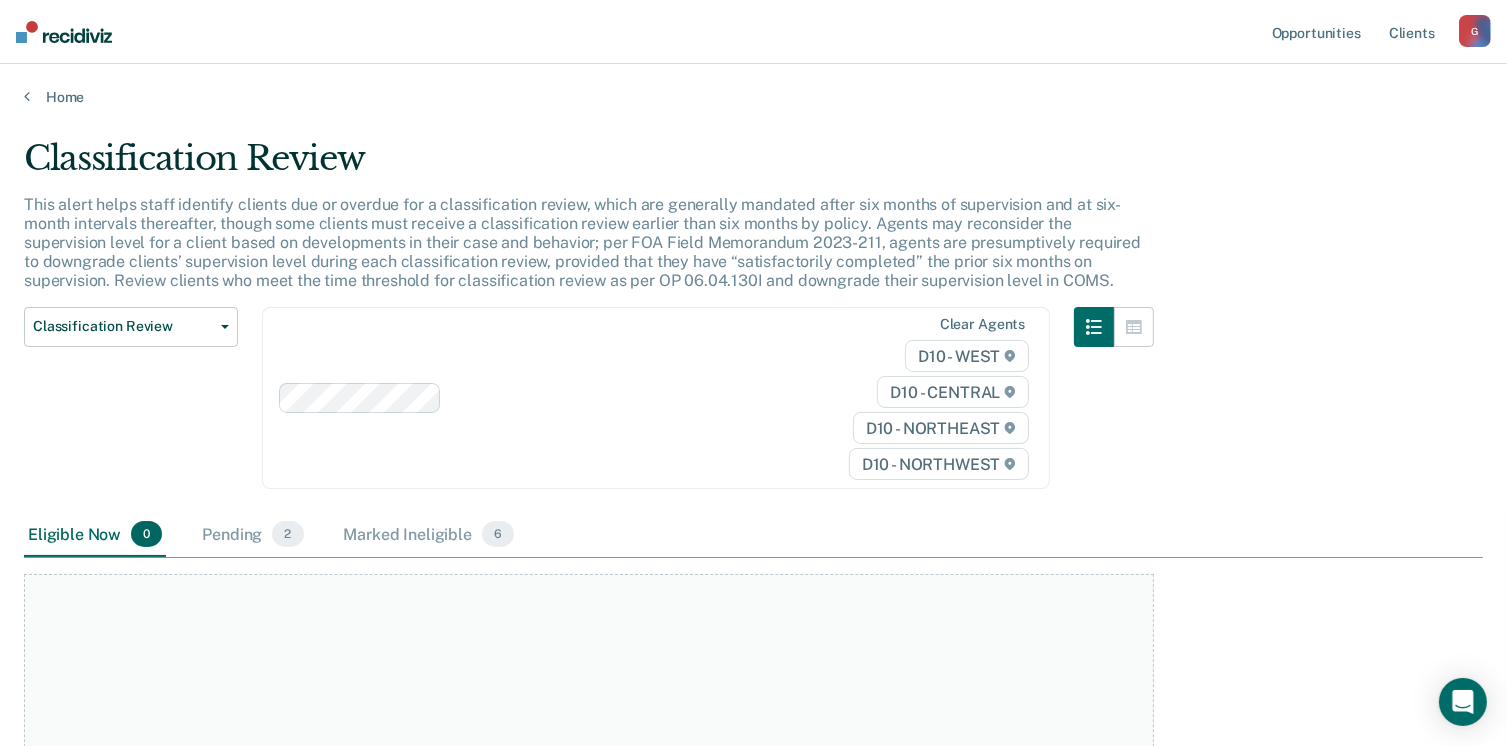 click on "Home" at bounding box center [753, 85] 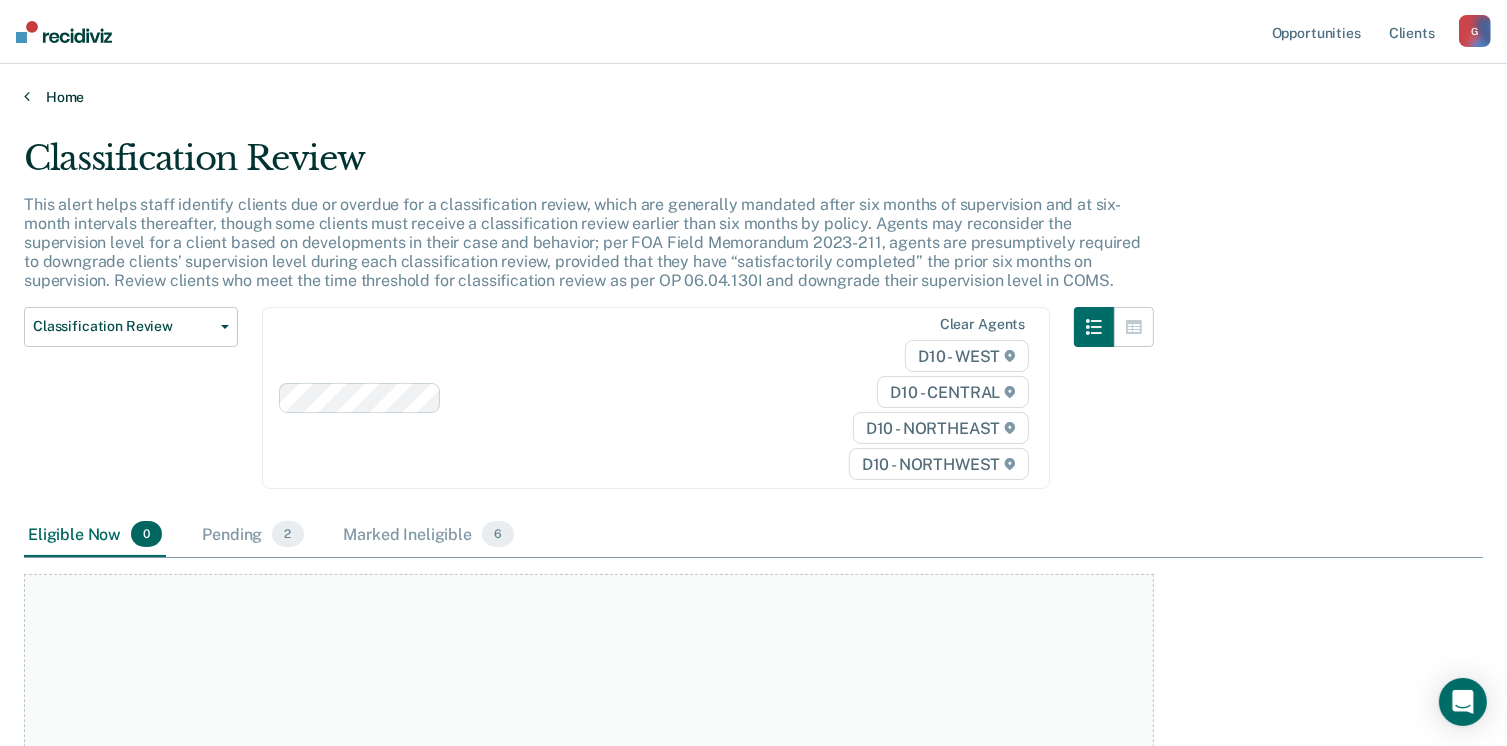 click at bounding box center [27, 96] 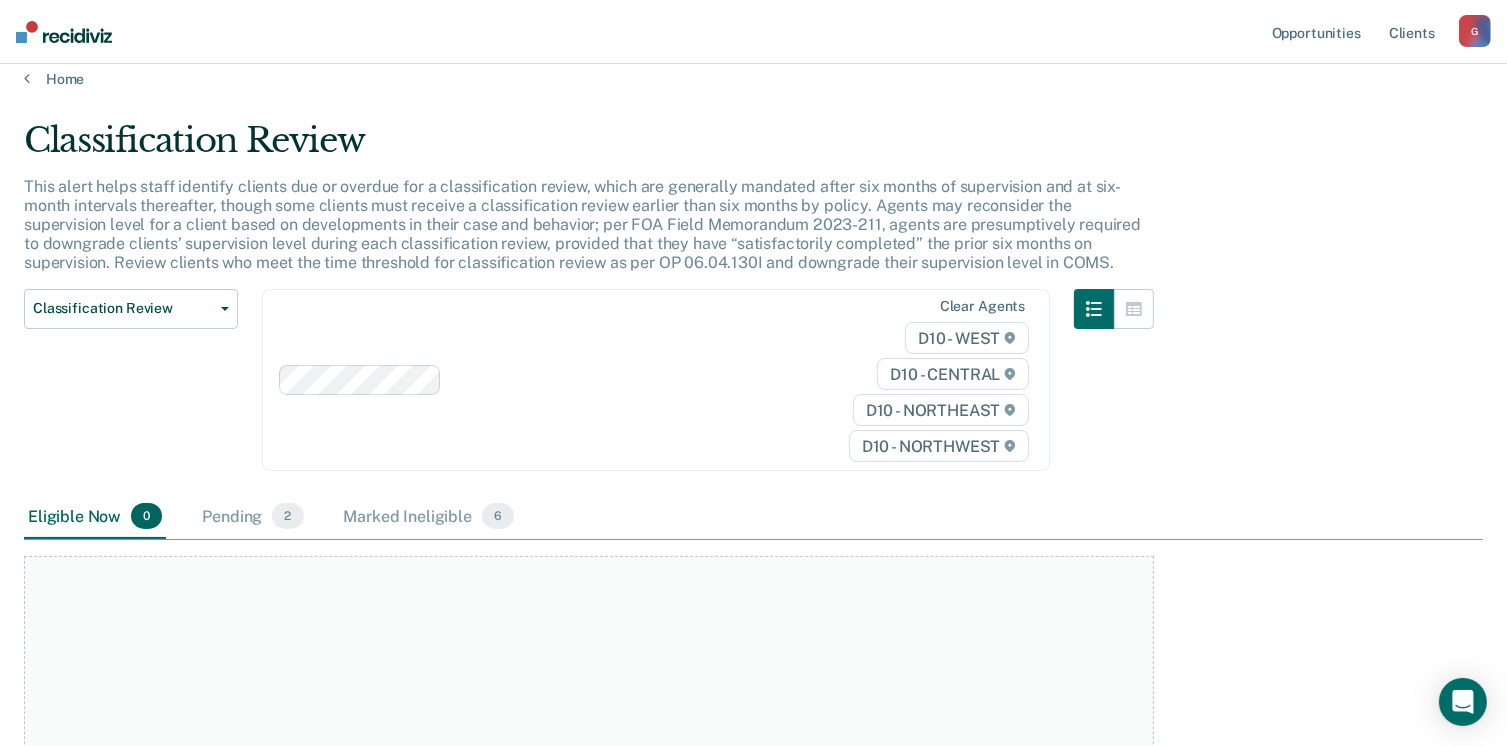scroll, scrollTop: 0, scrollLeft: 0, axis: both 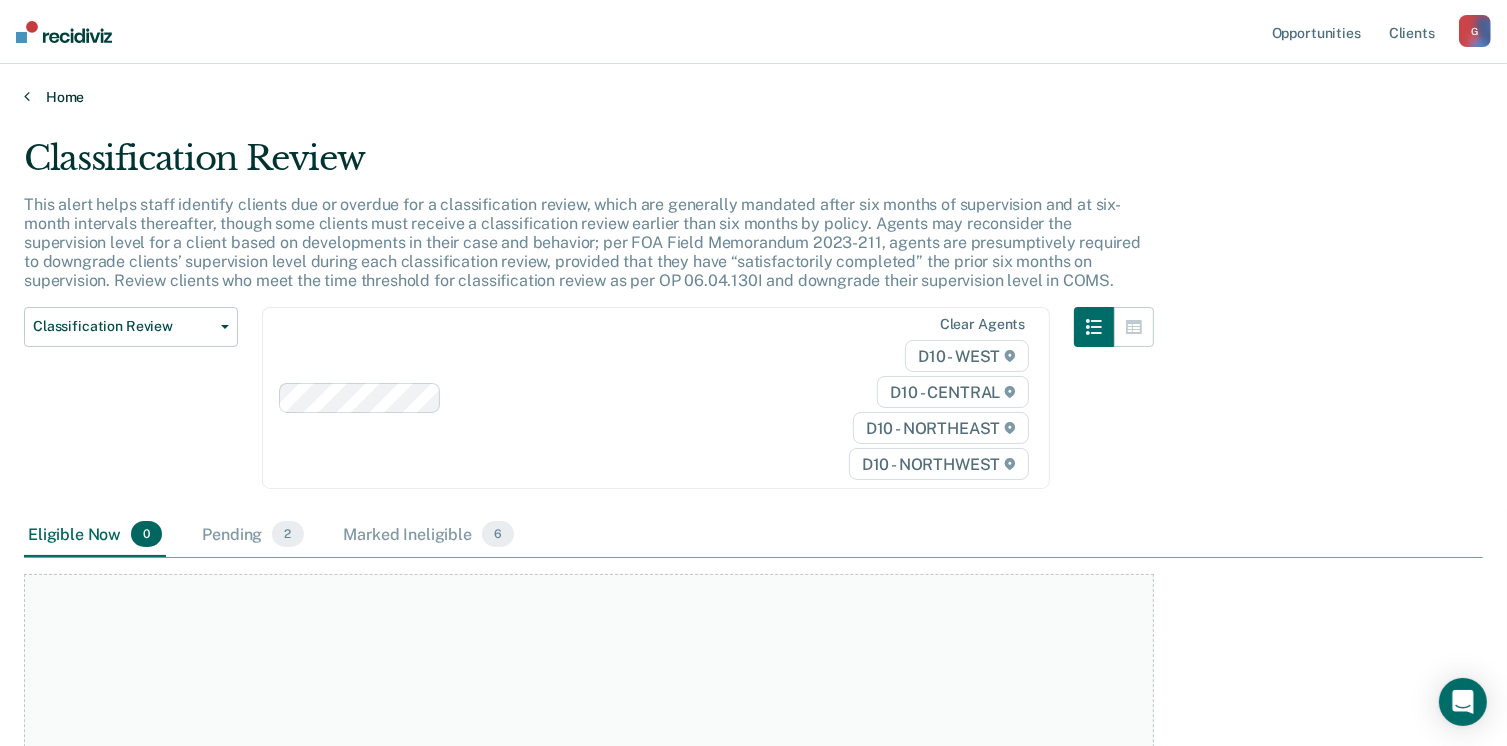 click at bounding box center (27, 96) 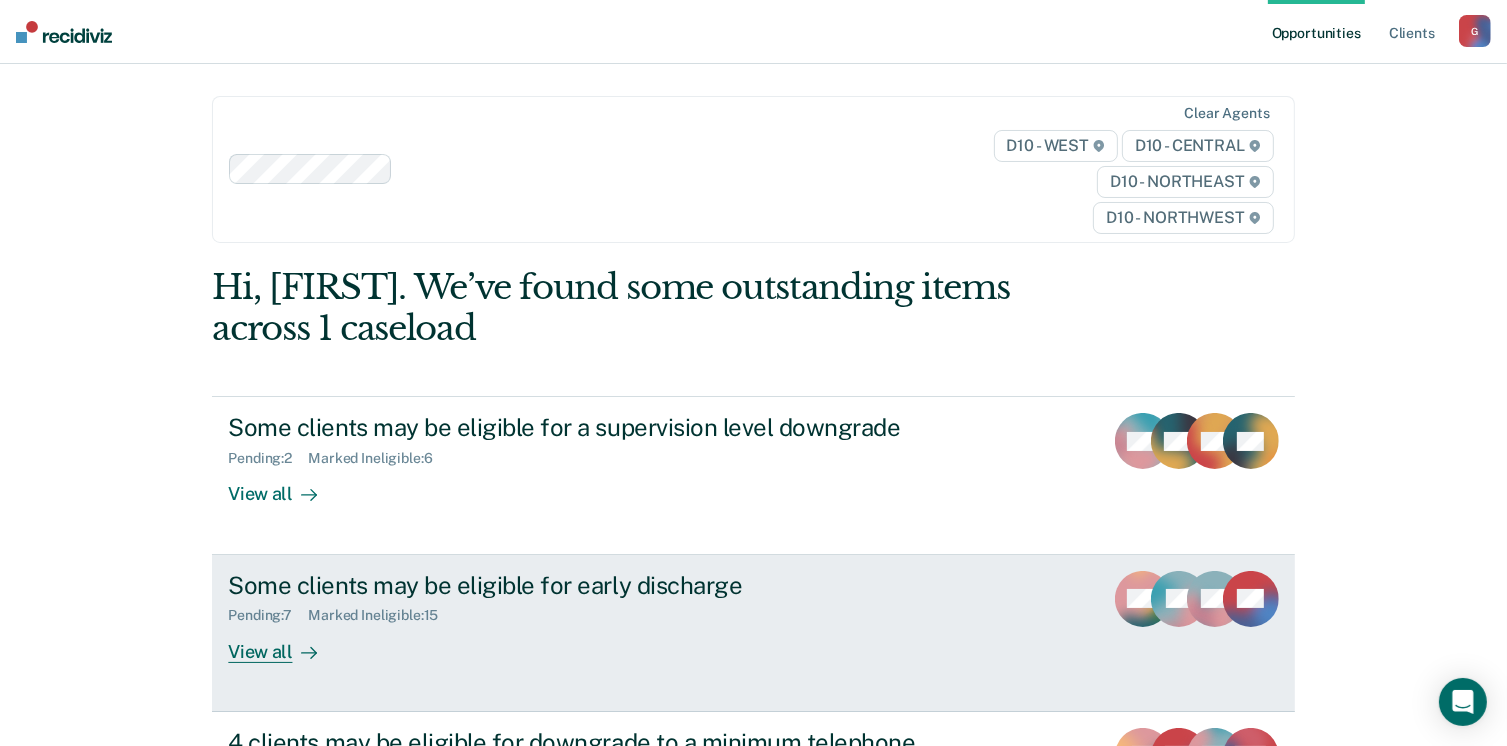 scroll, scrollTop: 100, scrollLeft: 0, axis: vertical 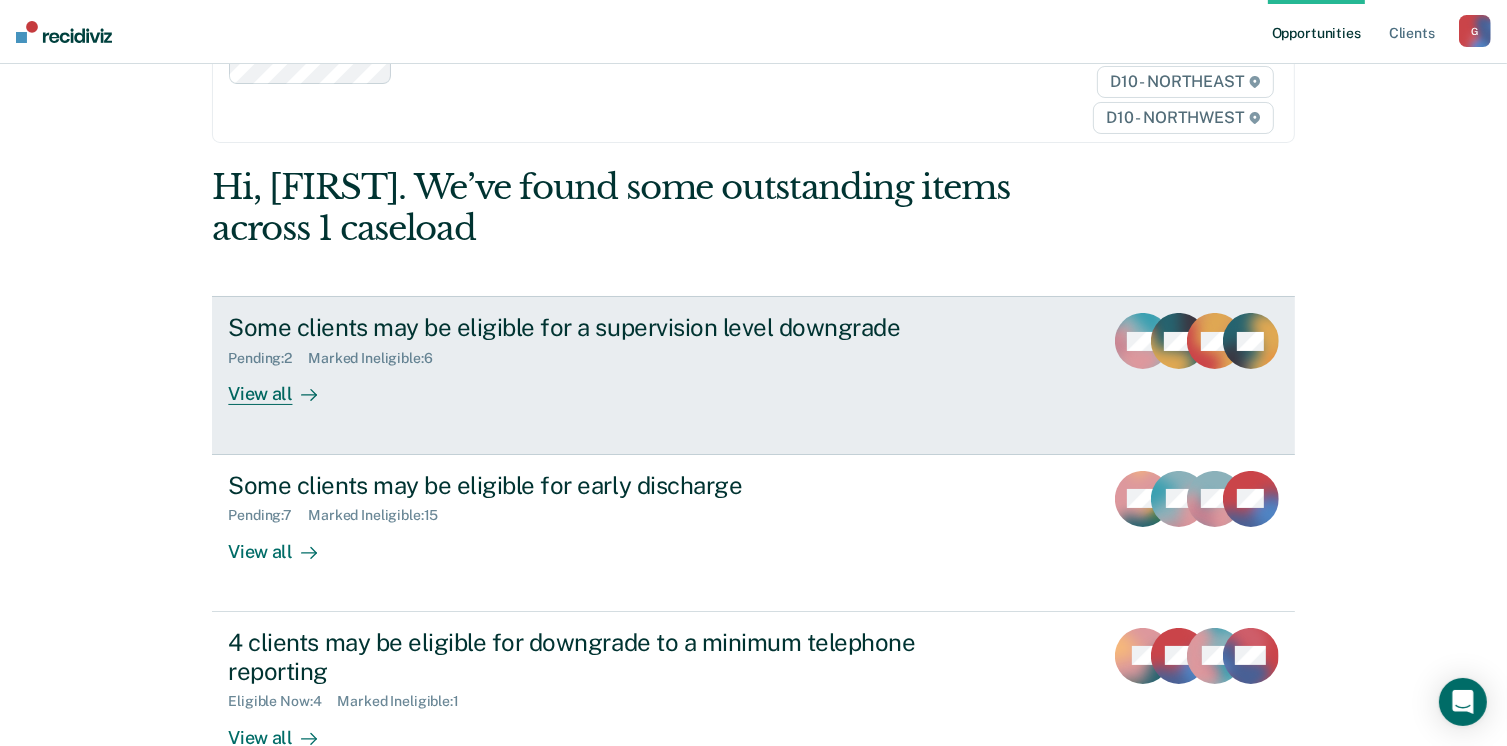 click on "View all" at bounding box center (284, 386) 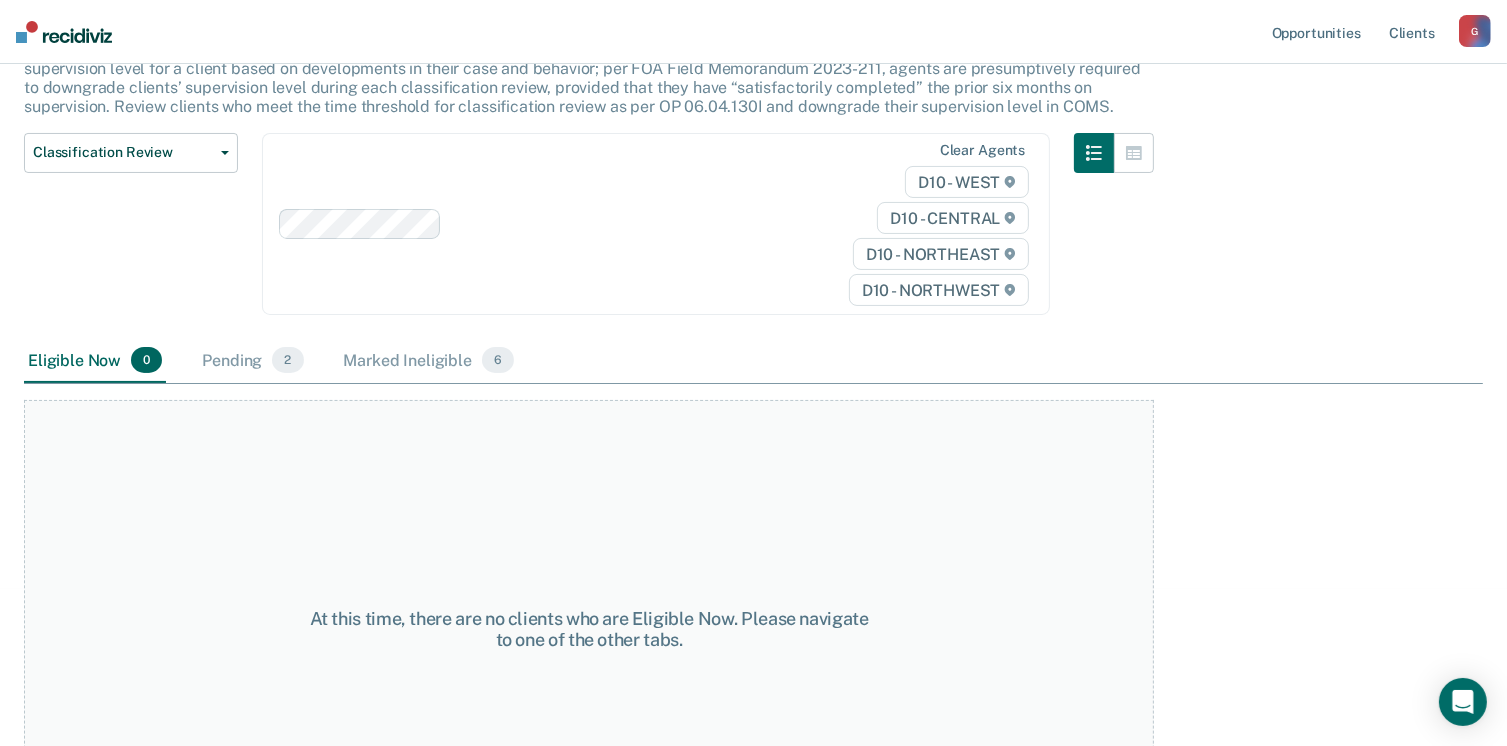 scroll, scrollTop: 0, scrollLeft: 0, axis: both 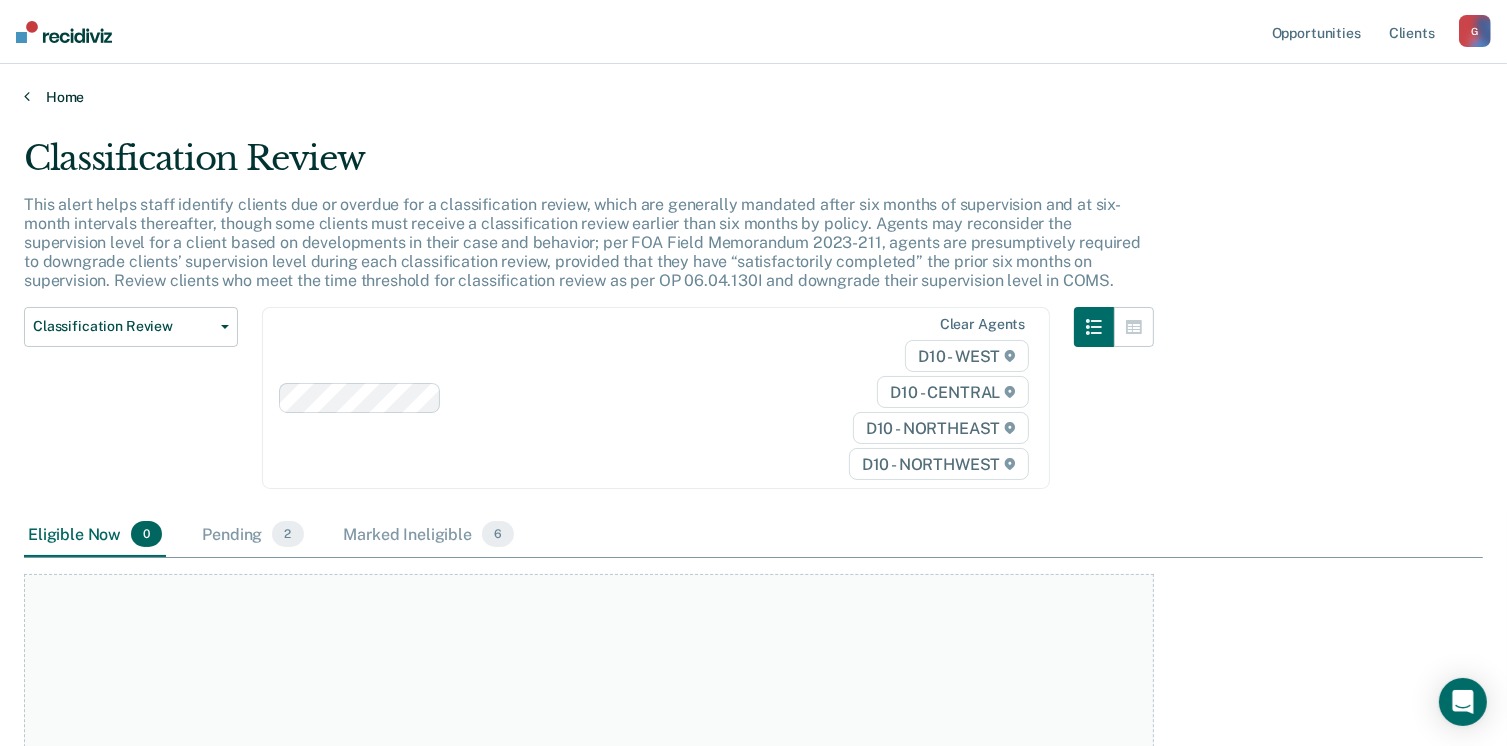 click at bounding box center (27, 96) 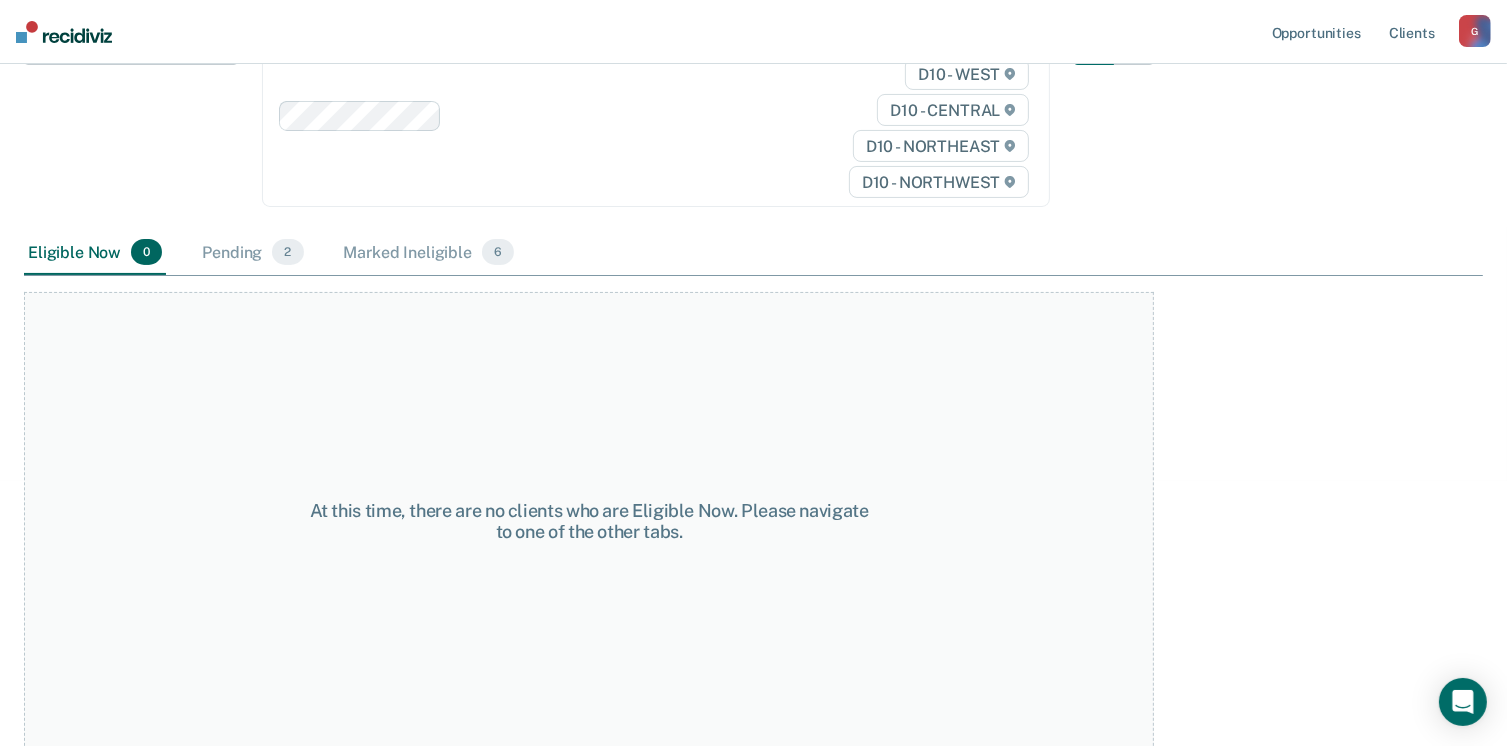 scroll, scrollTop: 0, scrollLeft: 0, axis: both 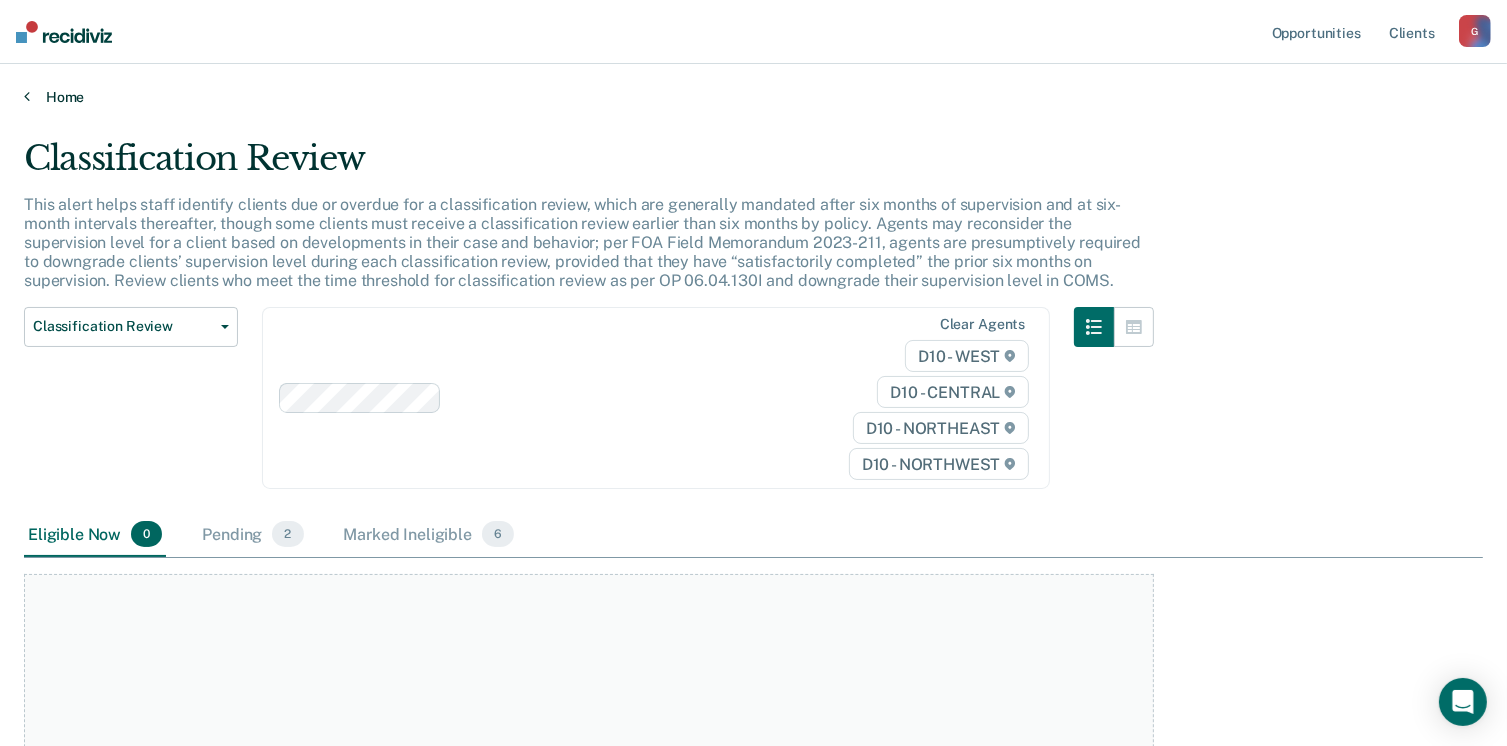 click on "Home" at bounding box center (753, 97) 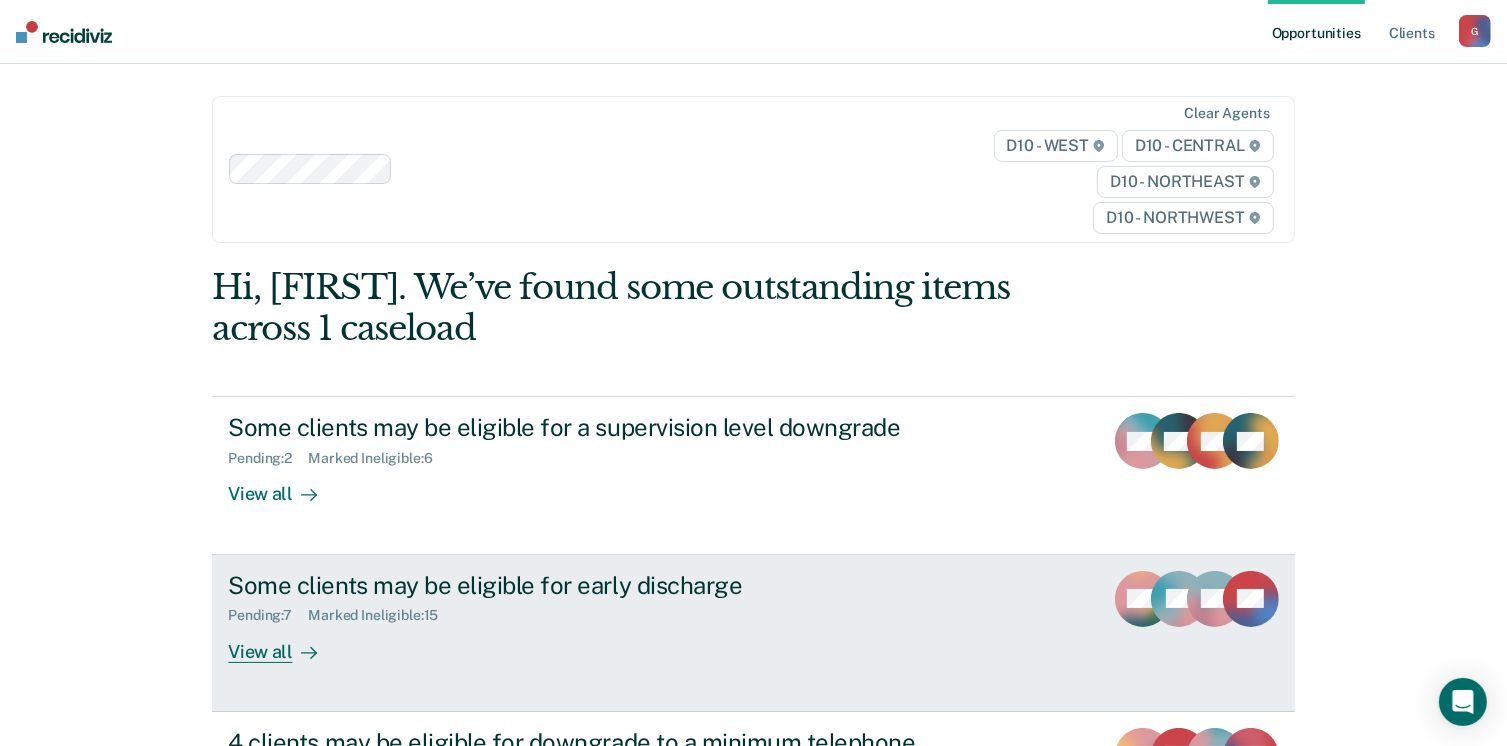 click on "View all" at bounding box center [284, 643] 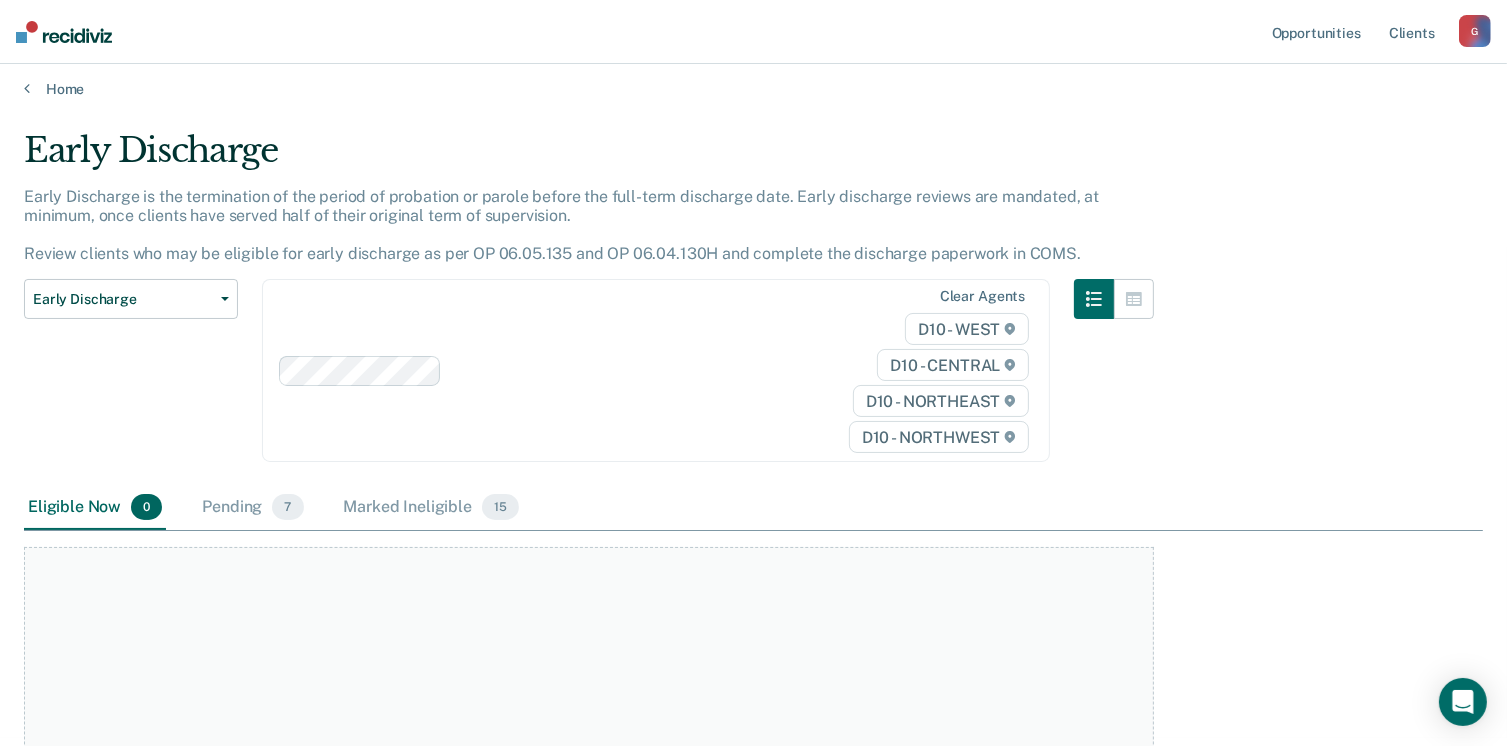 scroll, scrollTop: 0, scrollLeft: 0, axis: both 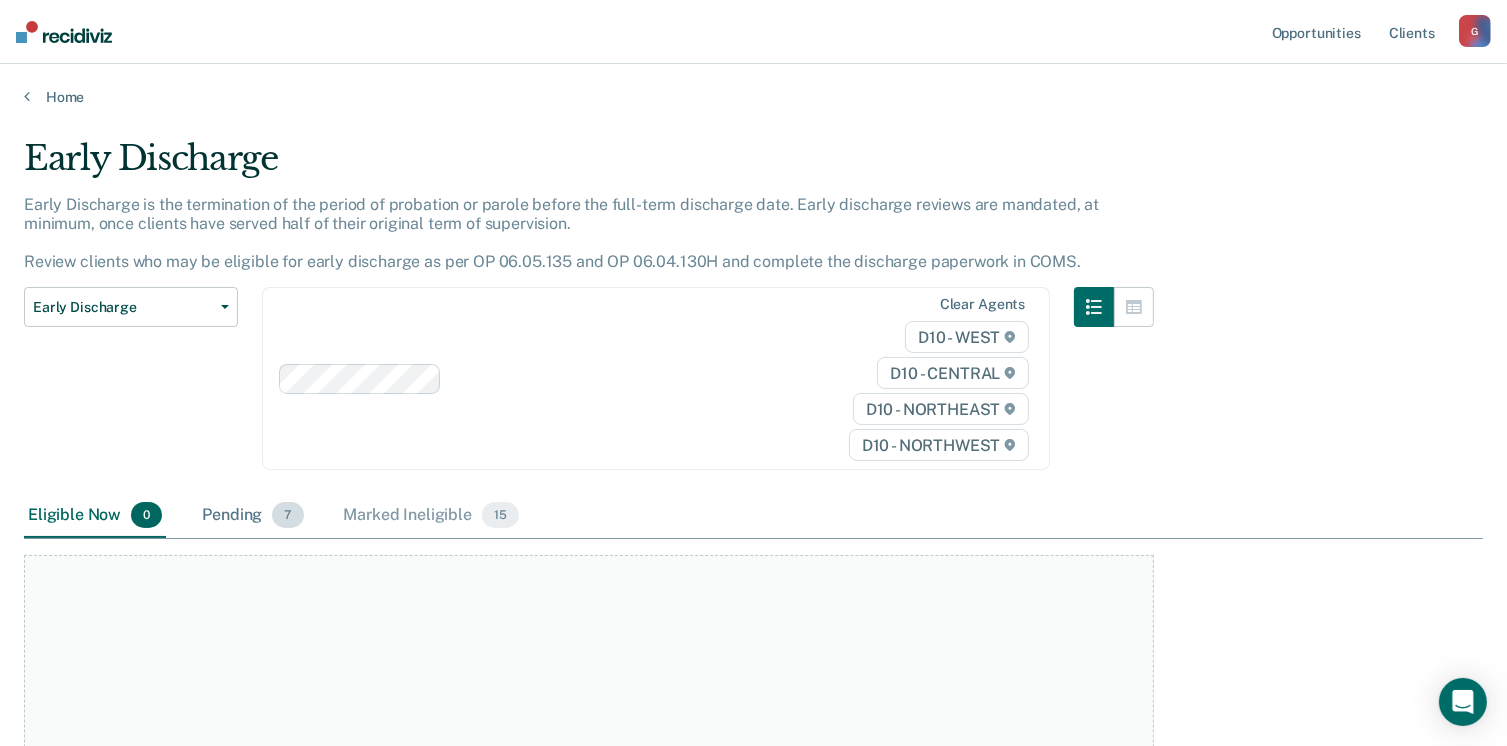 click on "Pending 7" at bounding box center (252, 516) 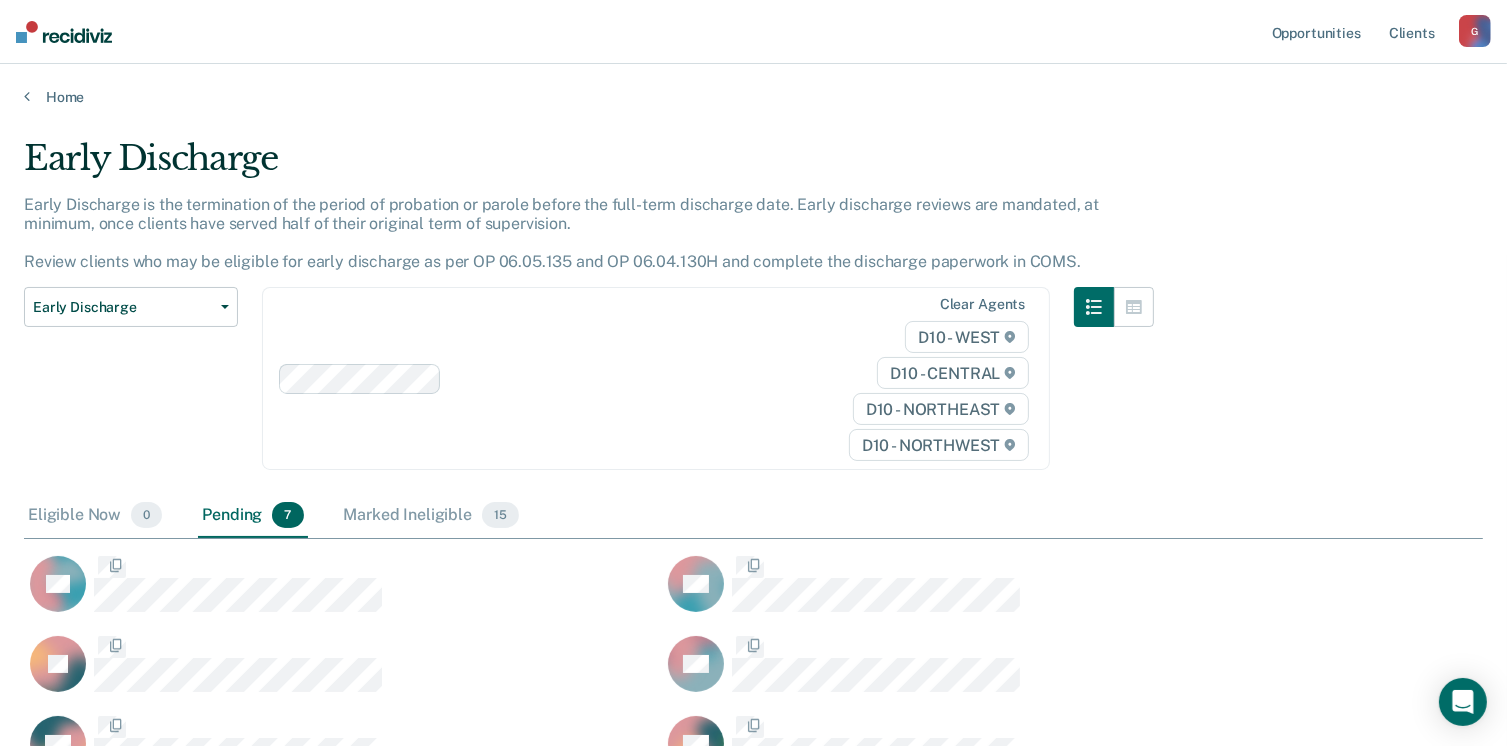 scroll, scrollTop: 16, scrollLeft: 16, axis: both 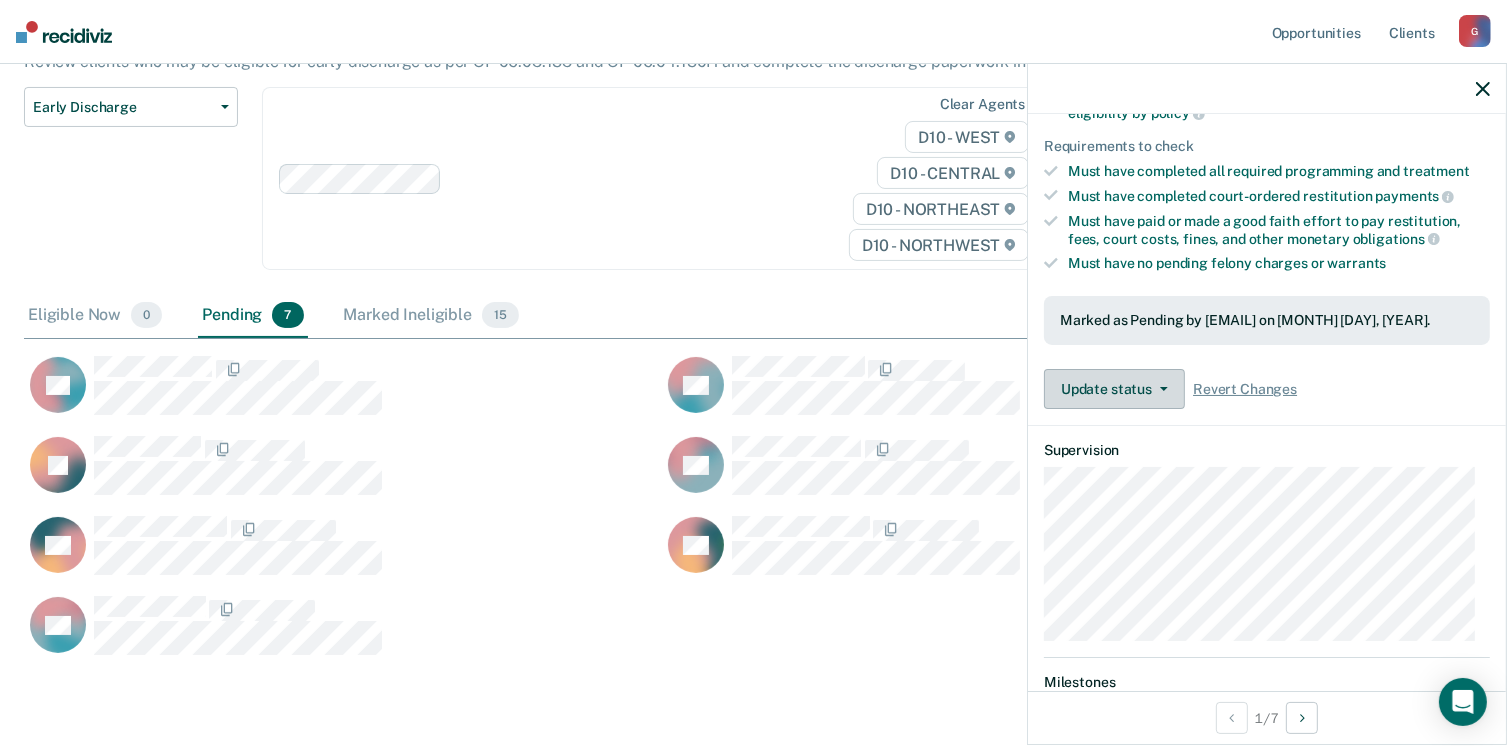 click on "Update status" at bounding box center [1114, 389] 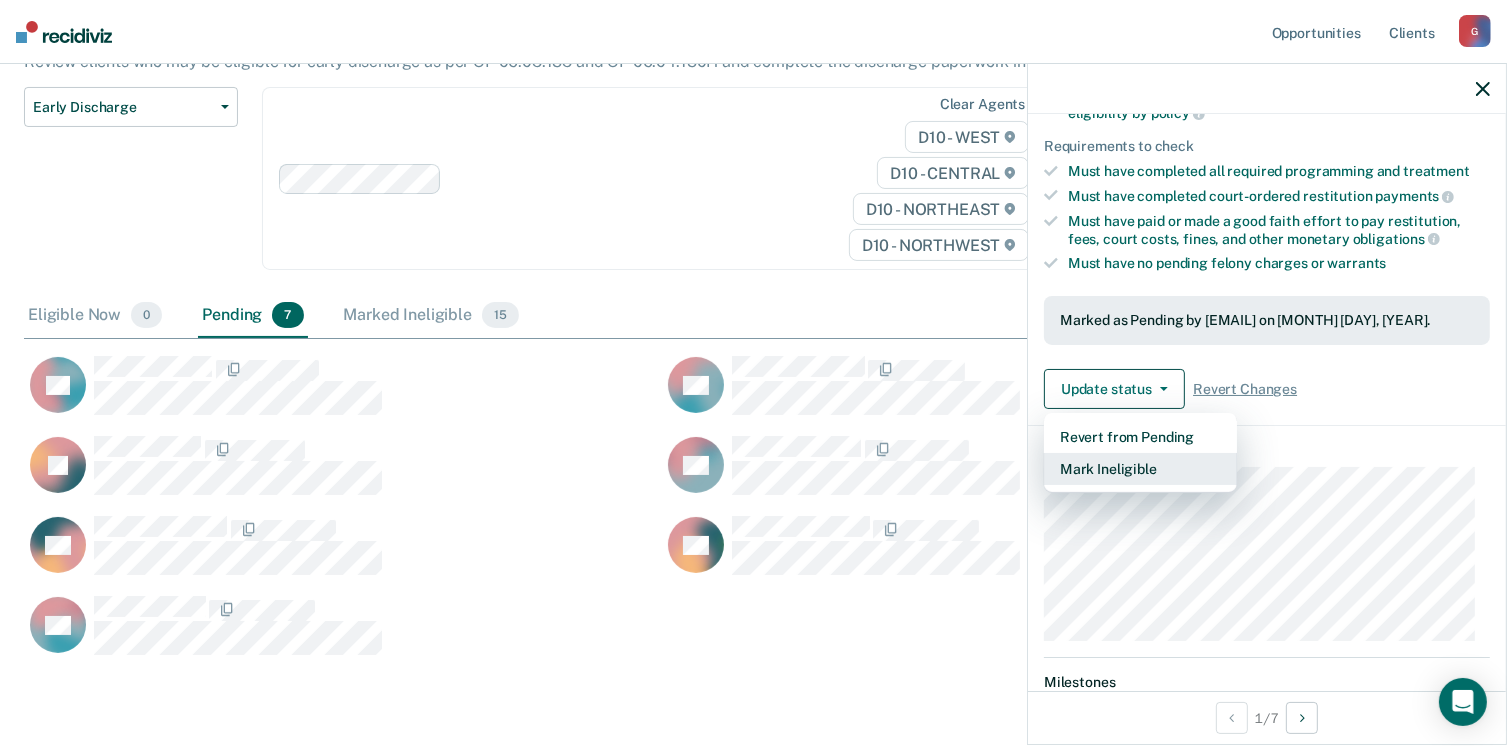 click on "Mark Ineligible" at bounding box center [1140, 469] 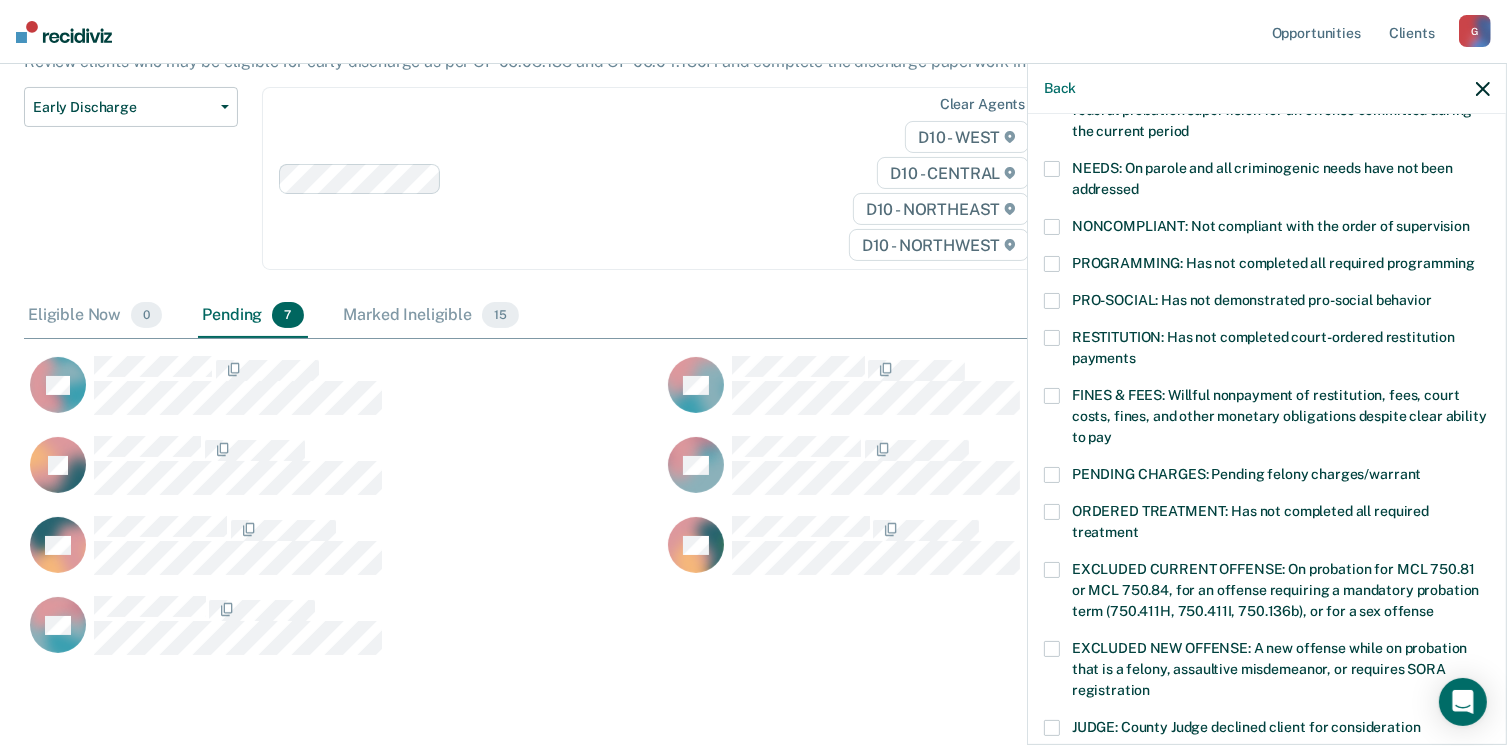 scroll, scrollTop: 630, scrollLeft: 0, axis: vertical 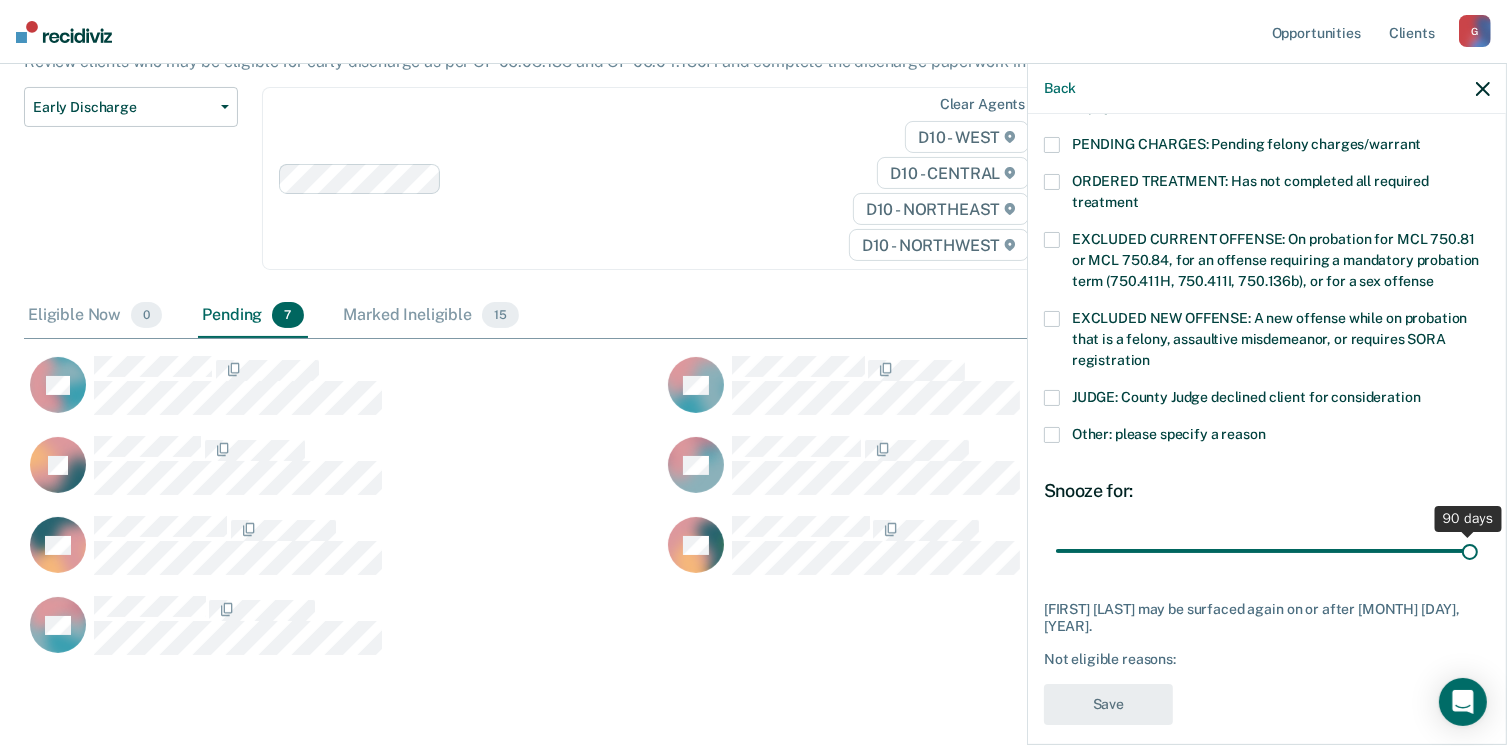 drag, startPoint x: 1185, startPoint y: 549, endPoint x: 1512, endPoint y: 573, distance: 327.87955 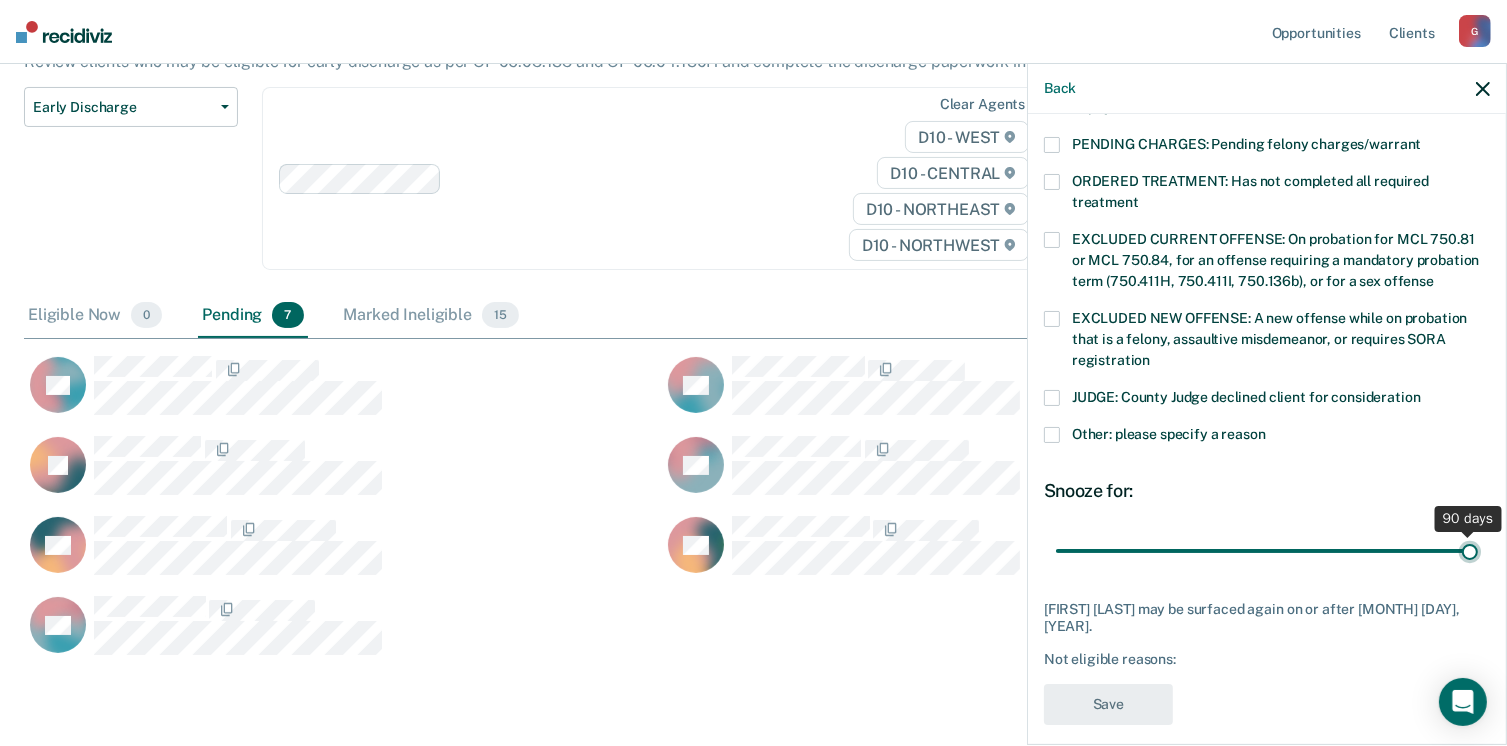 type on "90" 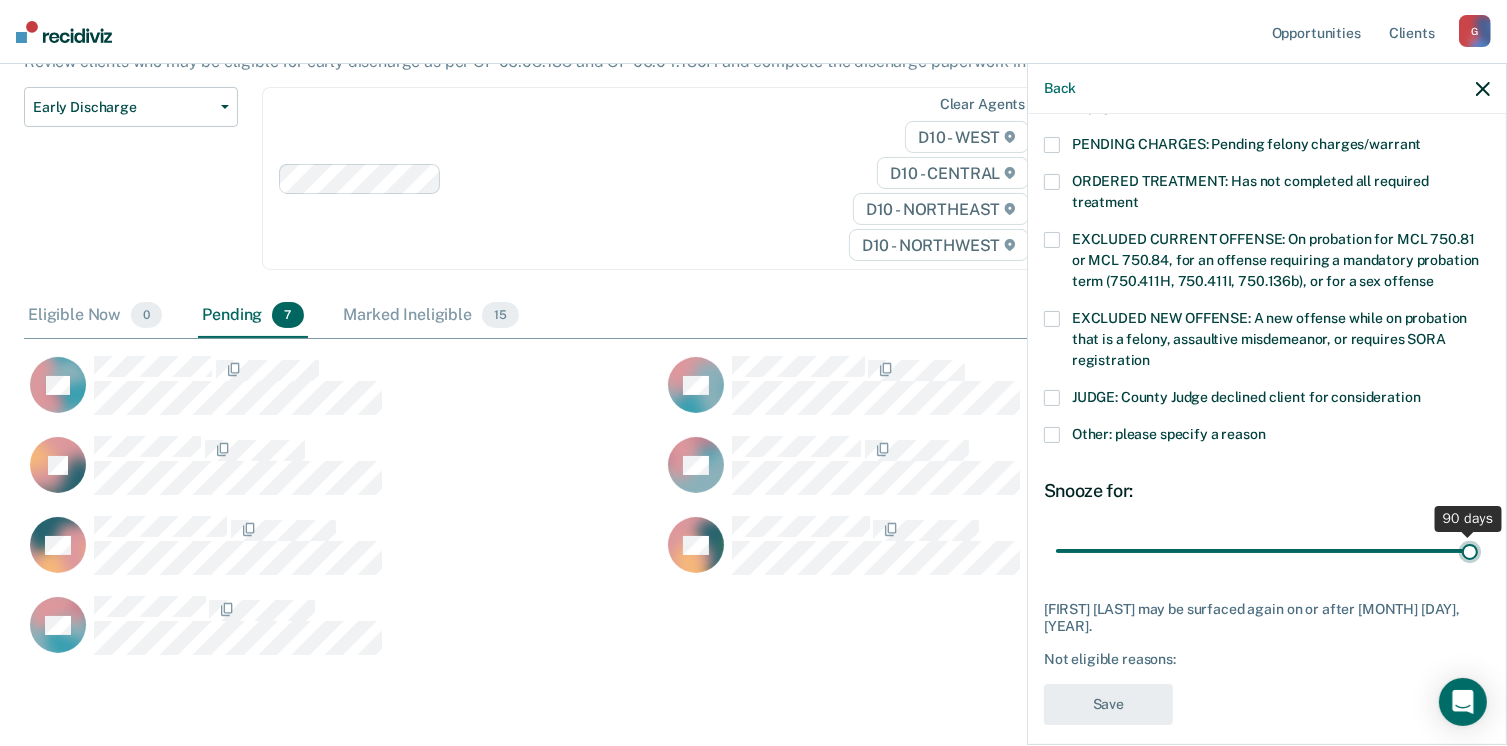 click at bounding box center (1267, 551) 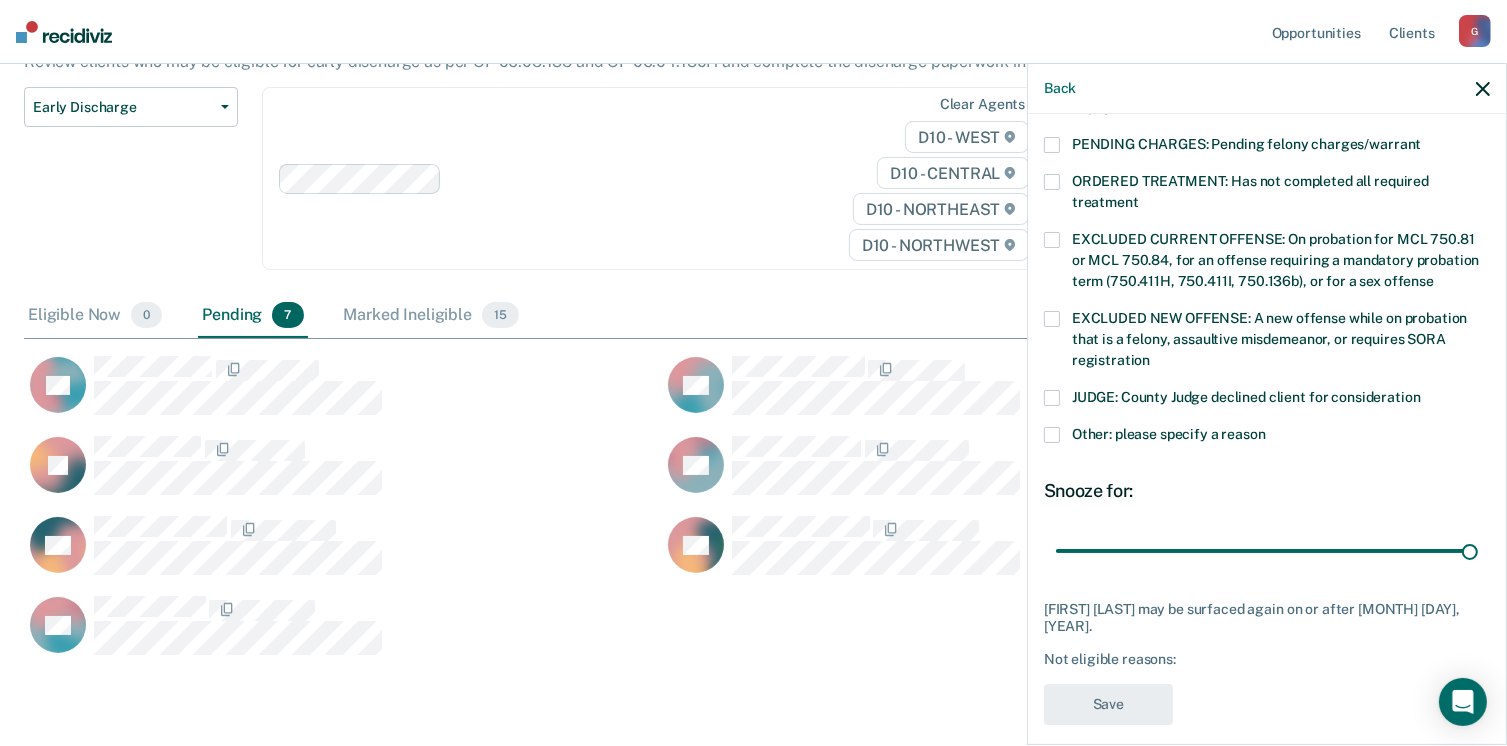 click on "Snooze for: 90 days" at bounding box center (1267, 524) 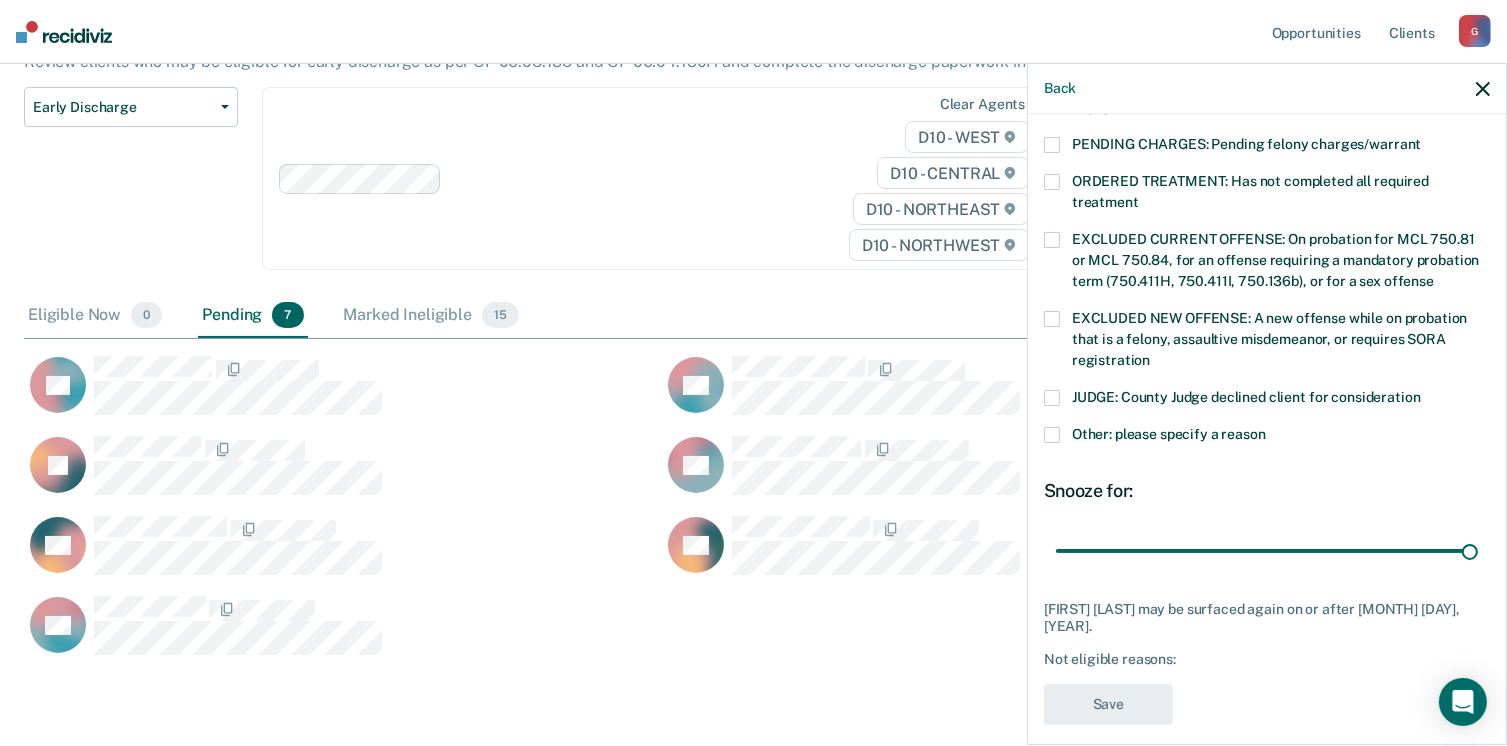 click at bounding box center [1052, 435] 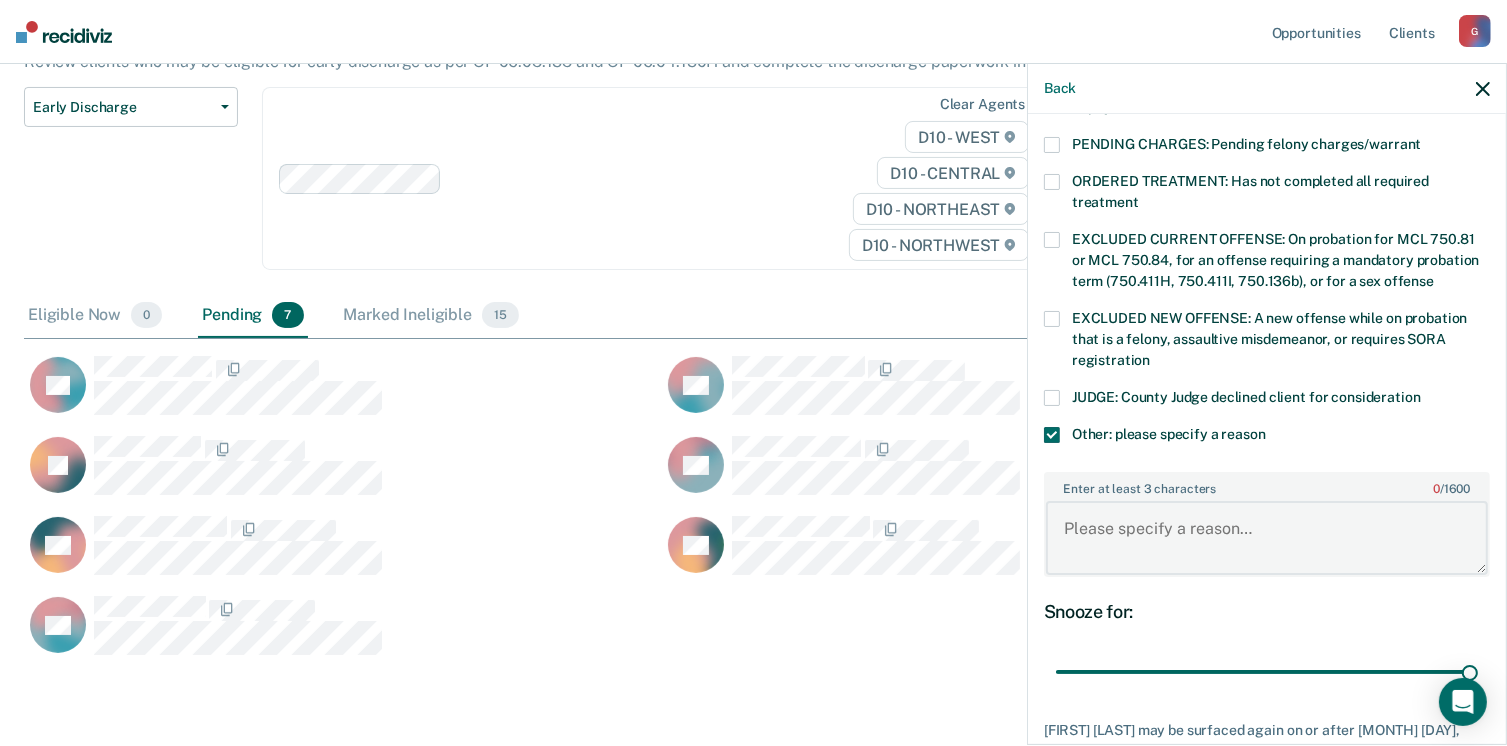 click on "Enter at least 3 characters 0  /  1600" at bounding box center (1267, 538) 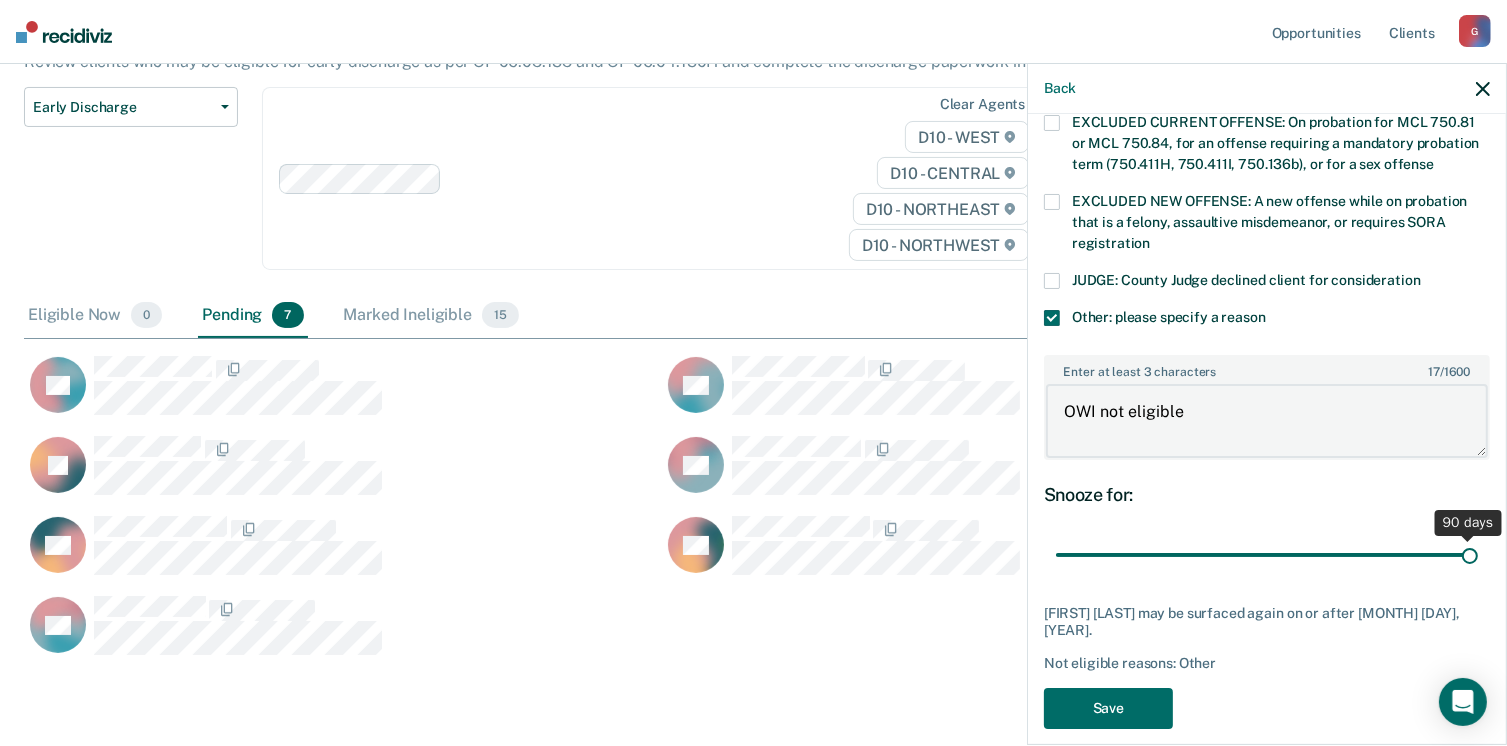 scroll, scrollTop: 749, scrollLeft: 0, axis: vertical 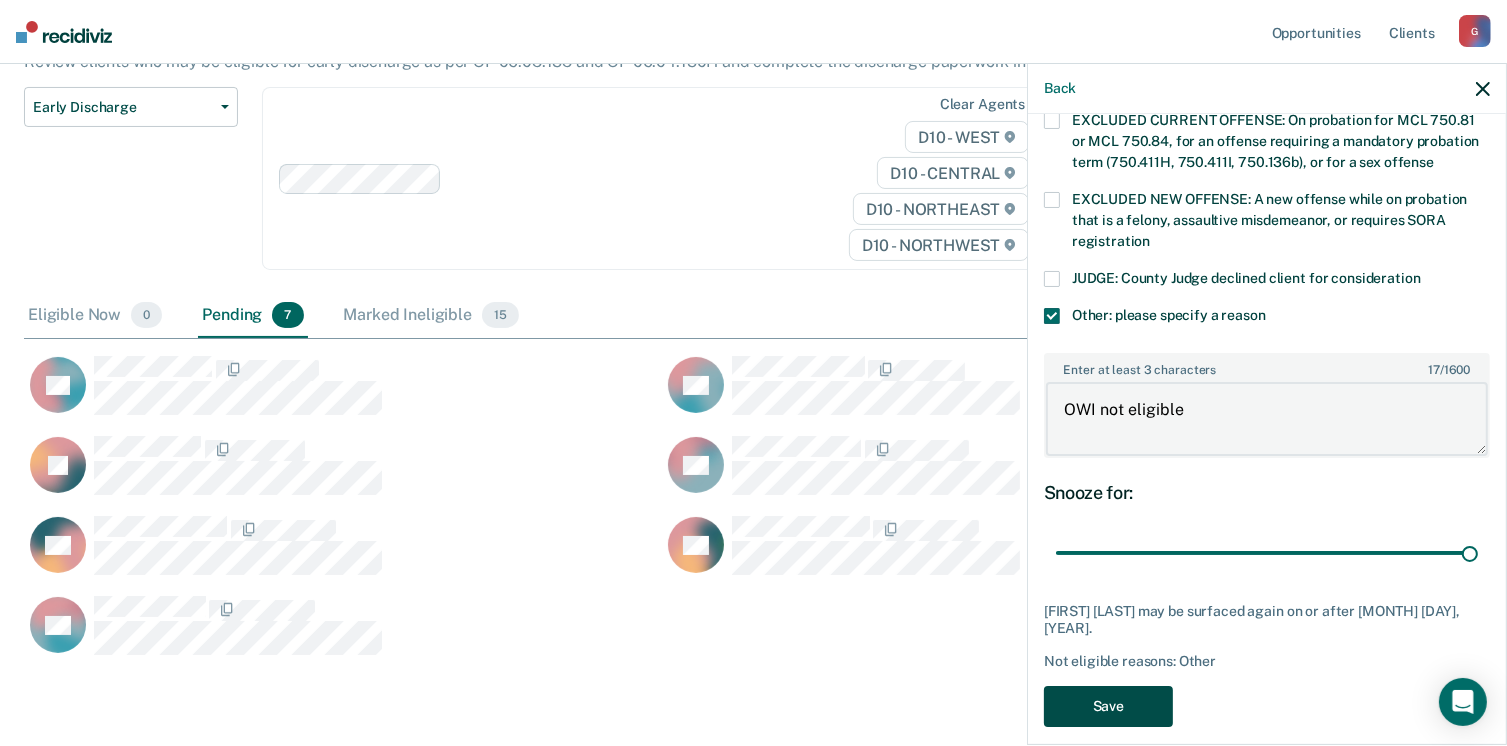 type on "OWI not eligible" 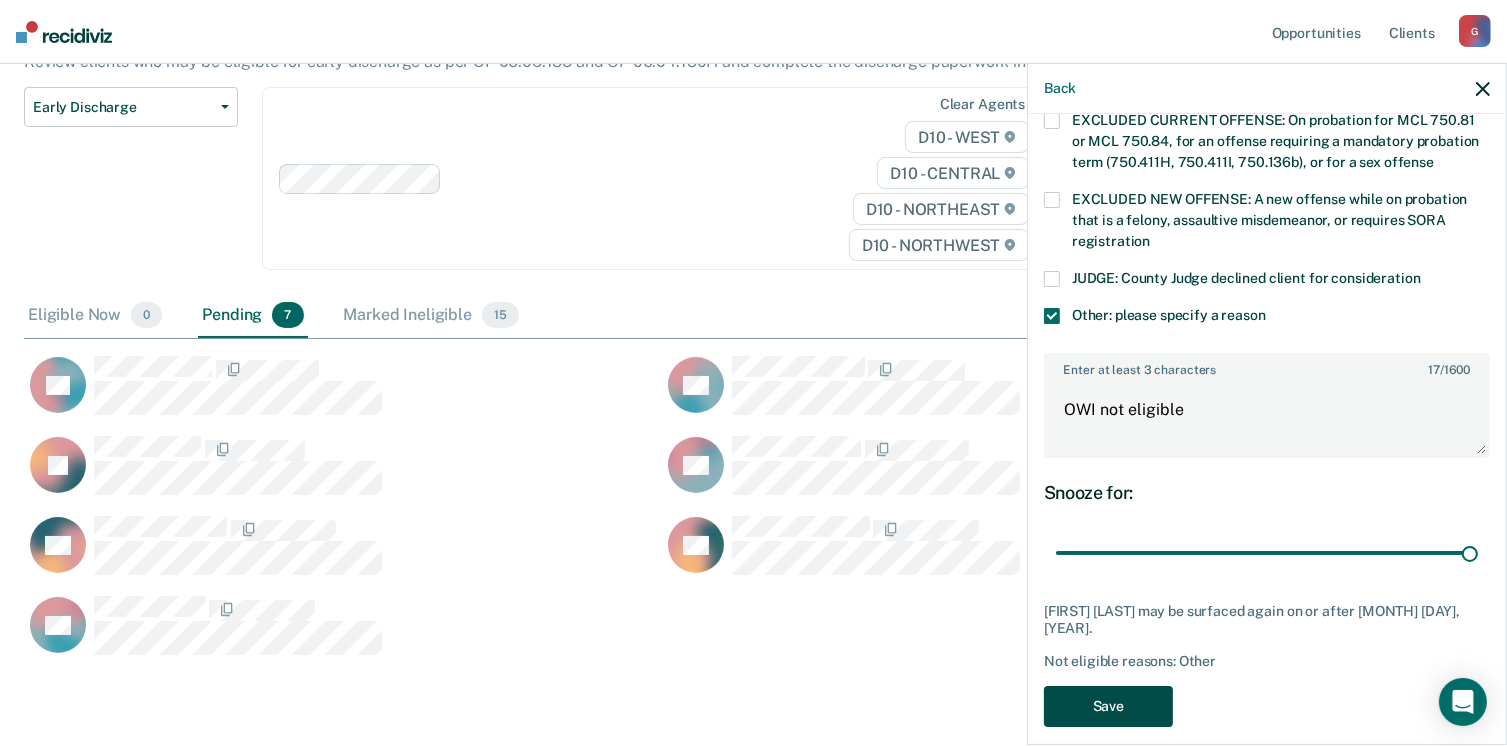 click on "Save" at bounding box center [1108, 706] 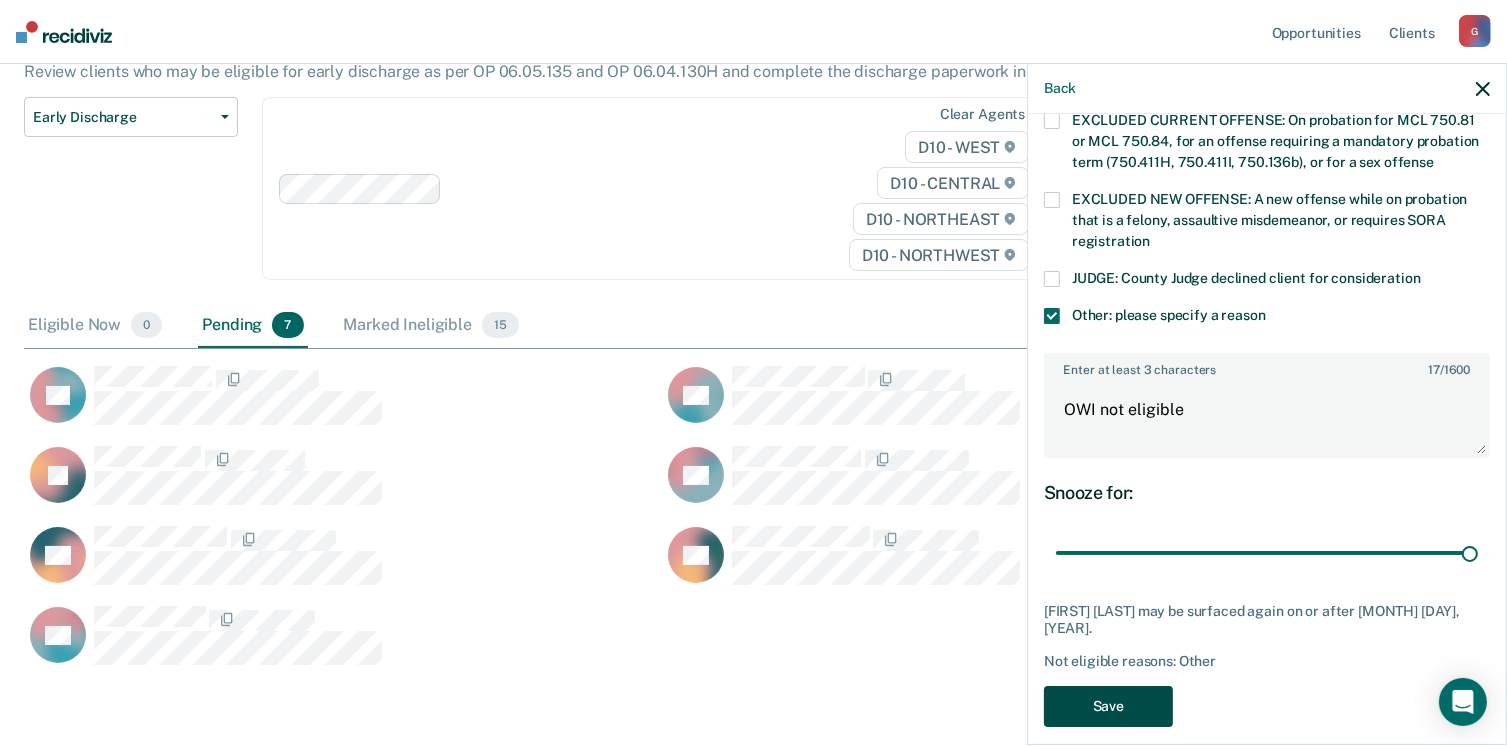 scroll, scrollTop: 633, scrollLeft: 1444, axis: both 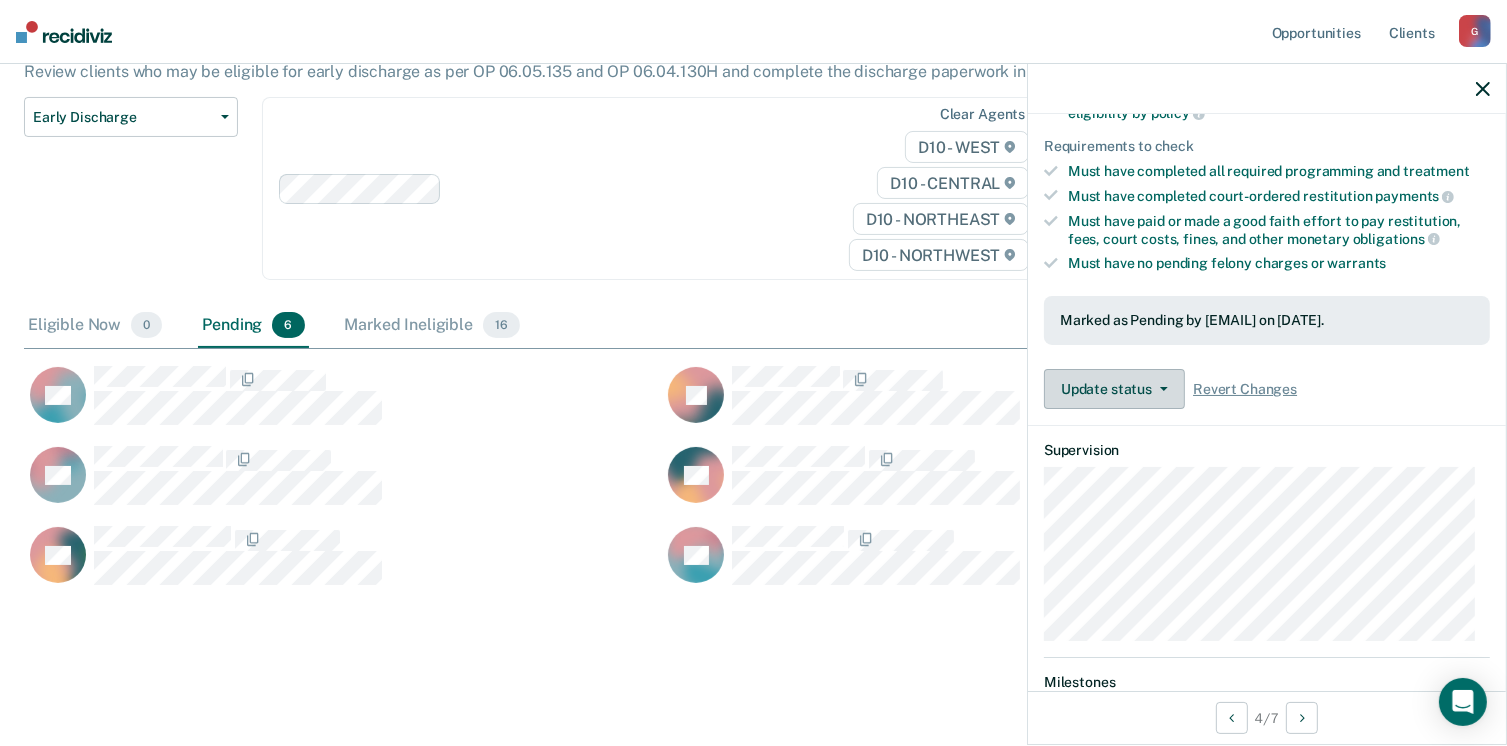 click on "Update status" at bounding box center (1114, 389) 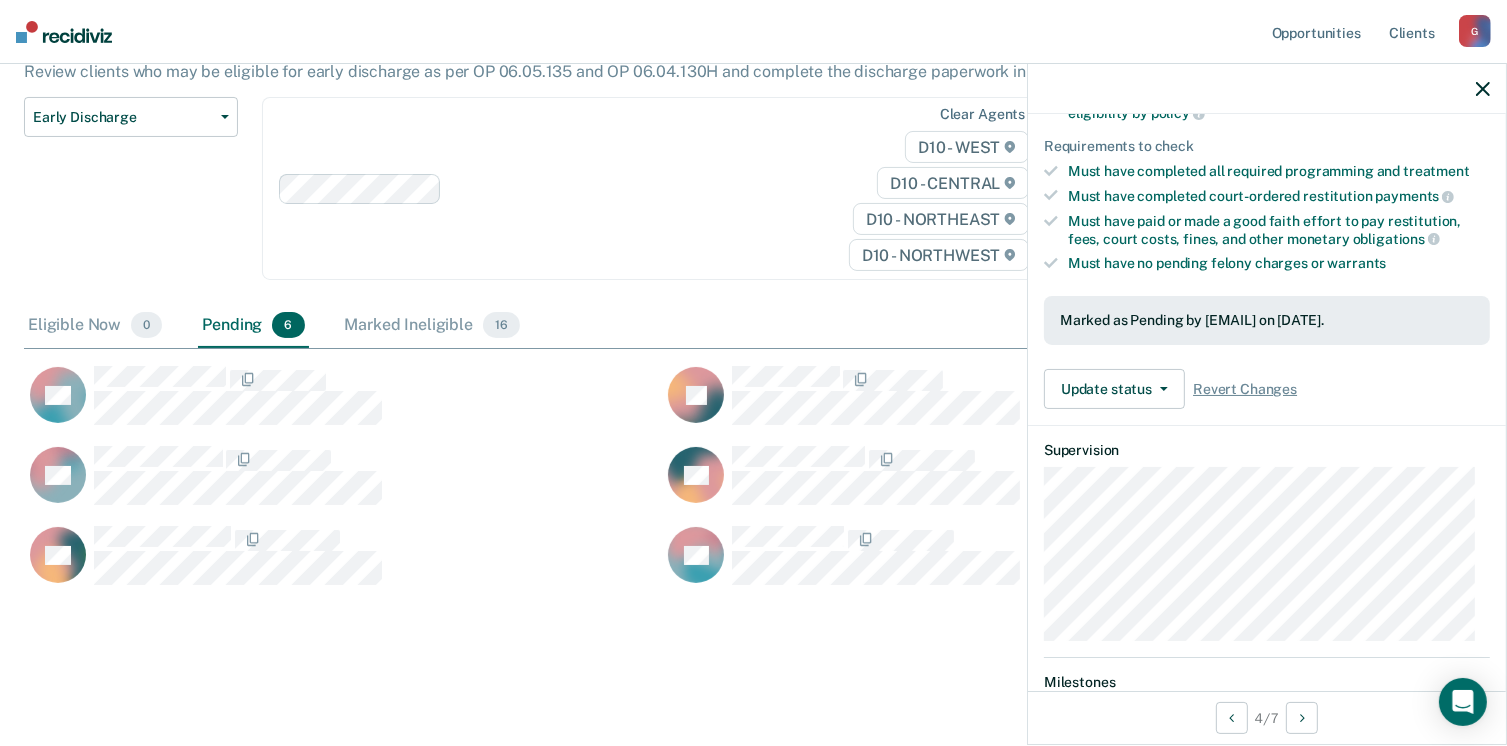 scroll, scrollTop: 506, scrollLeft: 0, axis: vertical 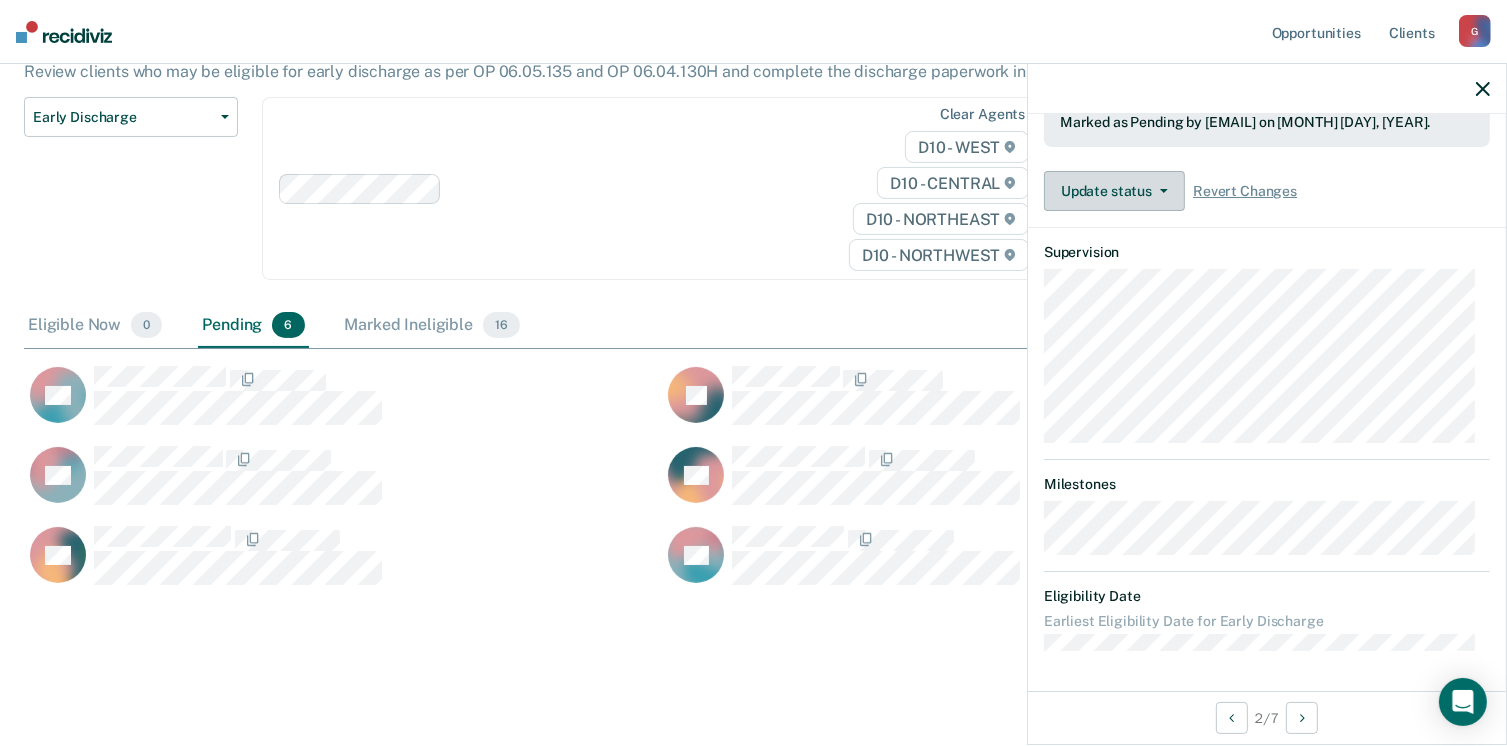 click on "Update status" at bounding box center (1114, 191) 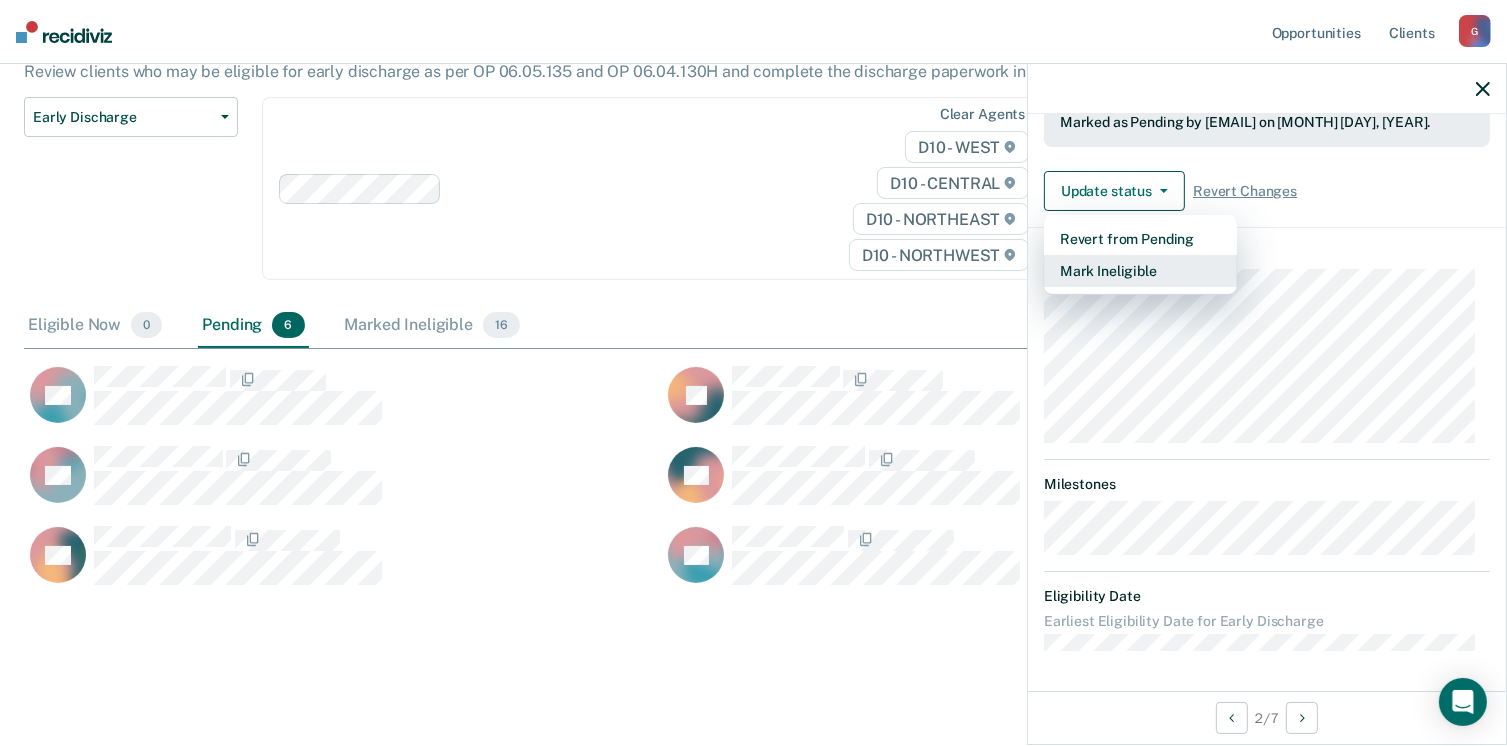 scroll, scrollTop: 406, scrollLeft: 0, axis: vertical 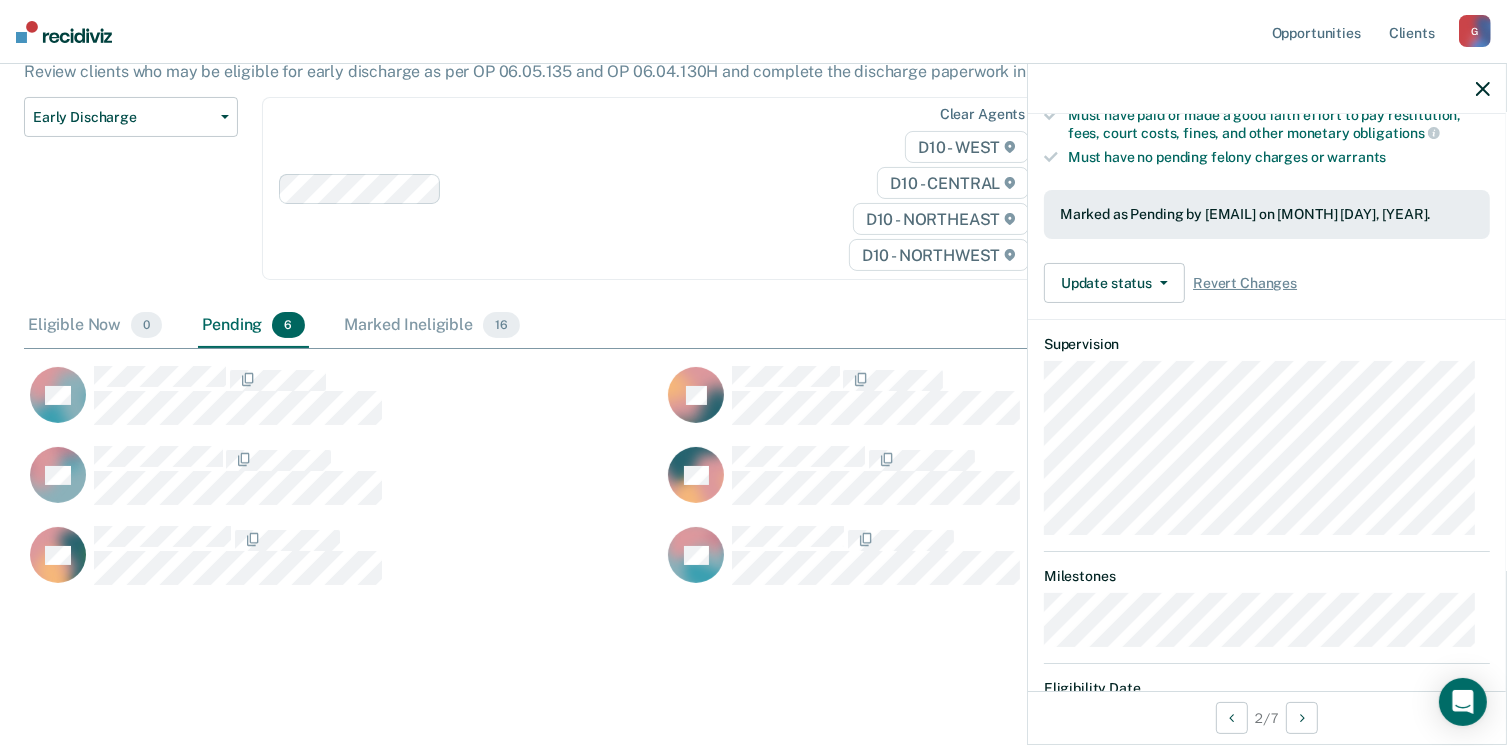 click on "Supervision" at bounding box center [1267, 344] 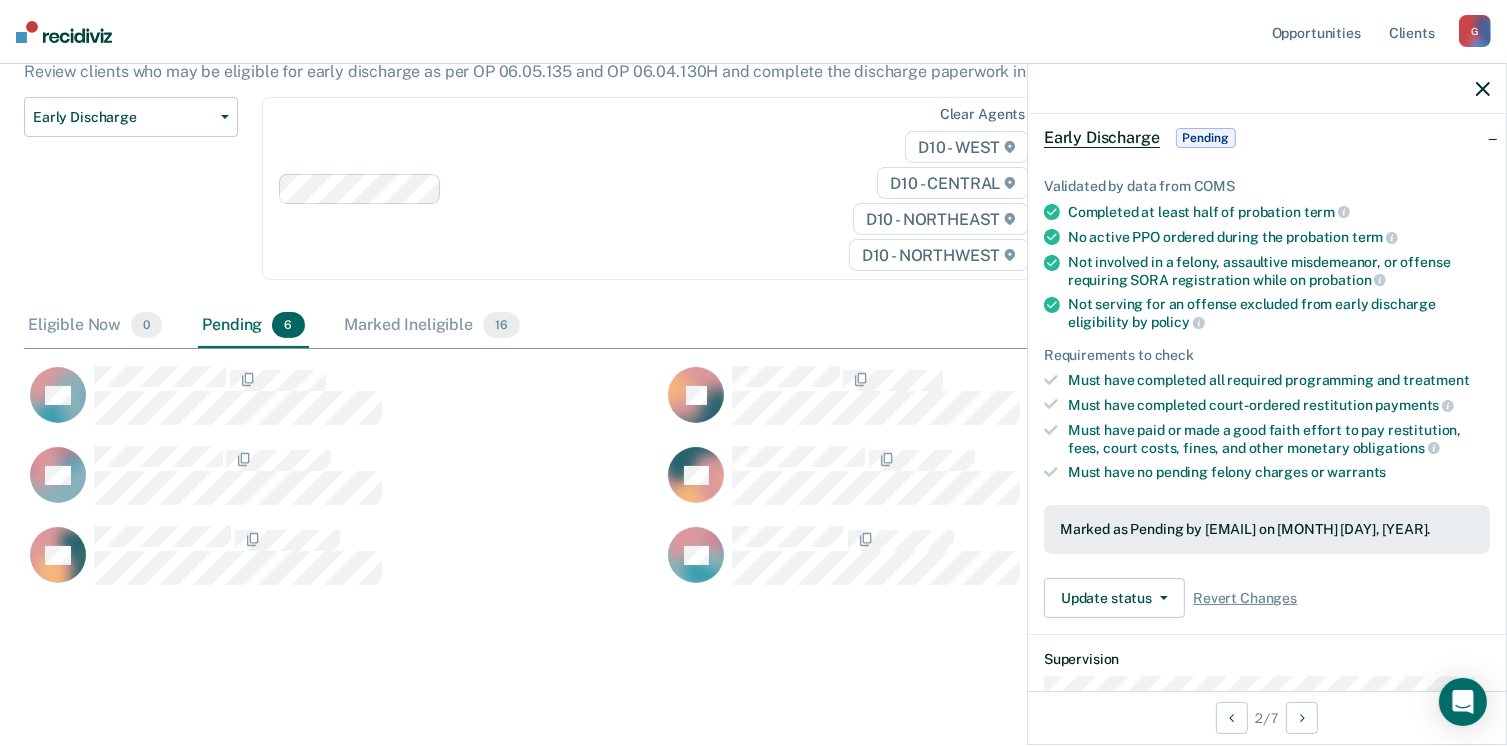 scroll, scrollTop: 300, scrollLeft: 0, axis: vertical 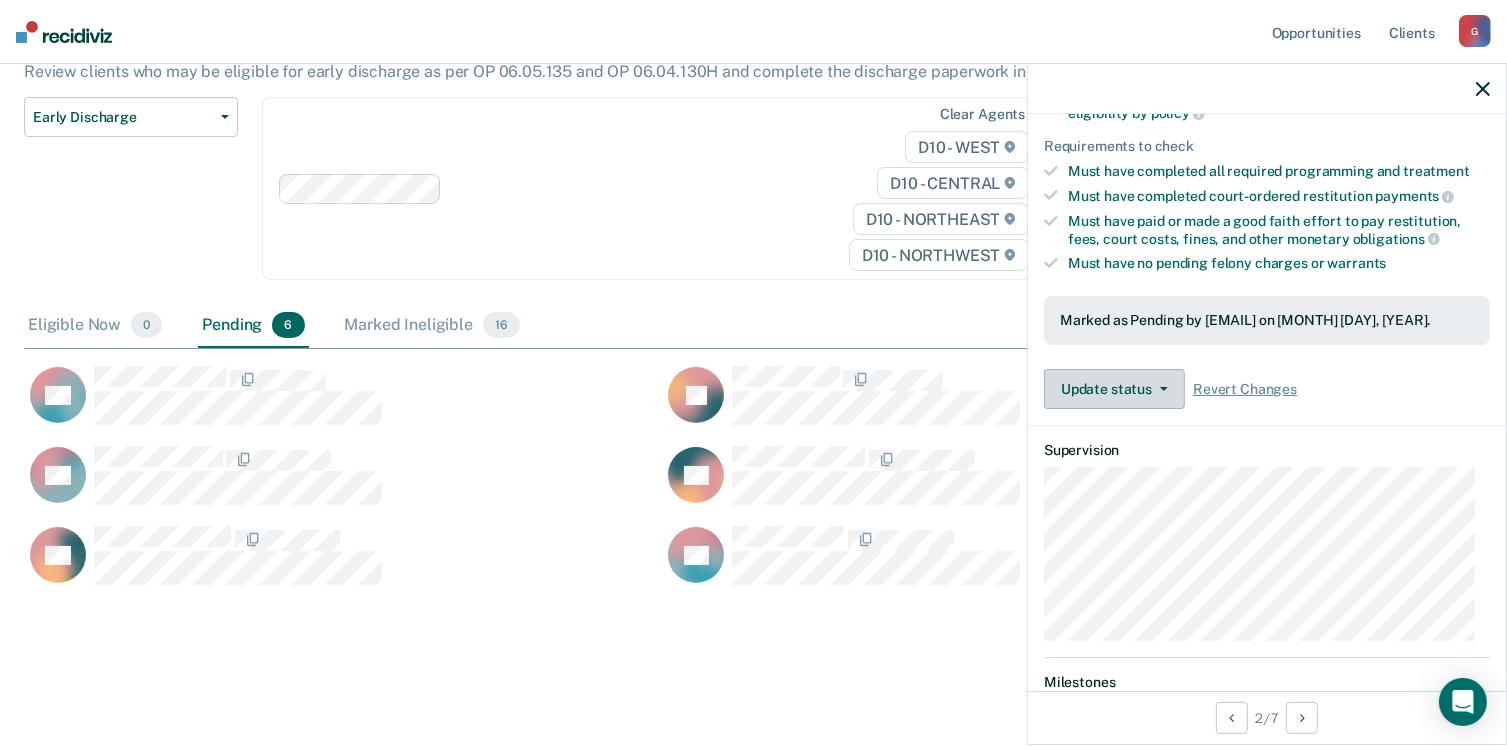 click on "Update status" at bounding box center (1114, 389) 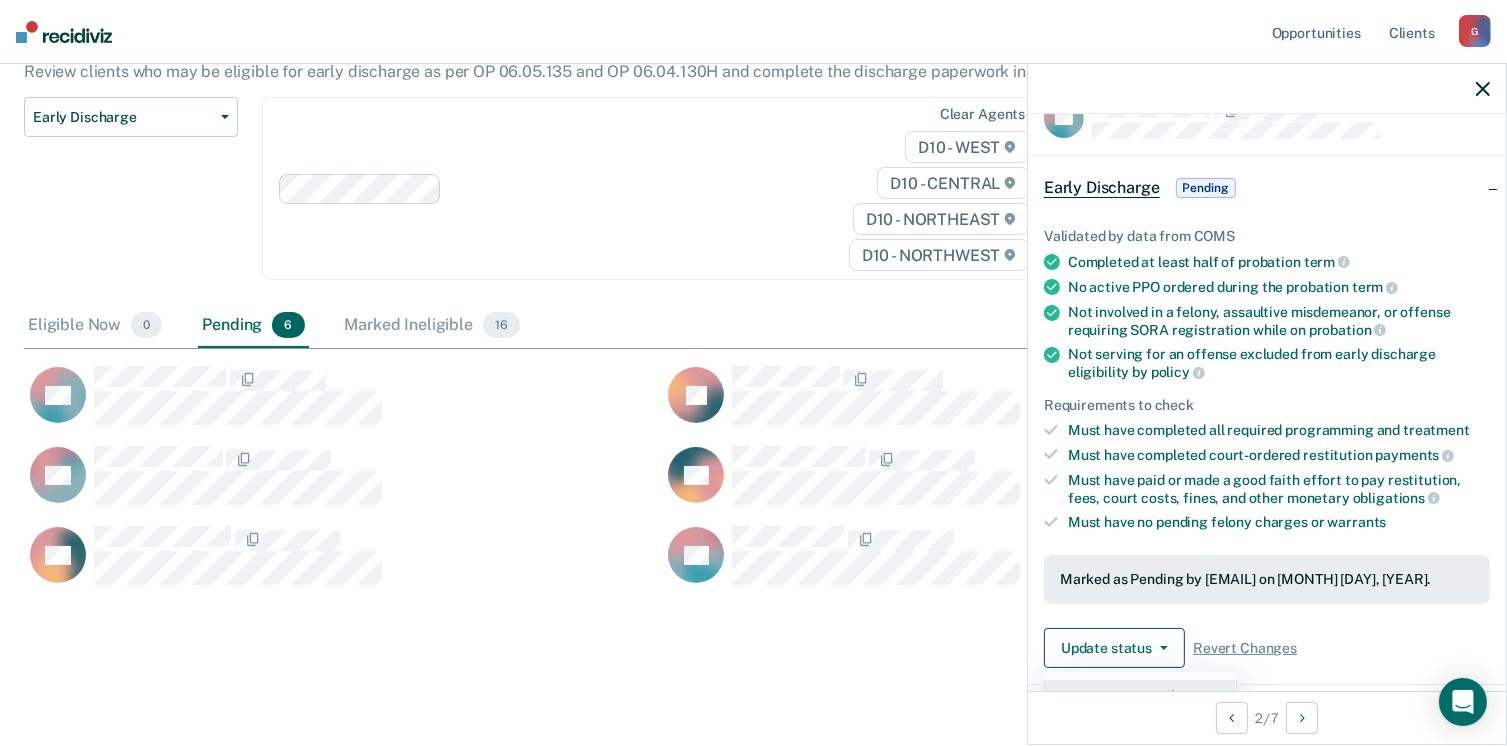 scroll, scrollTop: 0, scrollLeft: 0, axis: both 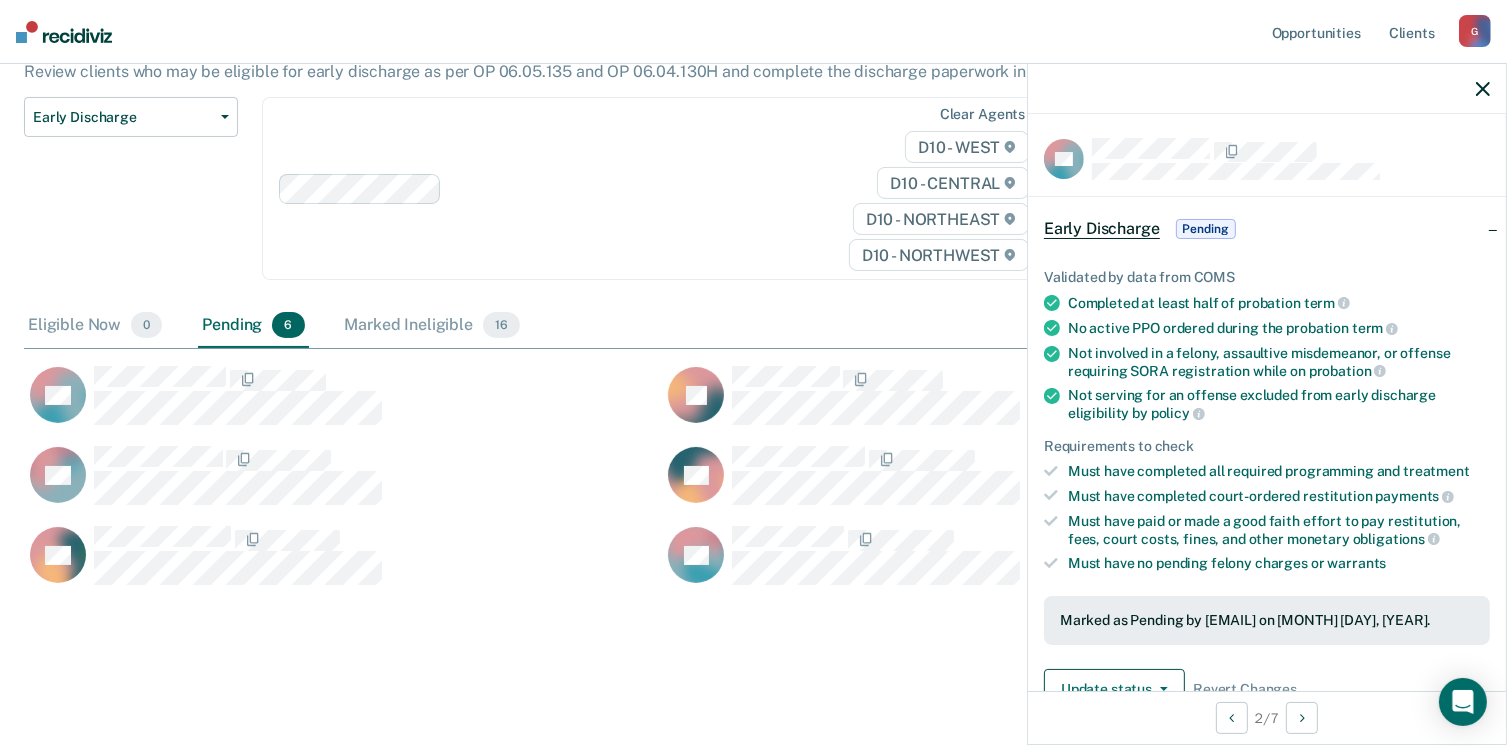 click on "Early Discharge" at bounding box center (1102, 229) 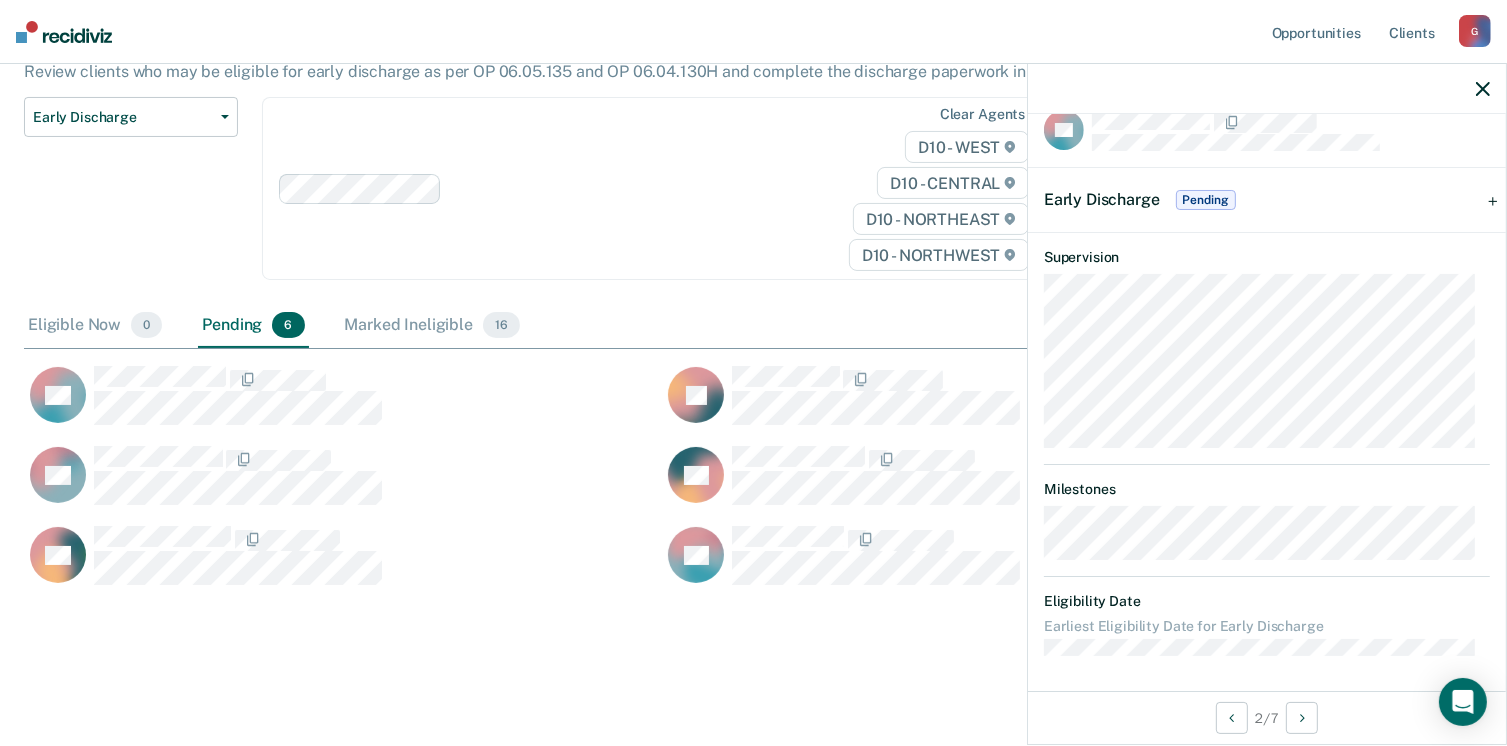 scroll, scrollTop: 0, scrollLeft: 0, axis: both 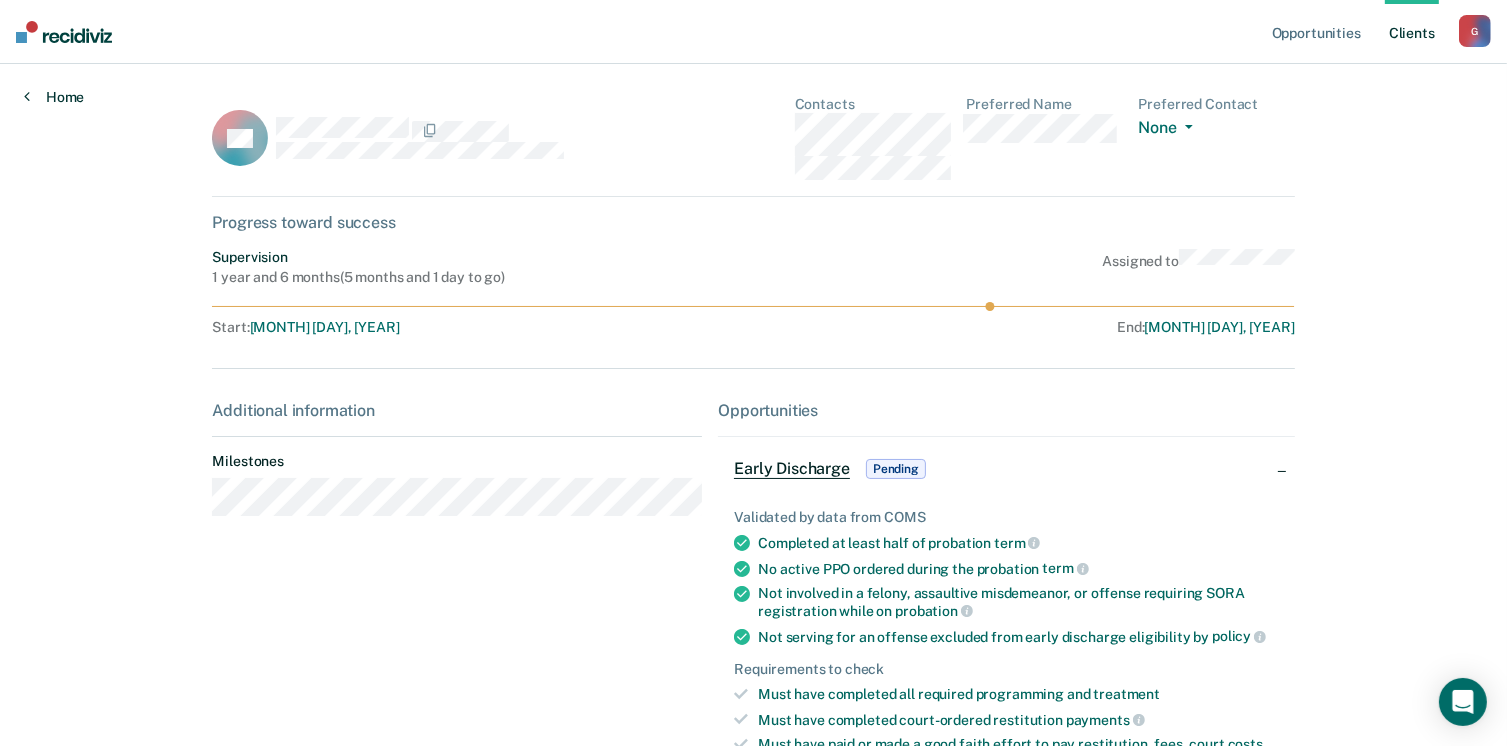 click at bounding box center (27, 96) 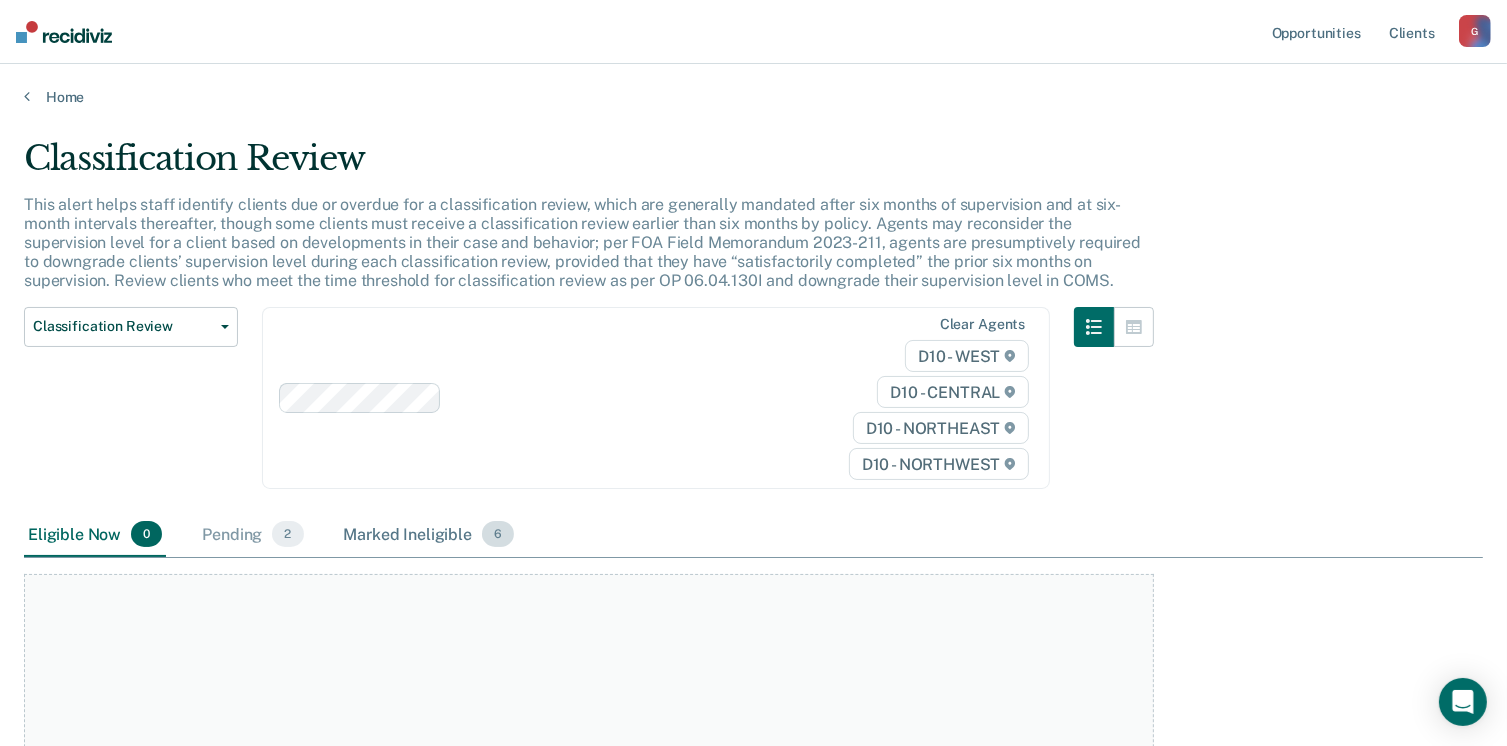 click on "Marked Ineligible 6" at bounding box center [429, 535] 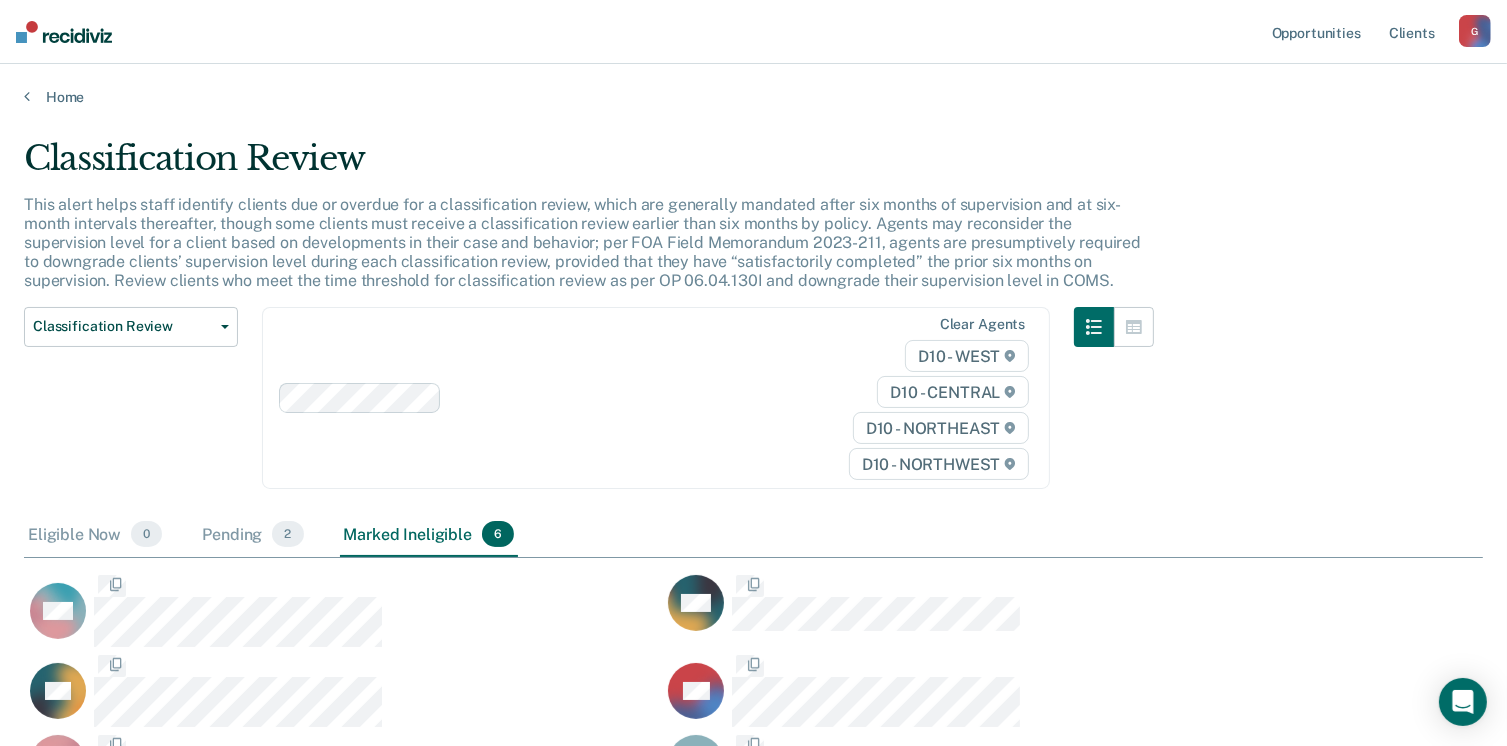 scroll, scrollTop: 16, scrollLeft: 16, axis: both 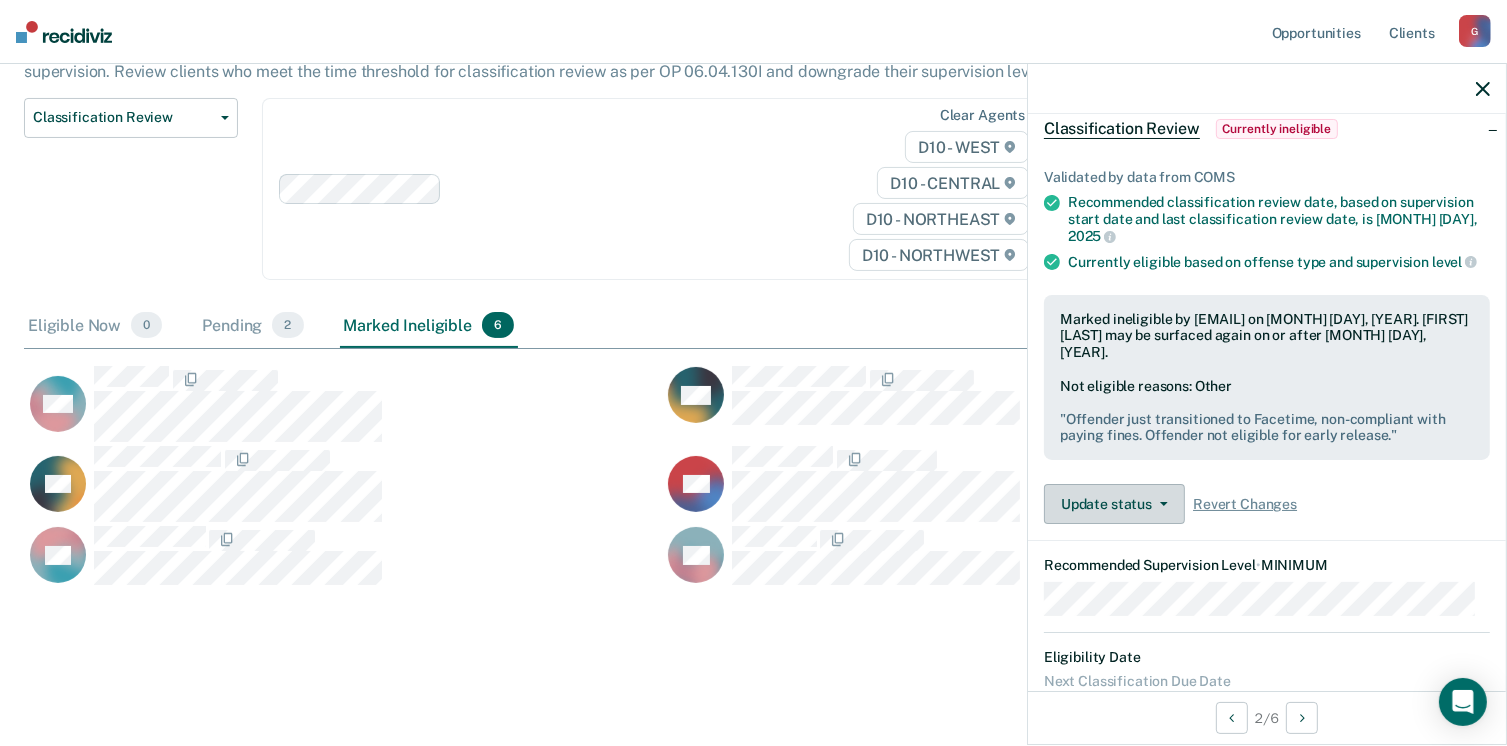 click on "Update status" at bounding box center (1114, 504) 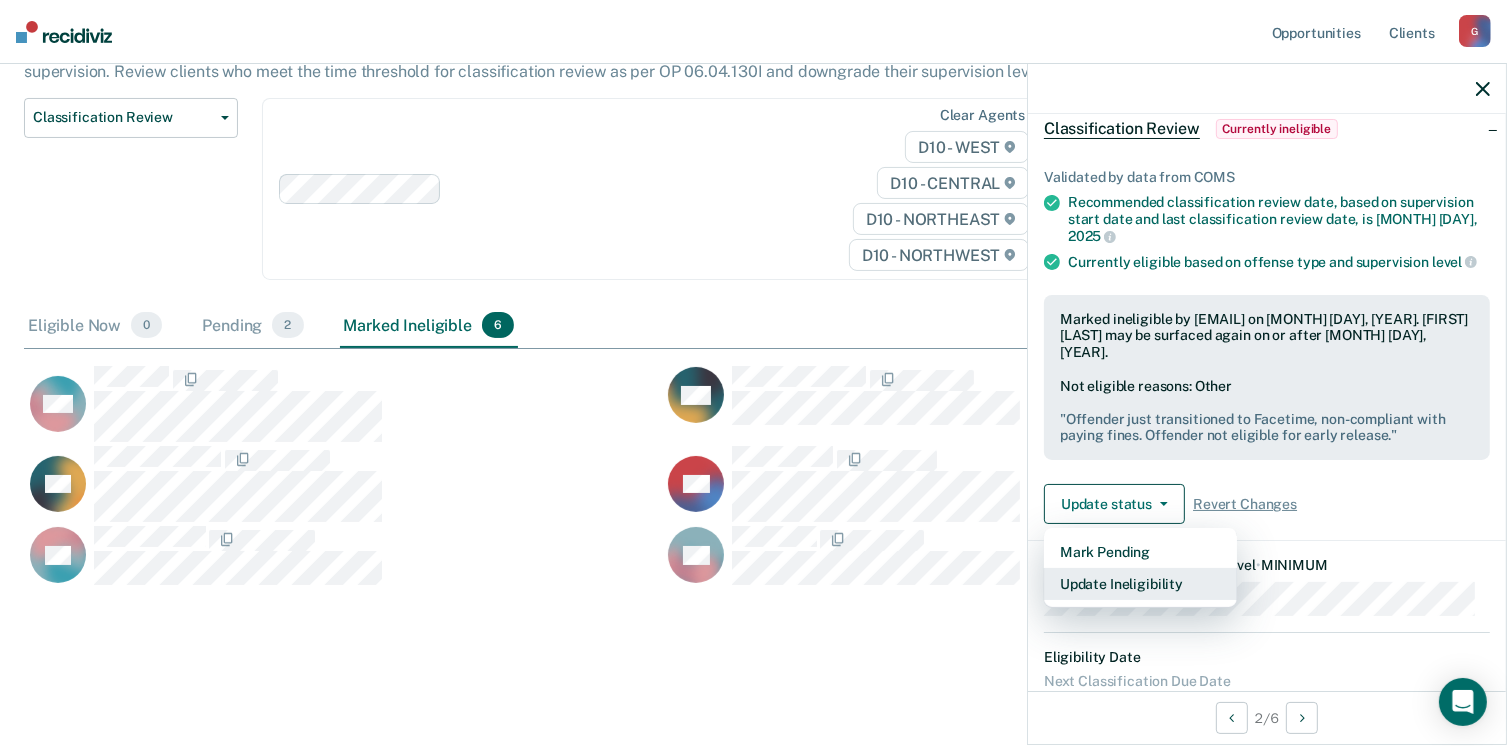 click on "Update Ineligibility" at bounding box center (1140, 584) 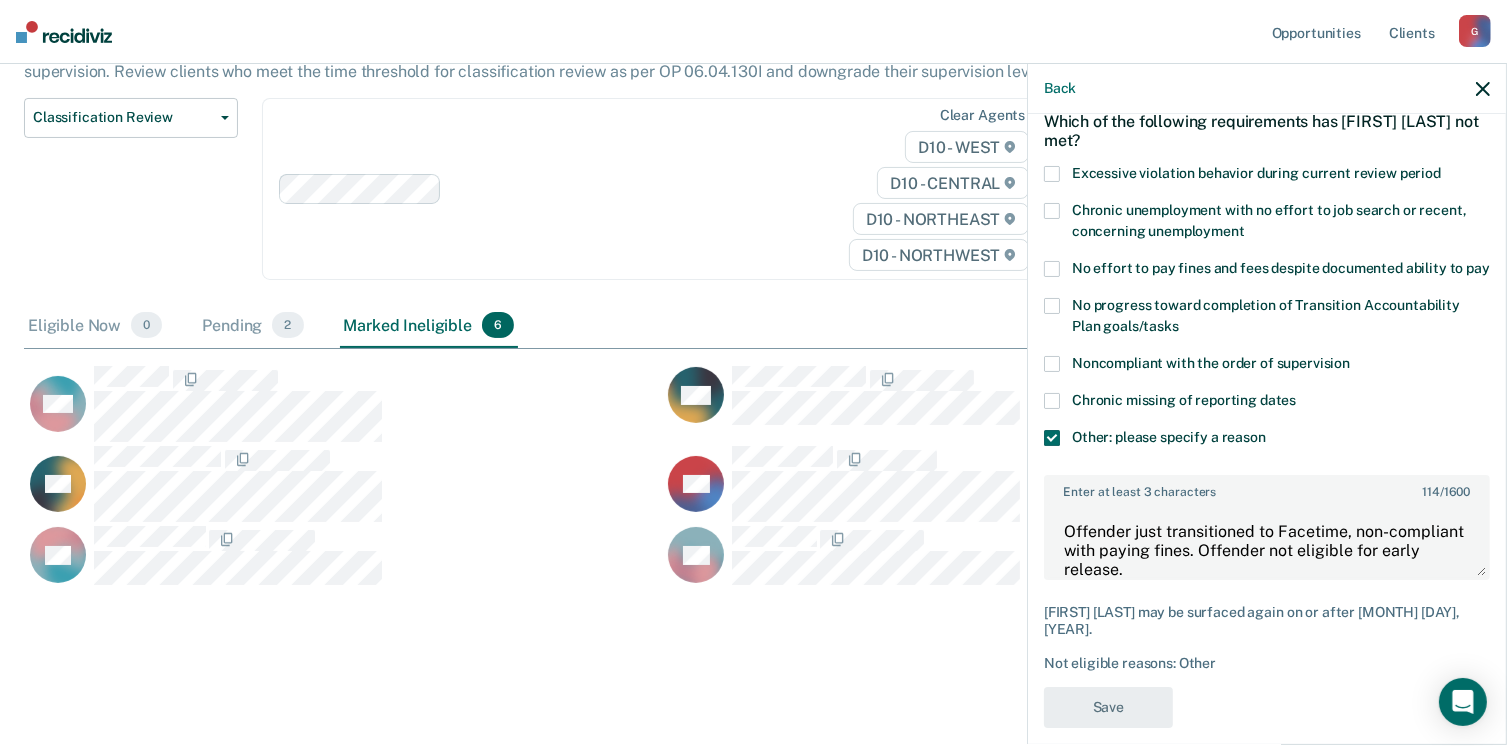 scroll, scrollTop: 140, scrollLeft: 0, axis: vertical 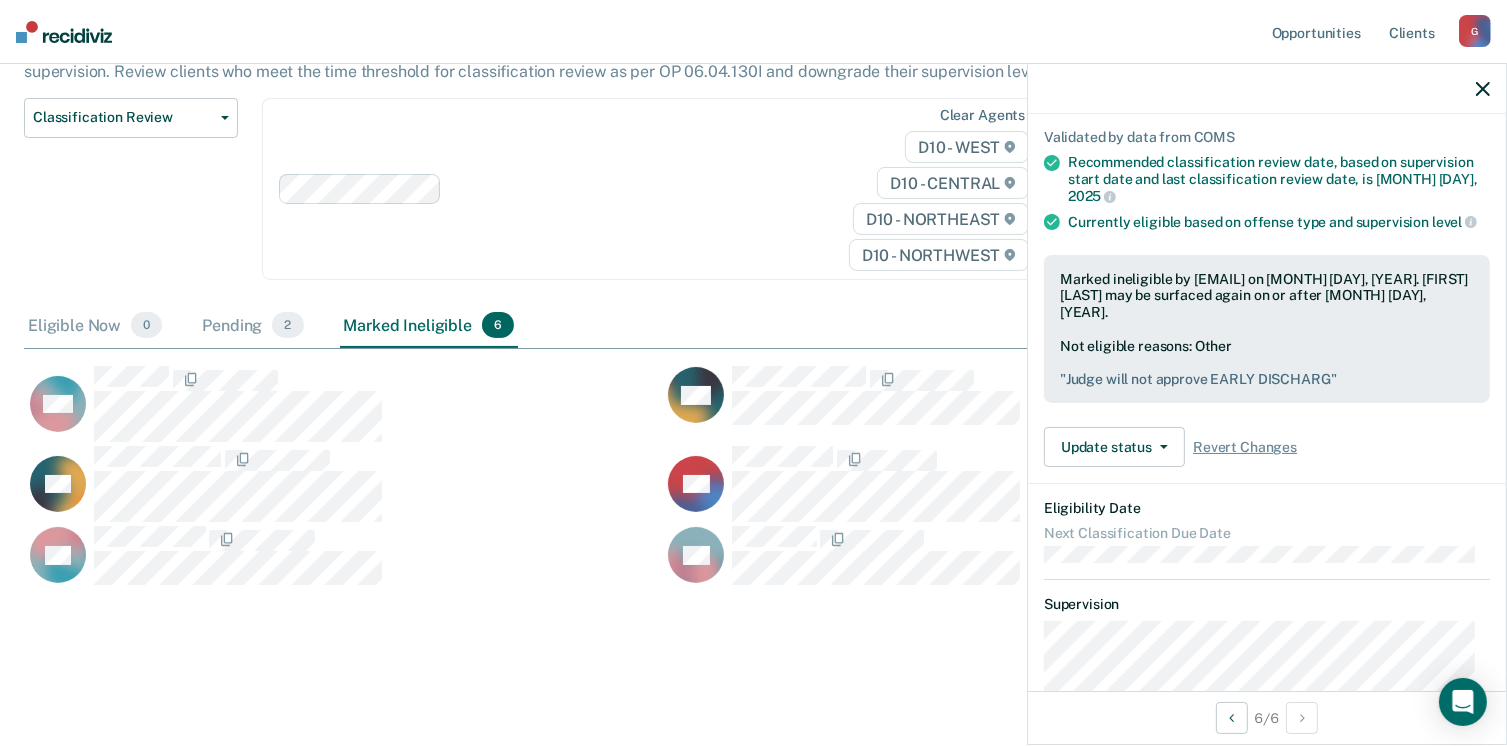 click at bounding box center (1267, 89) 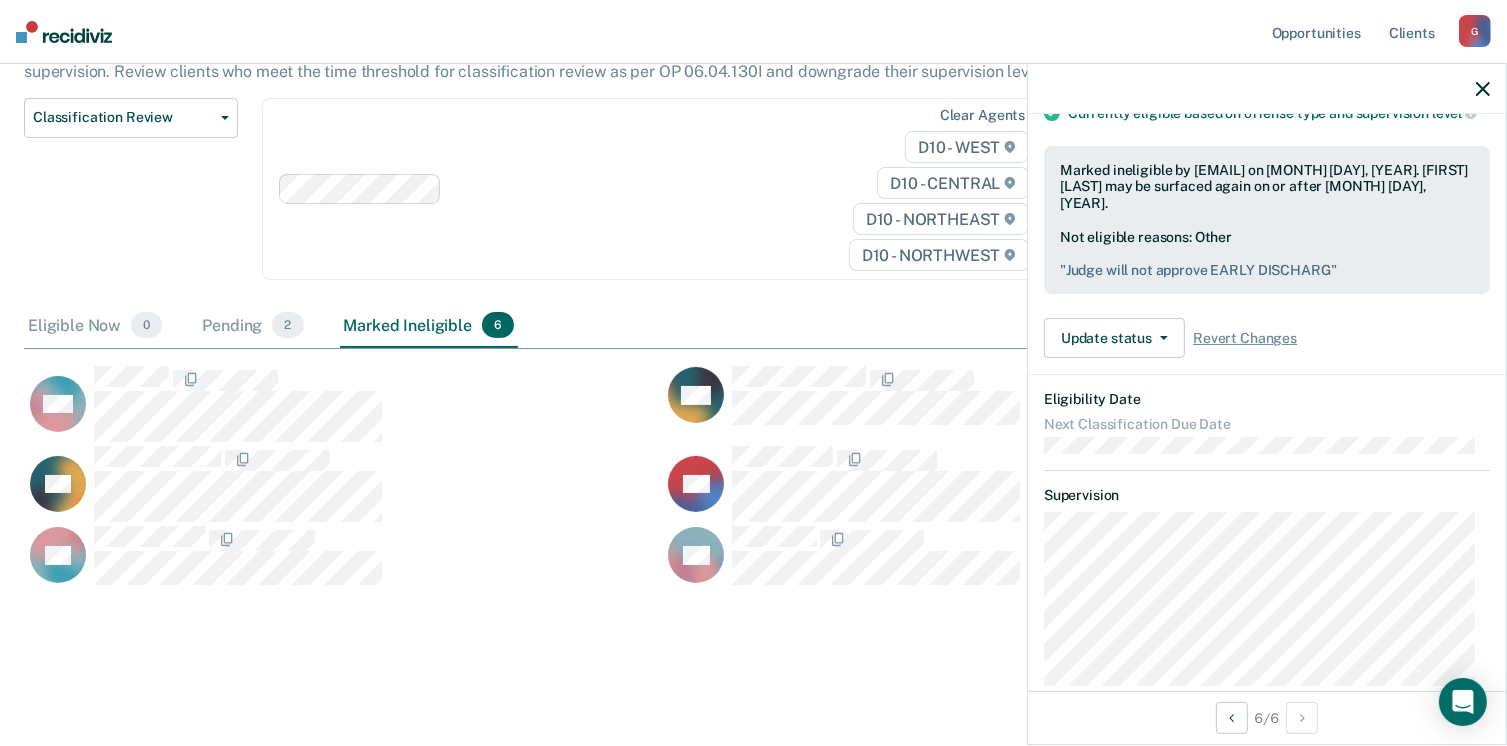 scroll, scrollTop: 410, scrollLeft: 0, axis: vertical 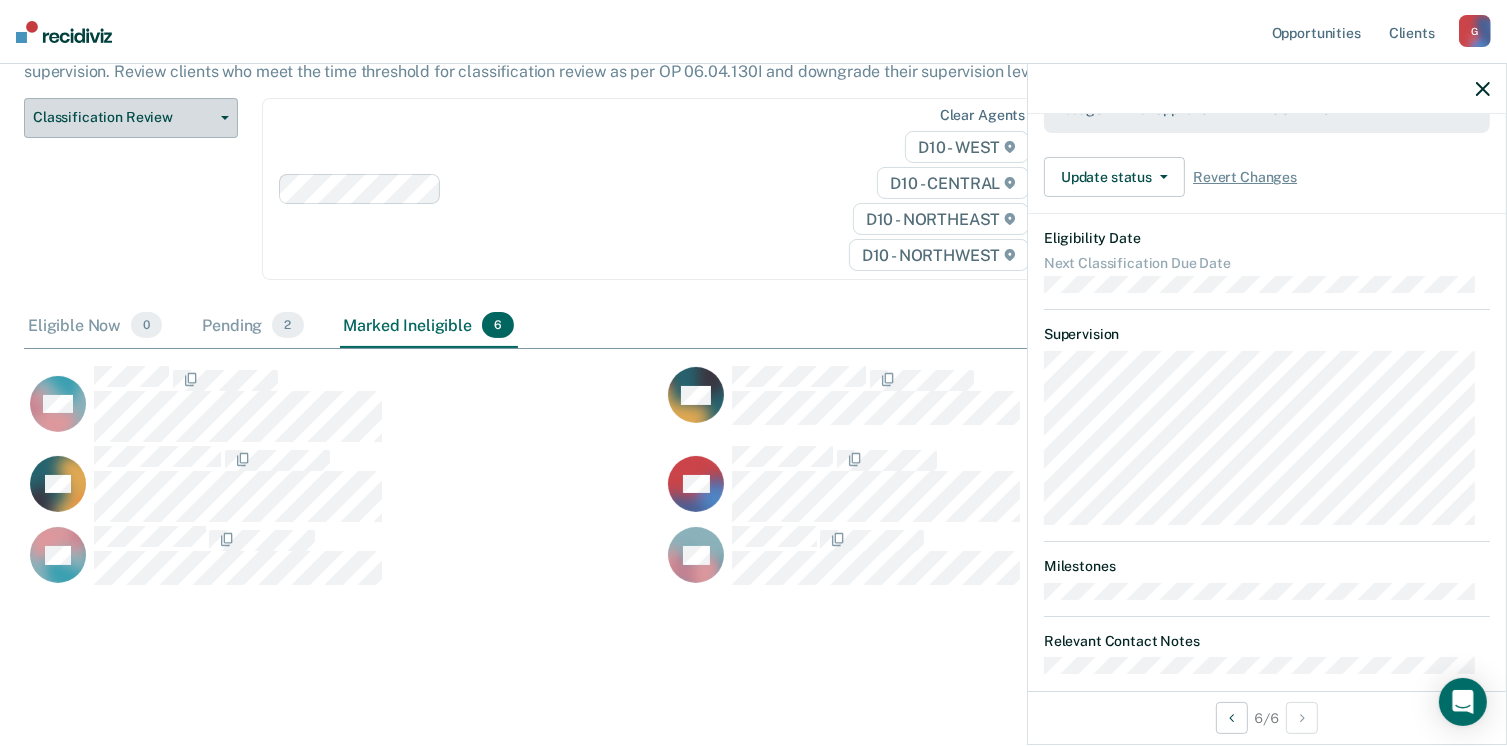 click on "Classification Review" at bounding box center [123, 117] 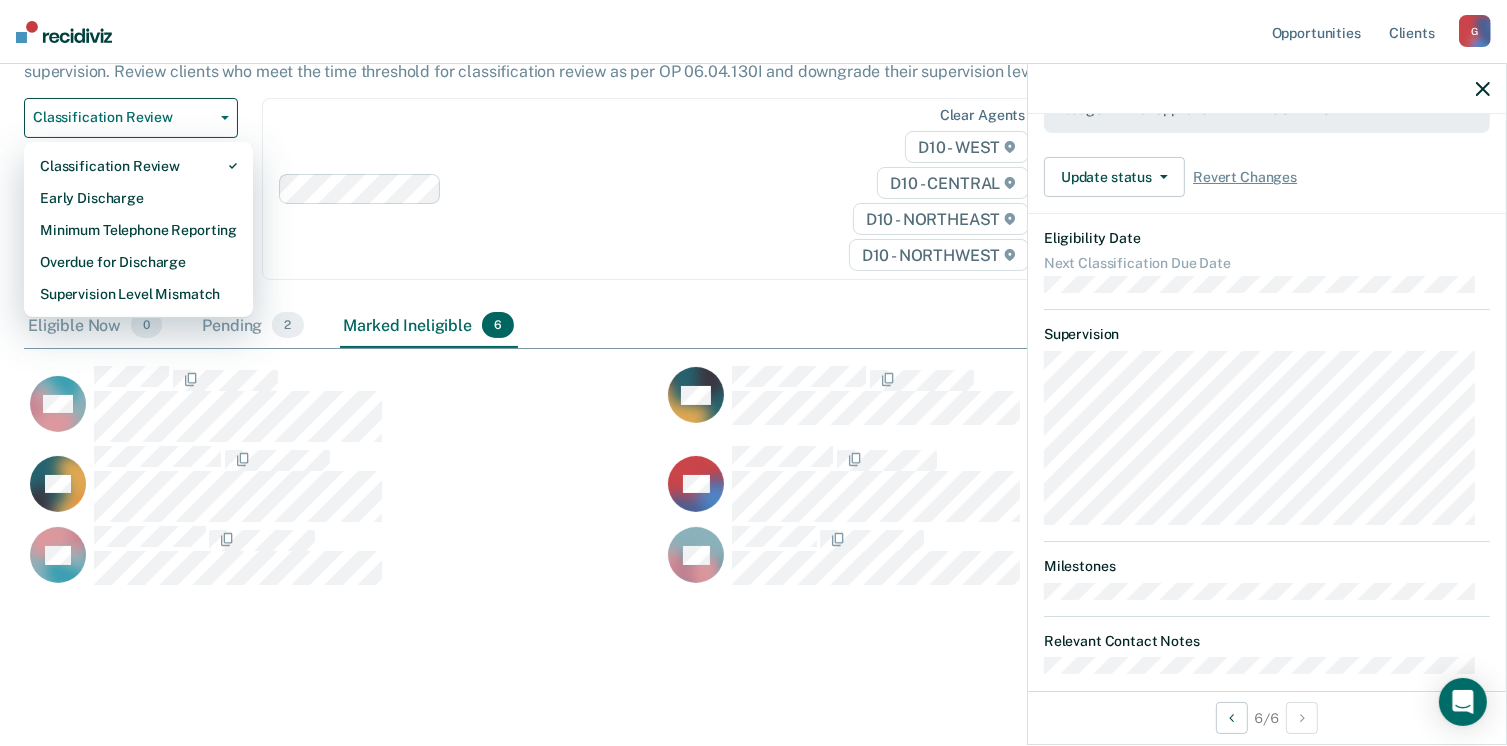 click on "Clear   agents D10 - WEST   D10 - CENTRAL   D10 - NORTHEAST   D10 - NORTHWEST" at bounding box center (656, 189) 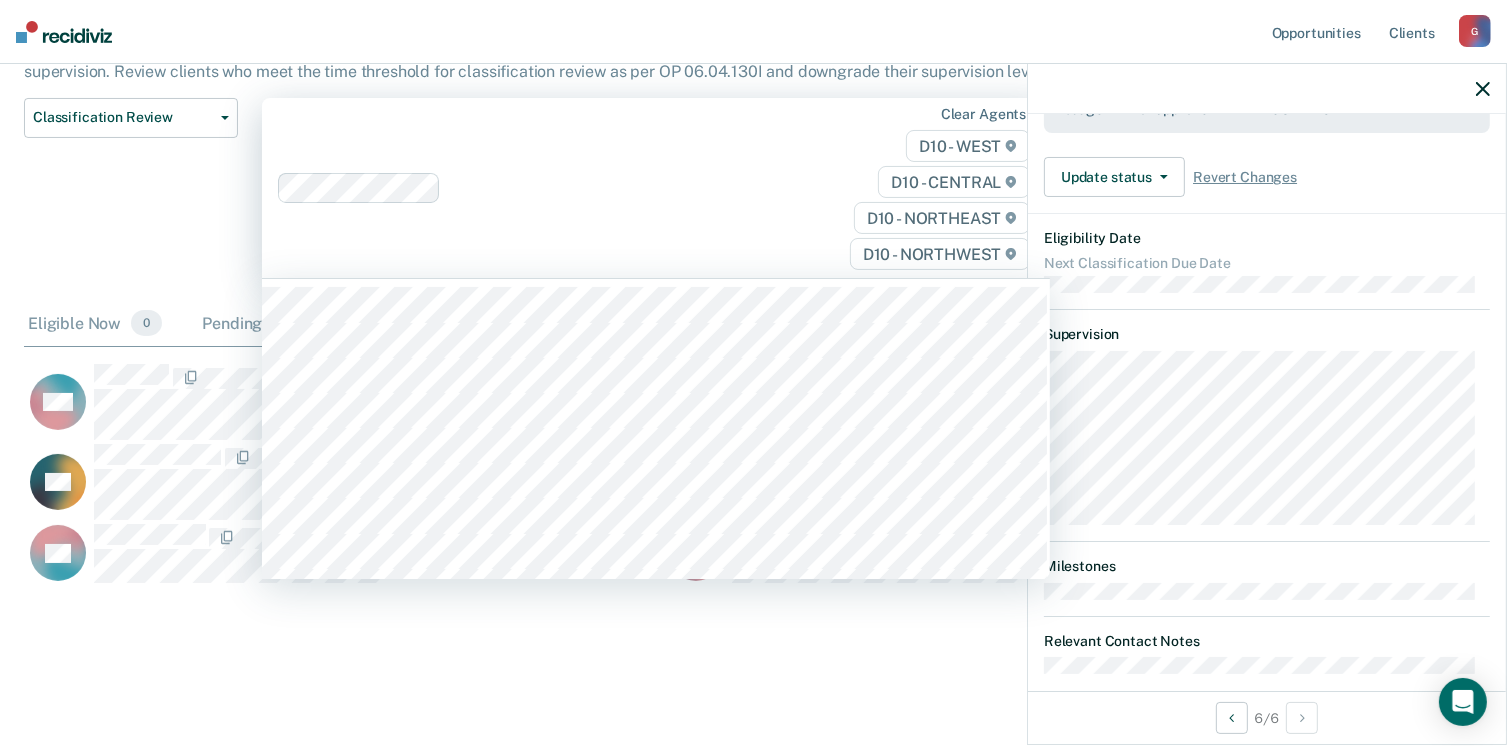 scroll, scrollTop: 208, scrollLeft: 0, axis: vertical 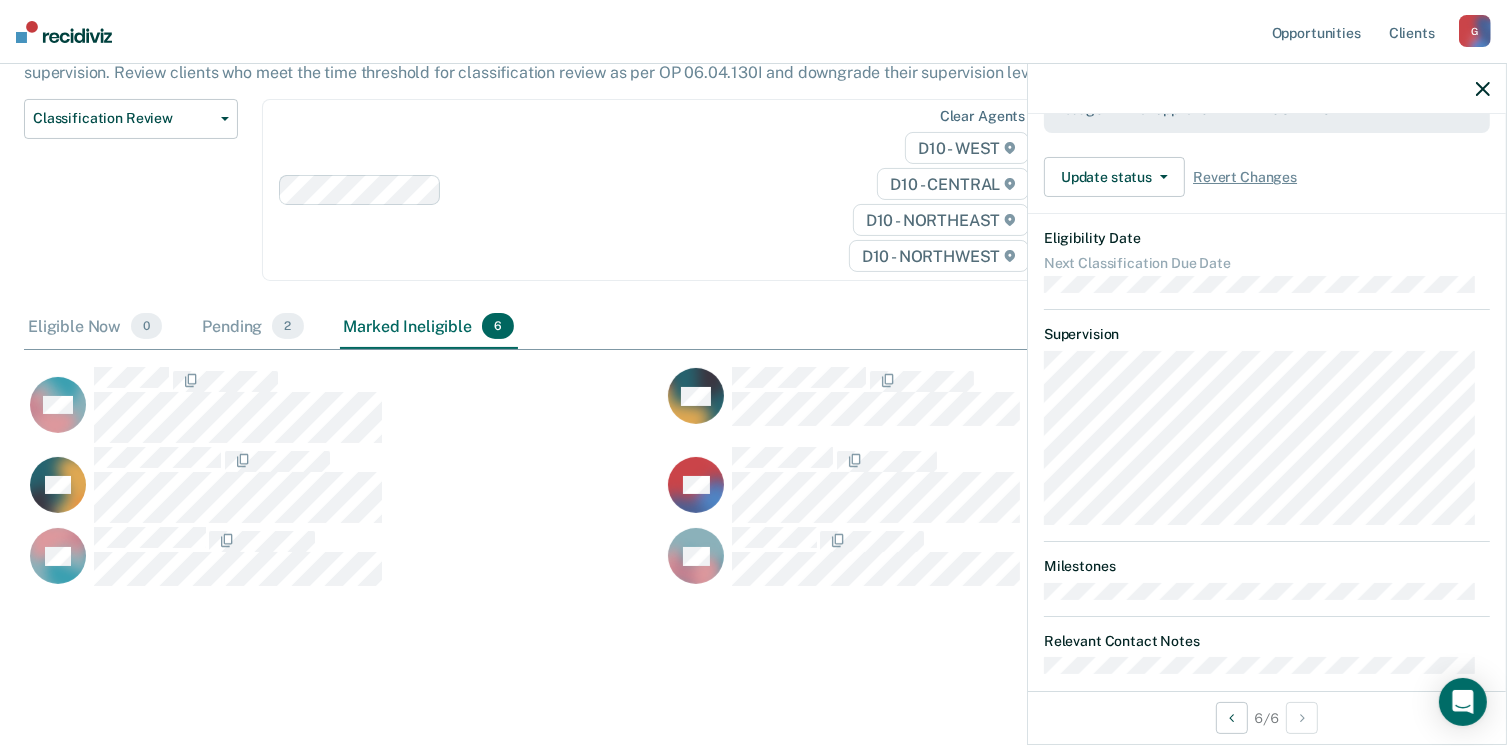click on "Classification Review Classification Review Early Discharge Minimum Telephone Reporting Overdue for Discharge Supervision Level Mismatch" at bounding box center [131, 202] 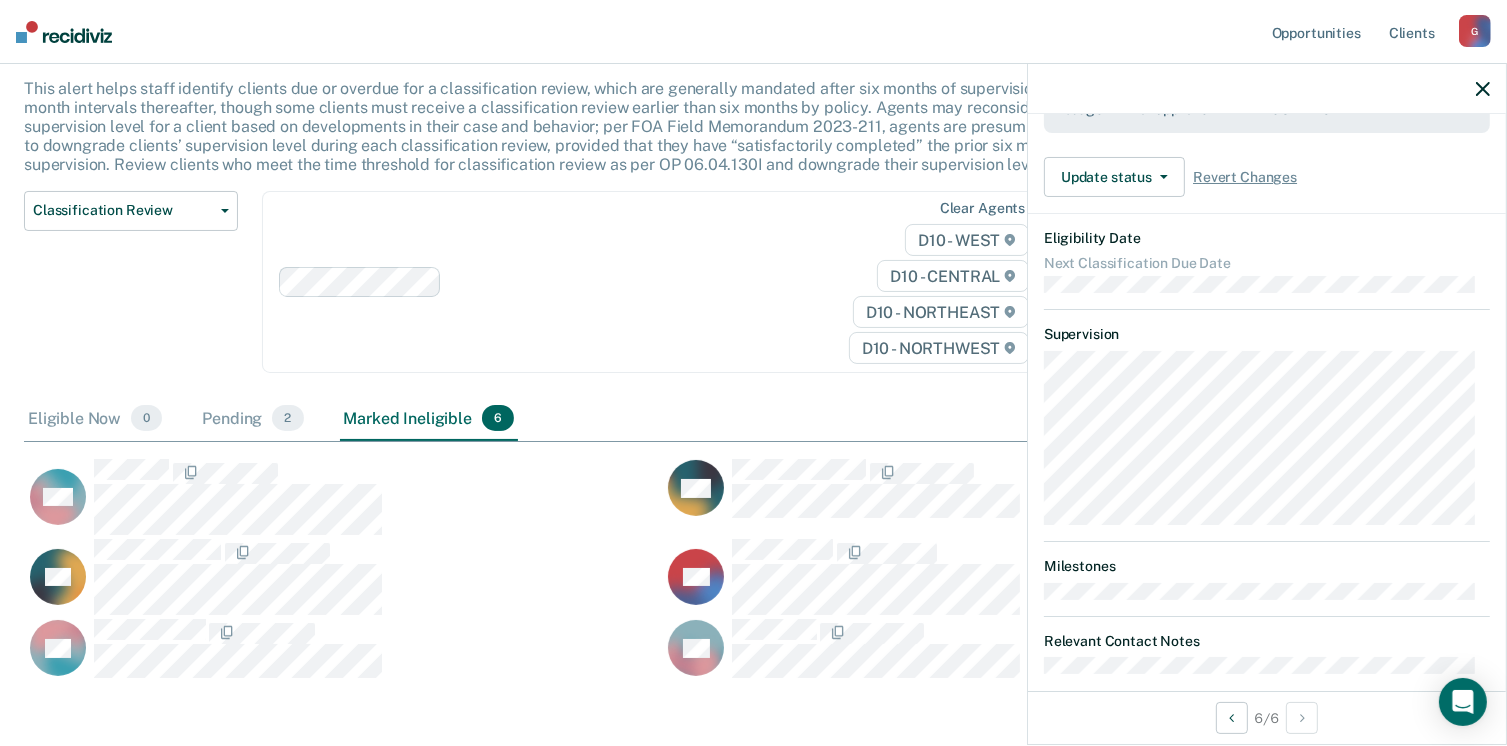 scroll, scrollTop: 0, scrollLeft: 0, axis: both 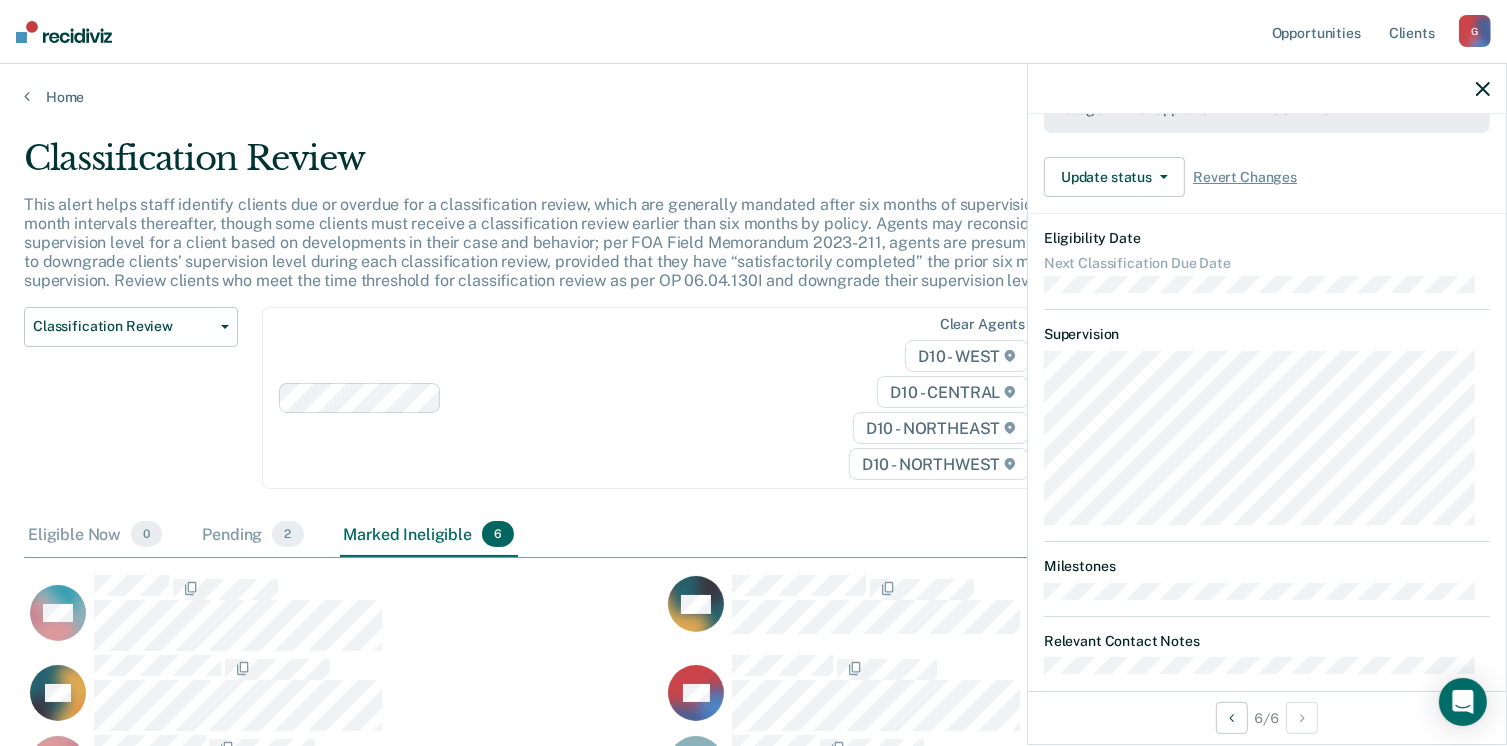 click on "Home" at bounding box center (753, 85) 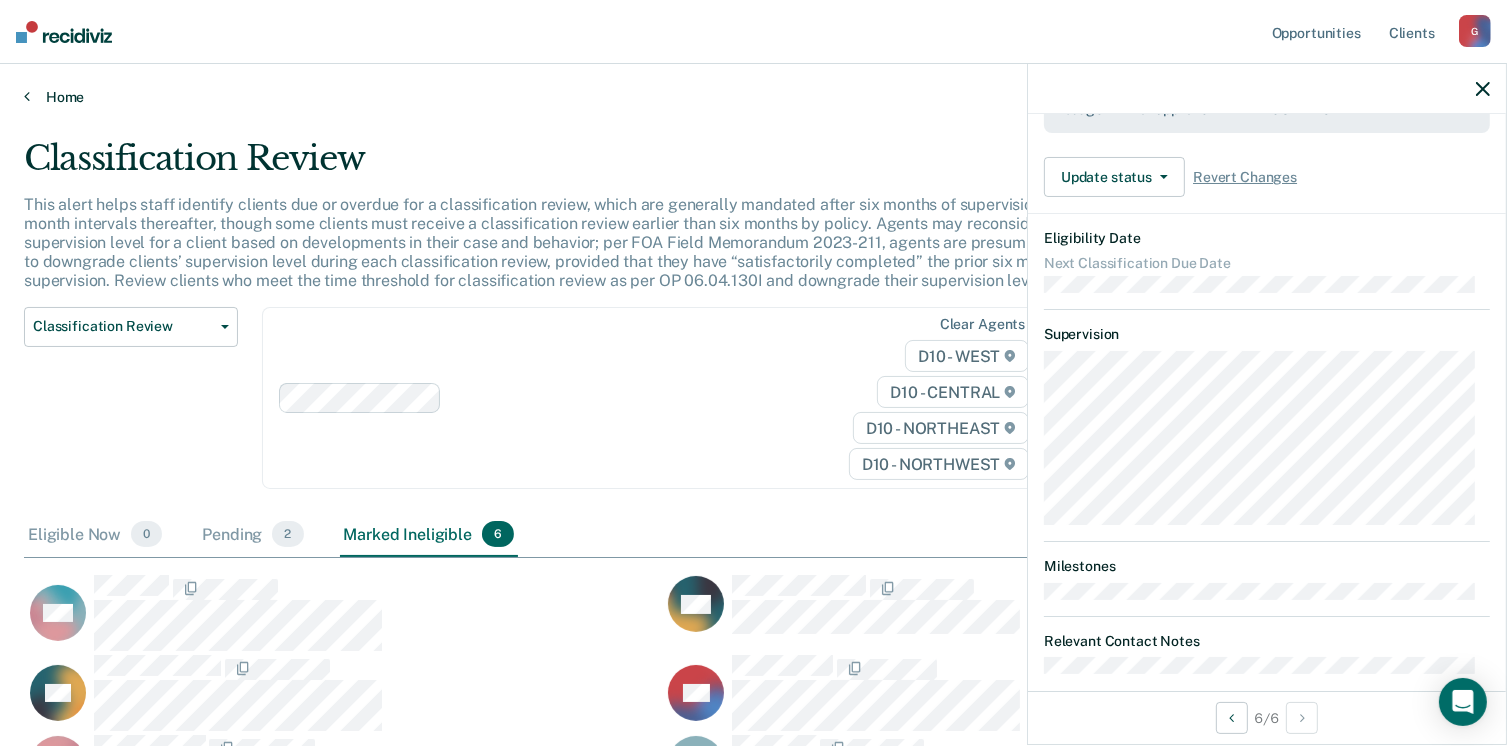 click on "Home" at bounding box center [753, 97] 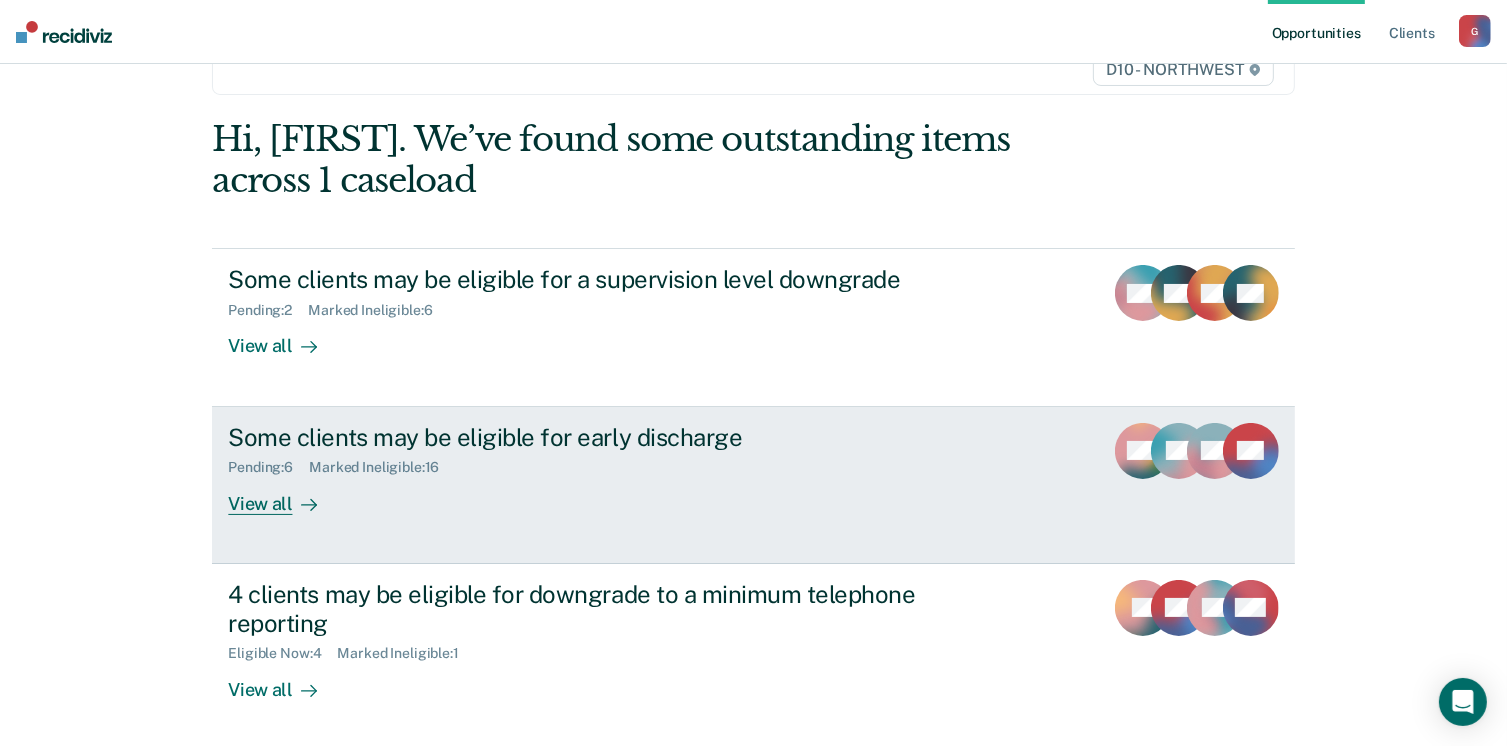 scroll, scrollTop: 272, scrollLeft: 0, axis: vertical 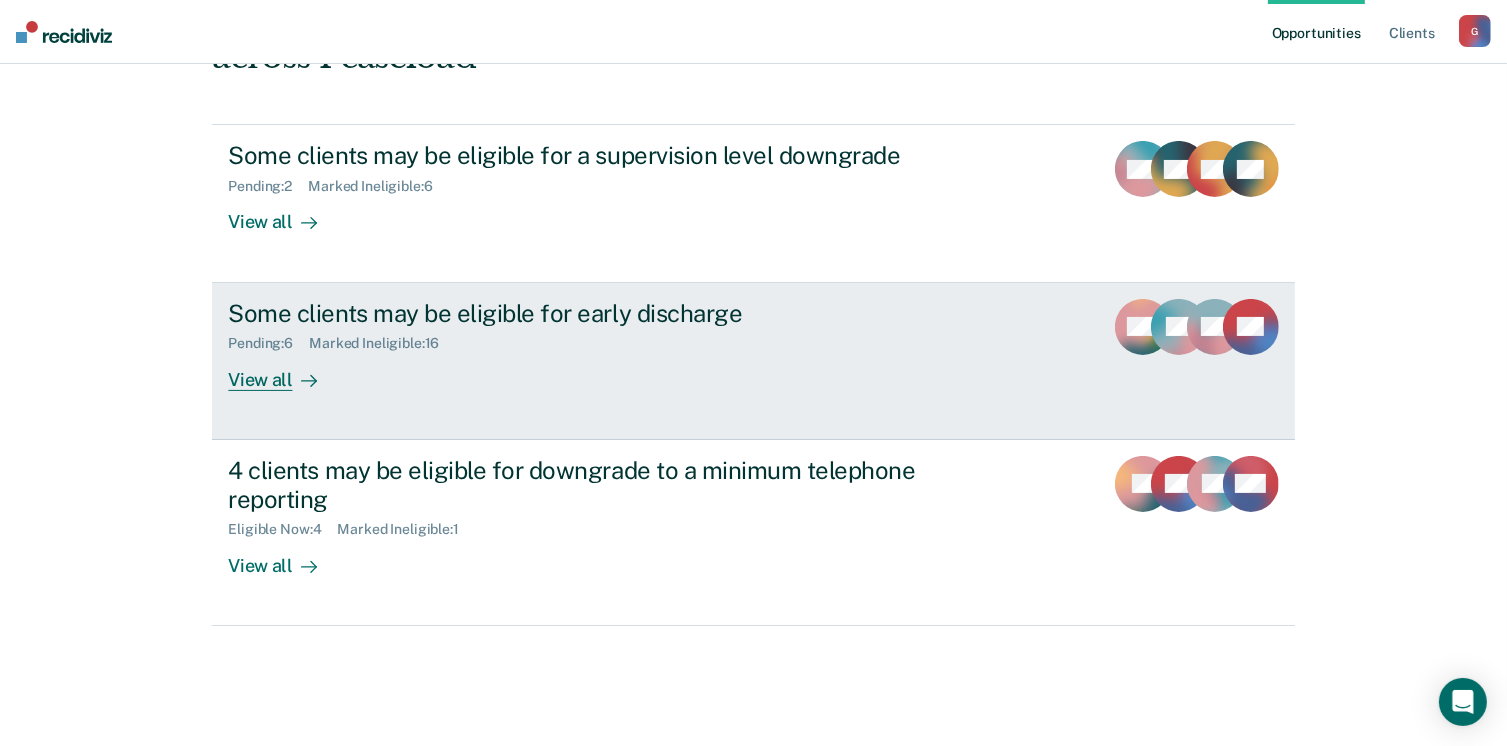 click on "View all" at bounding box center (284, 371) 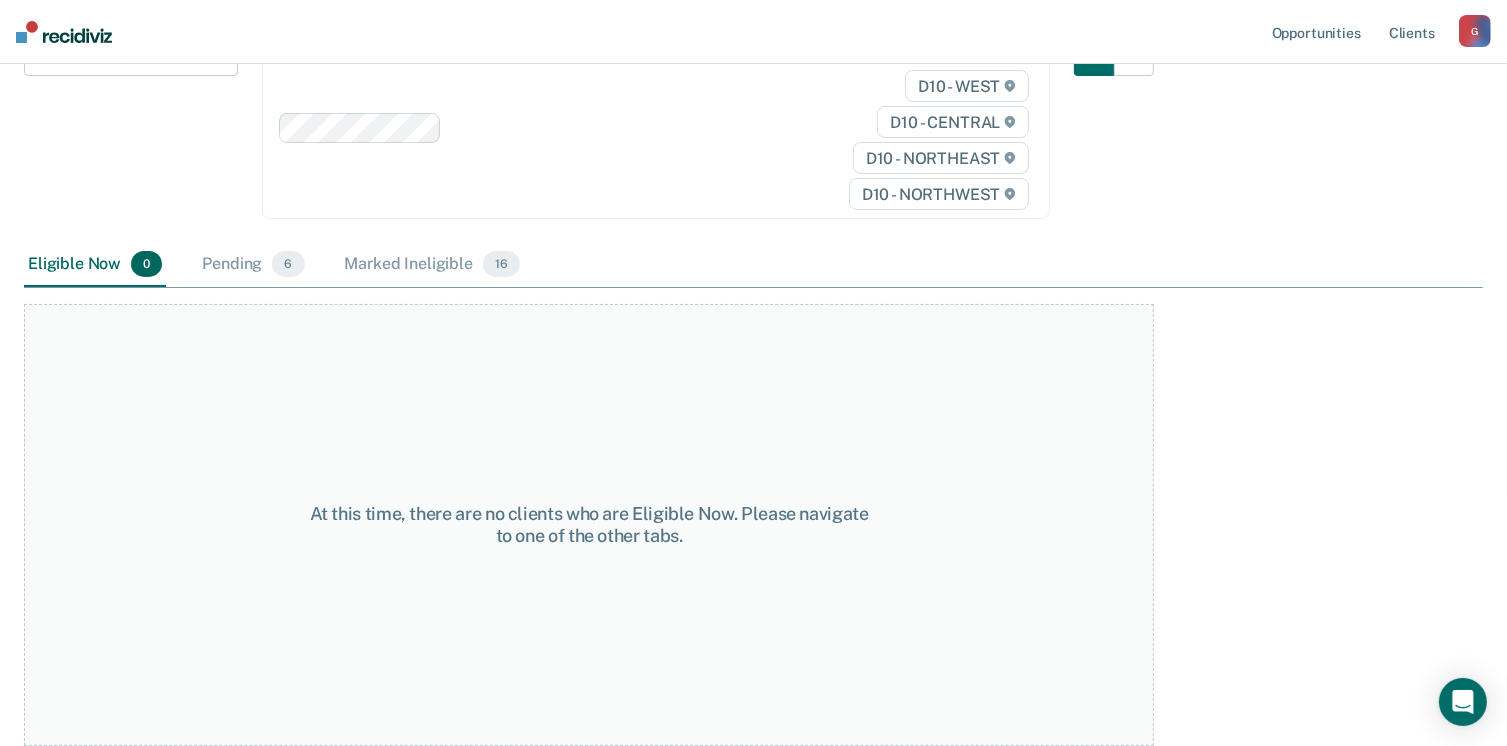 scroll, scrollTop: 0, scrollLeft: 0, axis: both 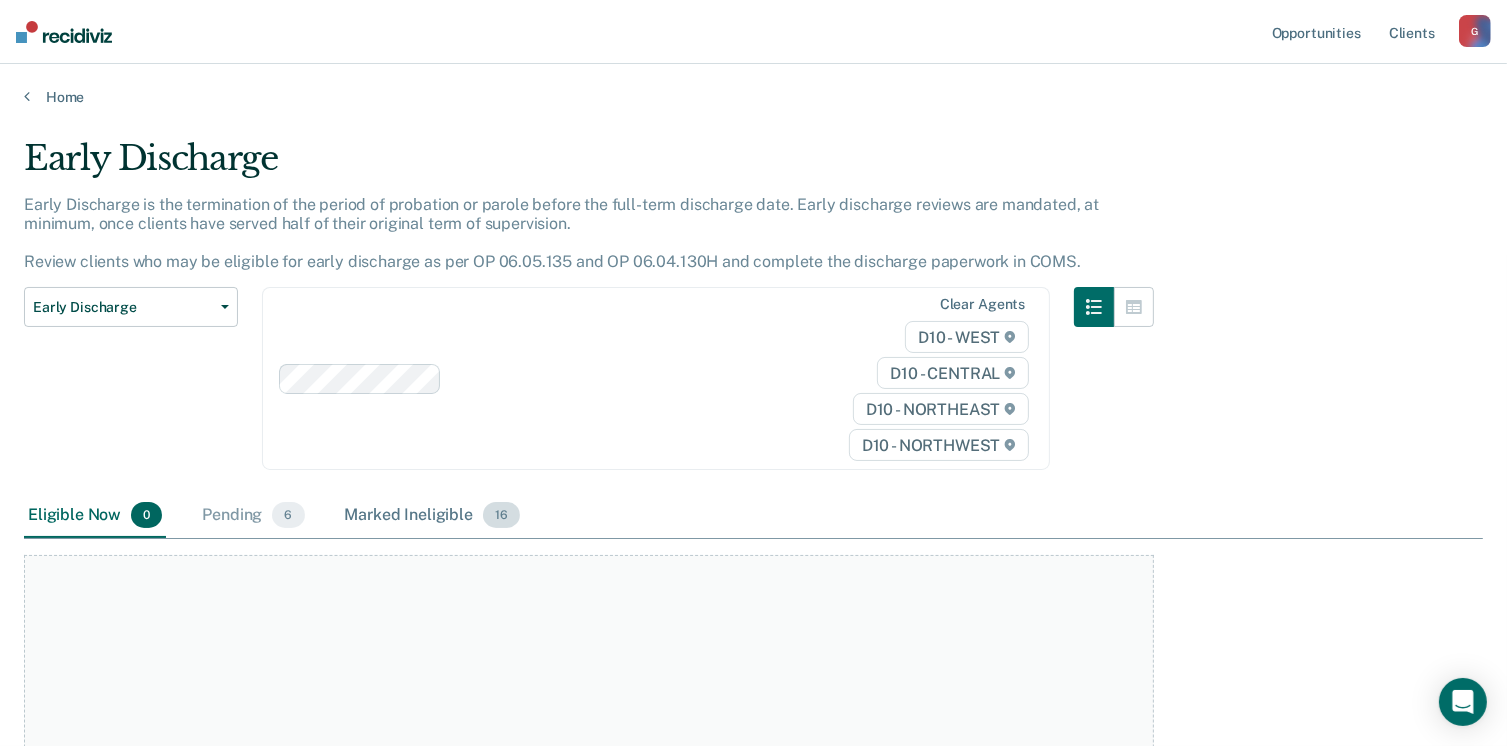 click on "Marked Ineligible 16" at bounding box center (432, 516) 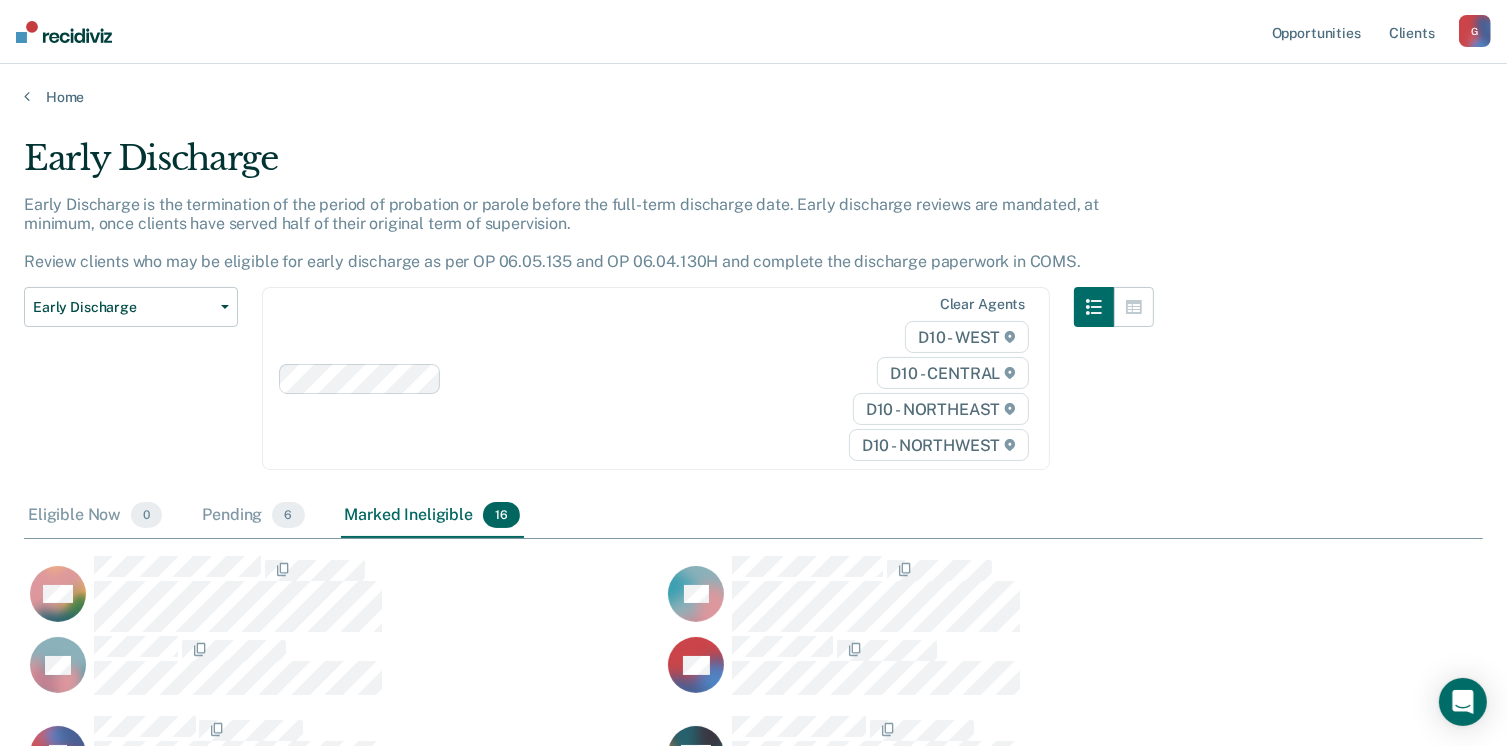 scroll, scrollTop: 16, scrollLeft: 16, axis: both 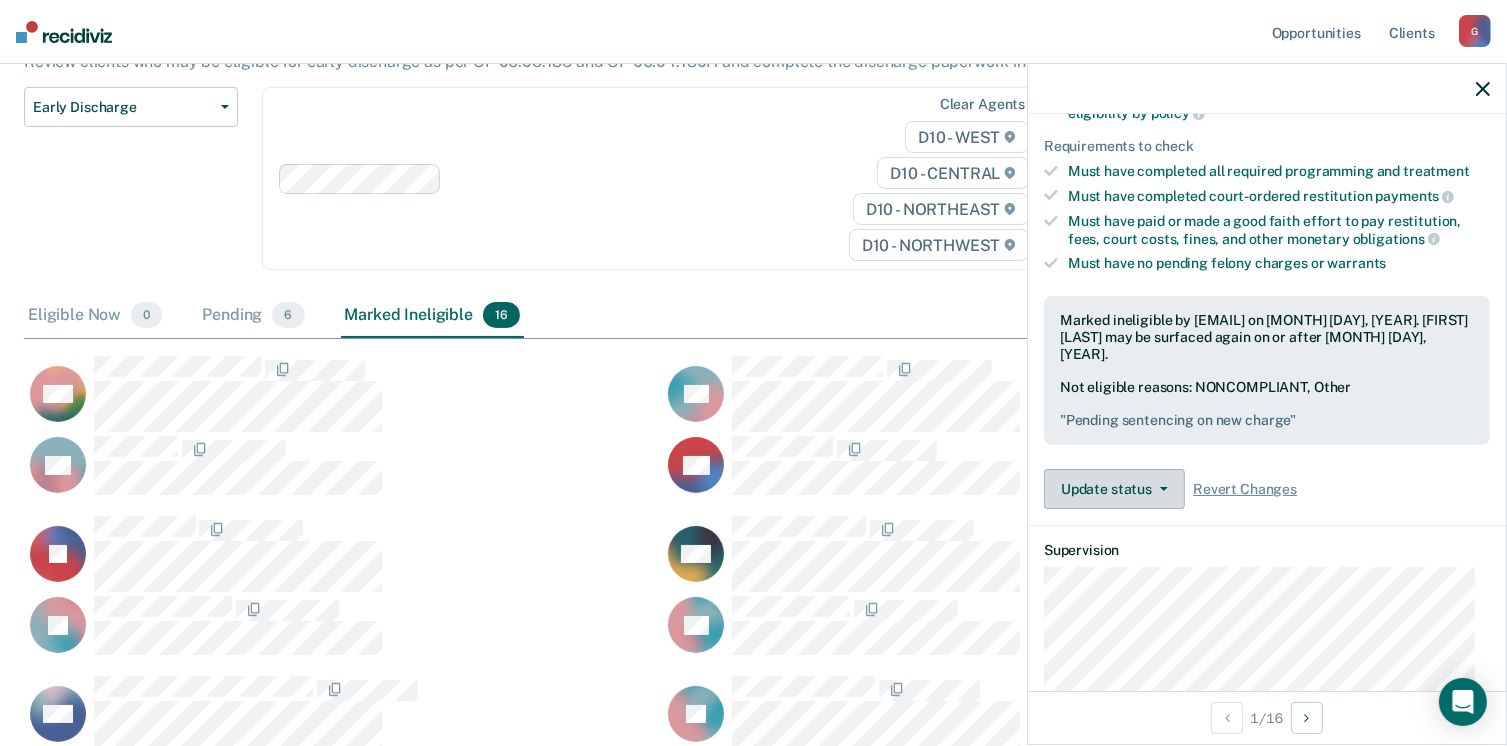 click on "Update status" at bounding box center [1114, 489] 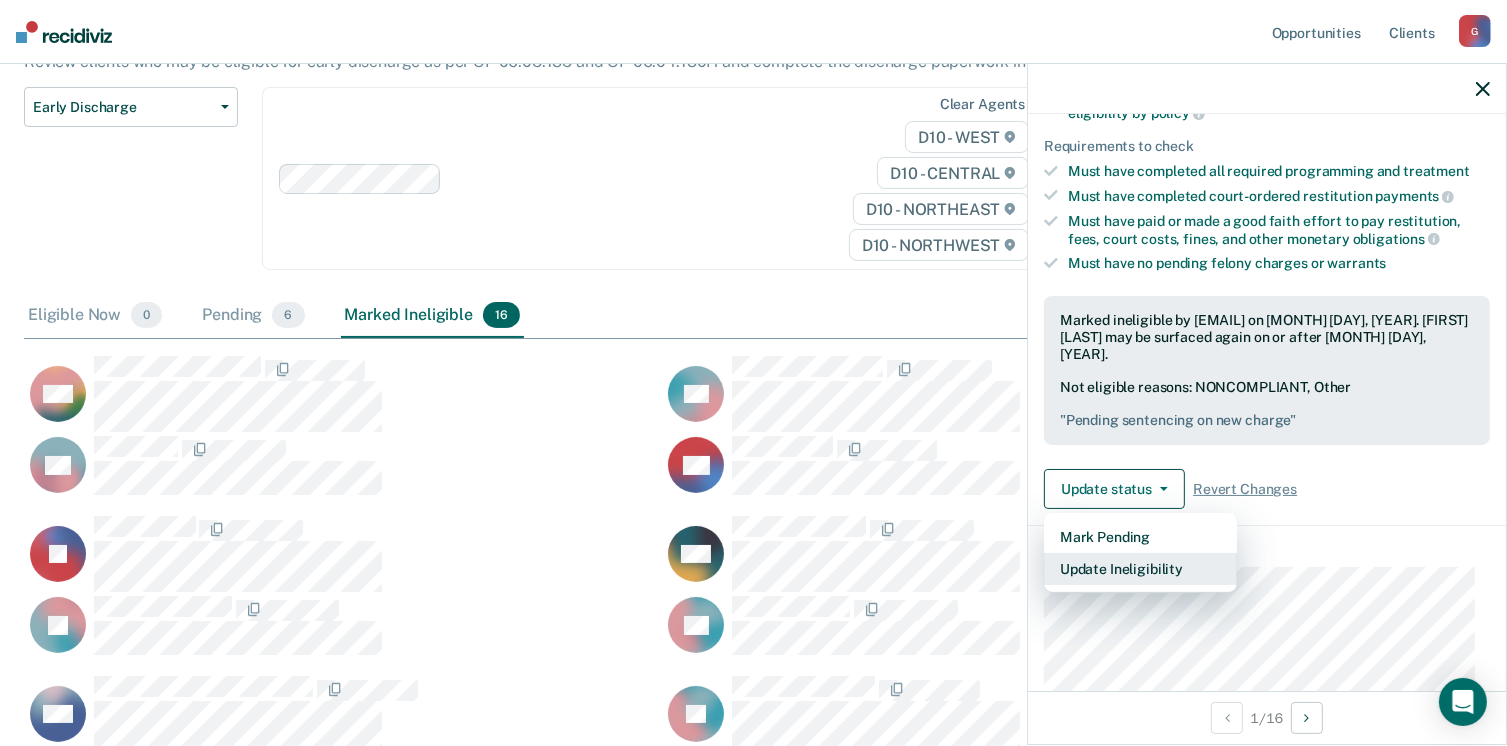 click on "Update Ineligibility" at bounding box center (1140, 569) 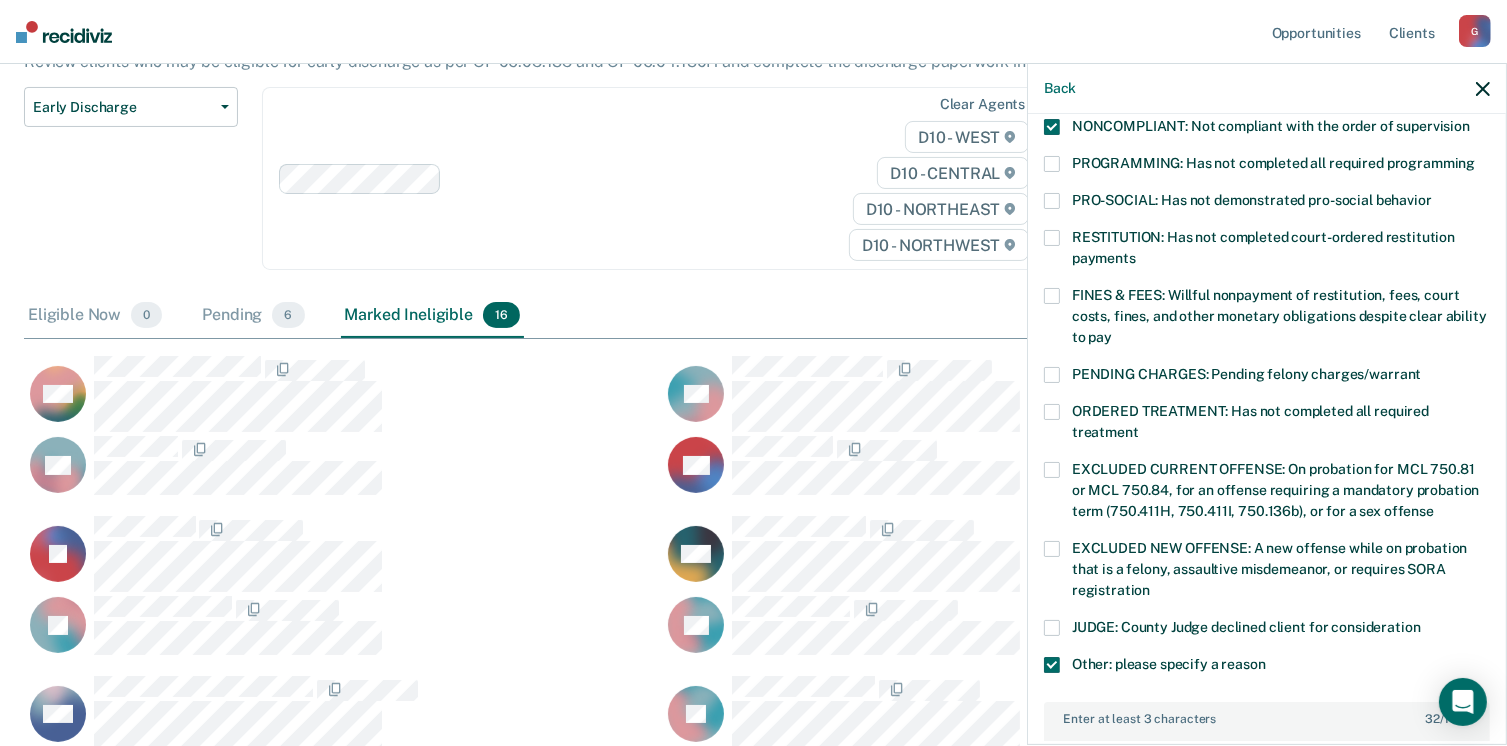 scroll, scrollTop: 500, scrollLeft: 0, axis: vertical 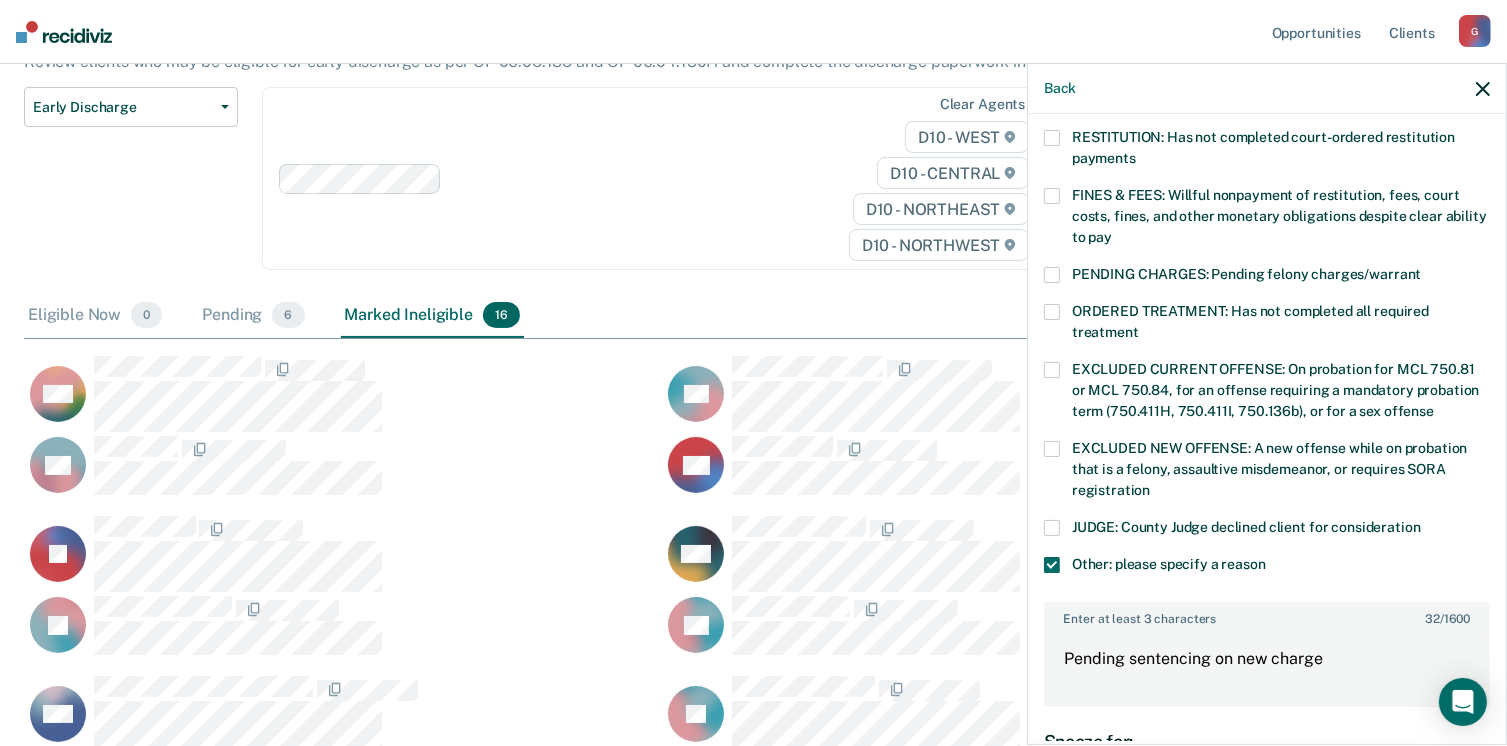 click on "PENDING CHARGES: Pending felony charges/warrant" at bounding box center (1267, 277) 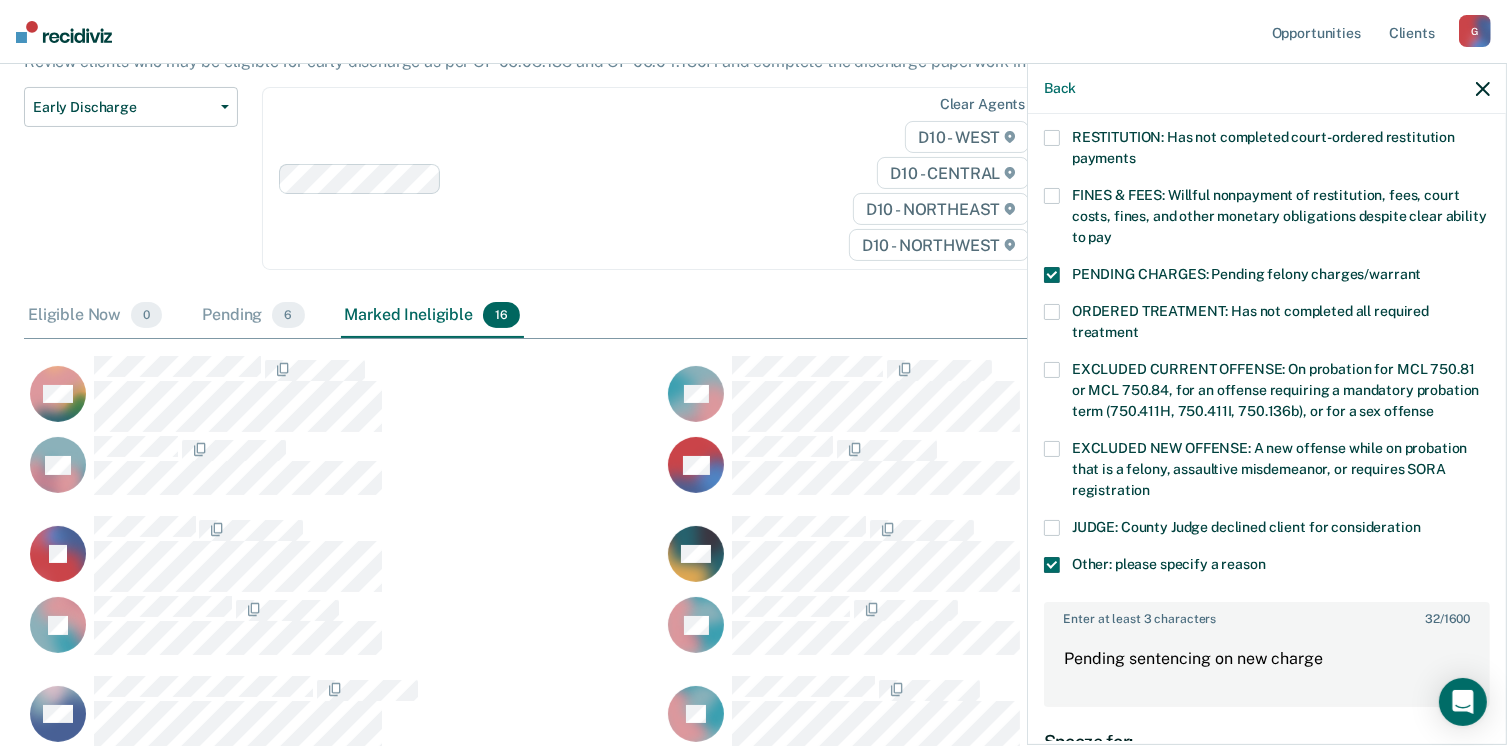 scroll, scrollTop: 766, scrollLeft: 0, axis: vertical 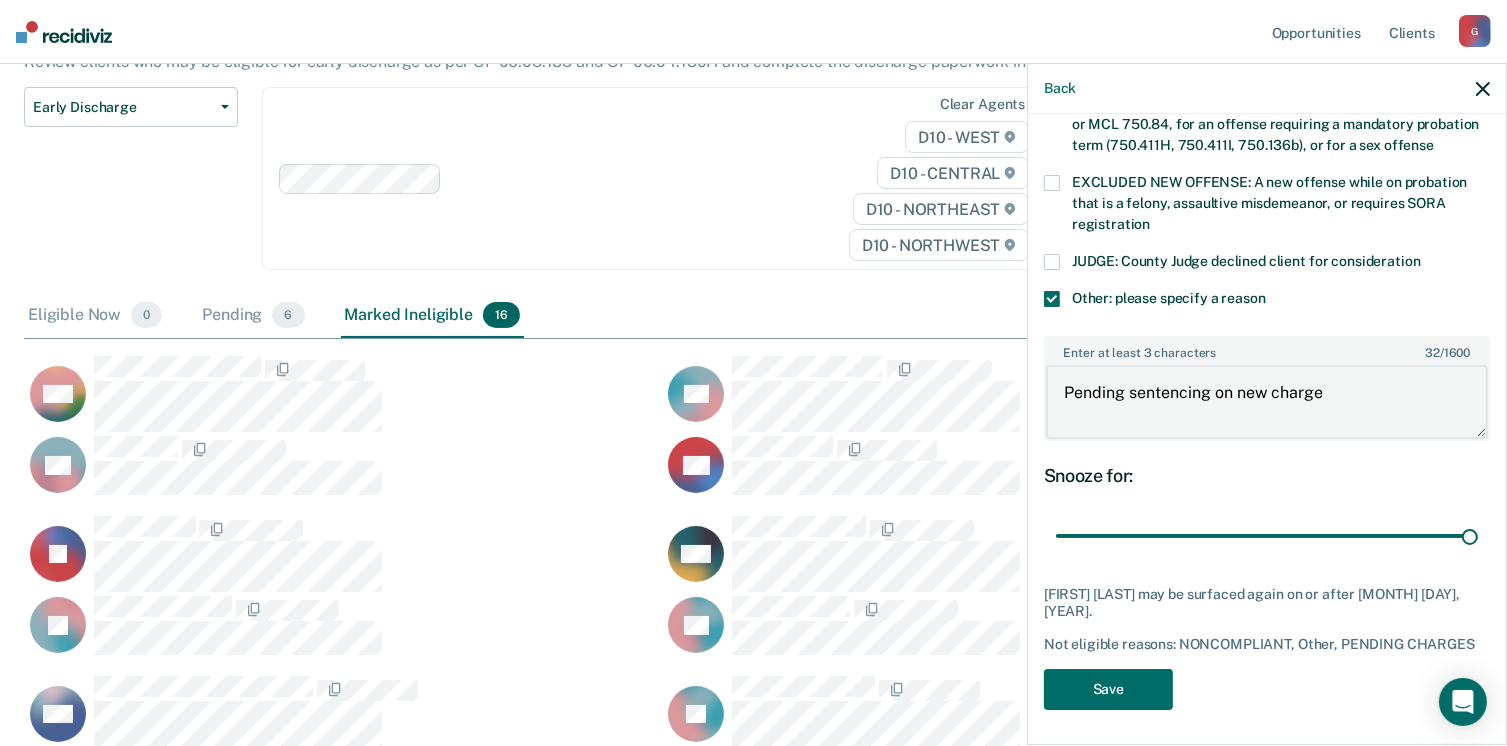 click on "Pending sentencing on new charge" at bounding box center (1267, 402) 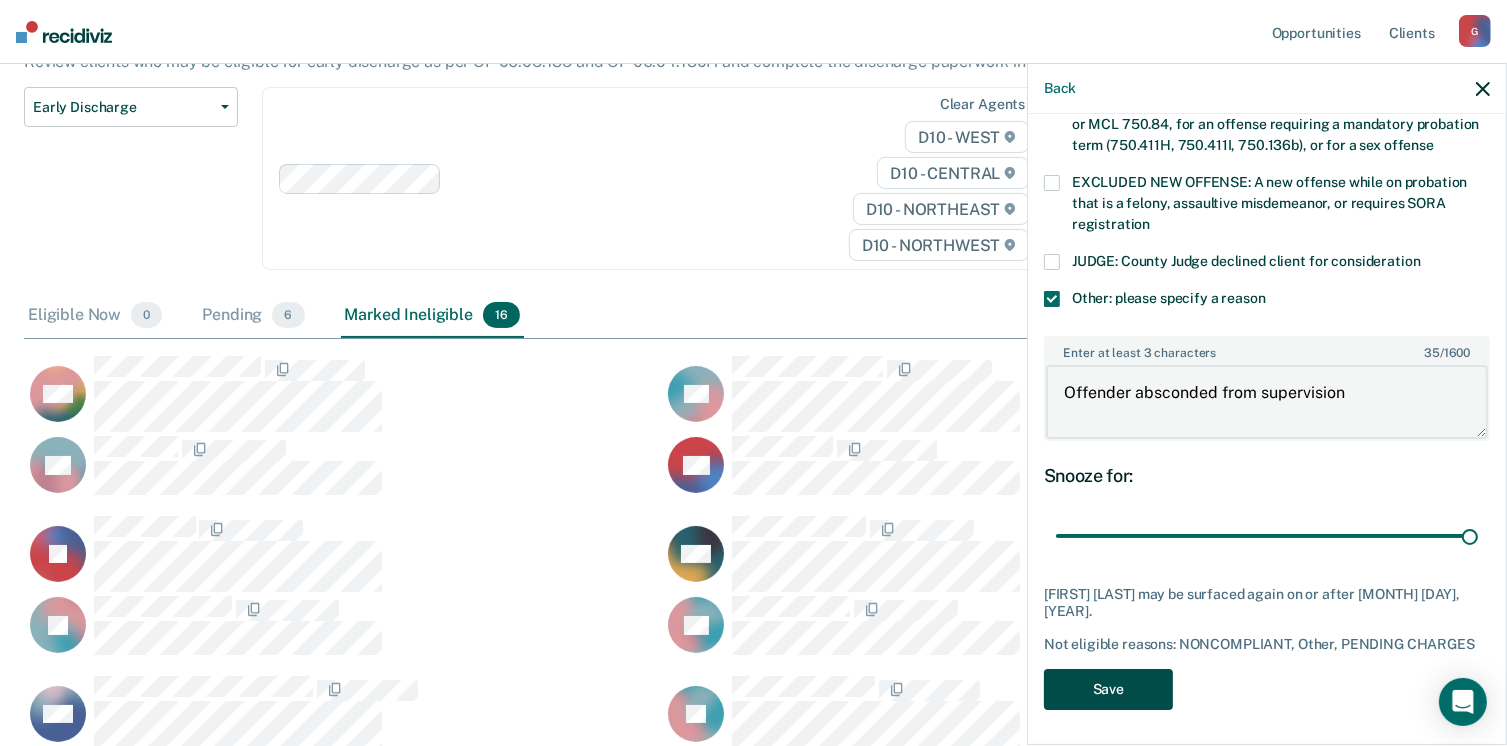 type on "Offender absconded from supervision" 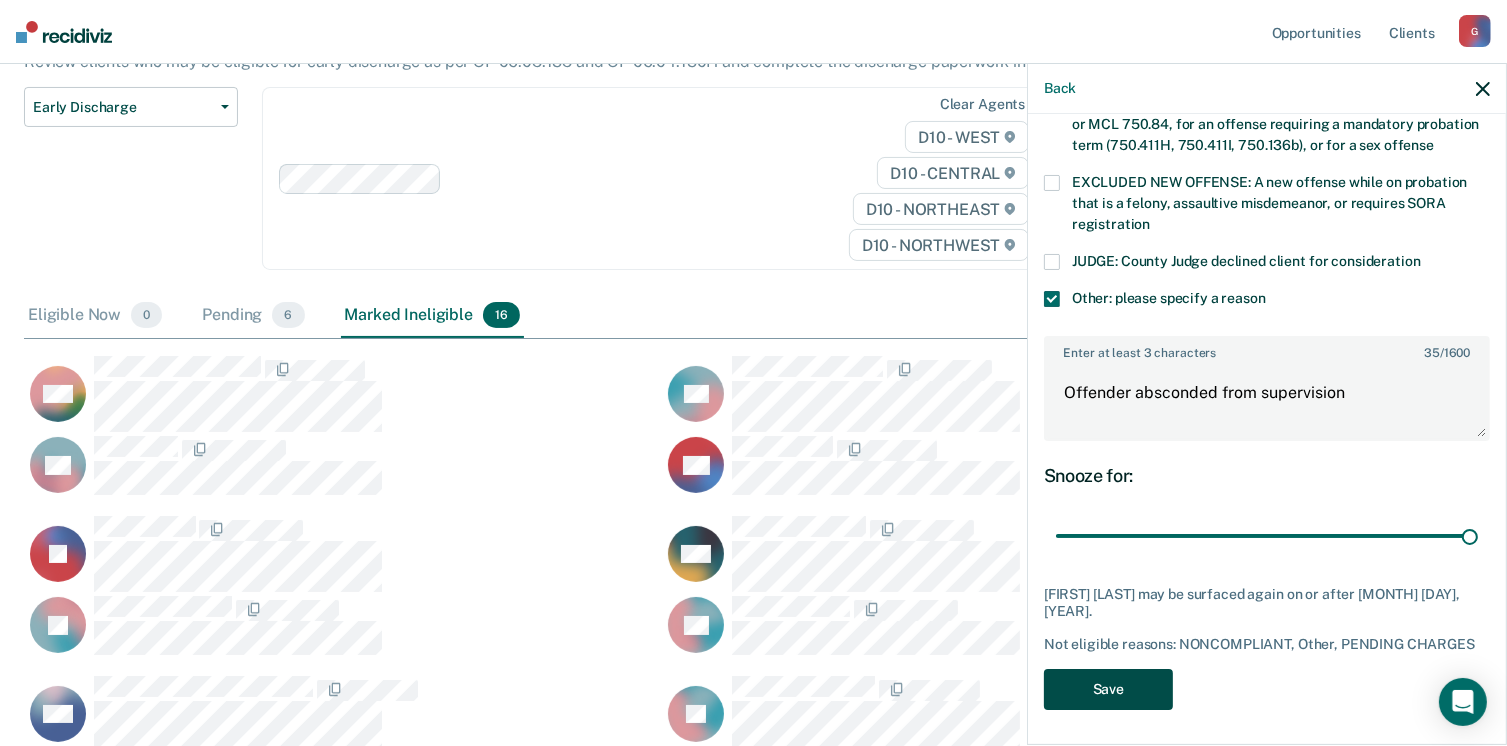 click on "Save" at bounding box center [1108, 689] 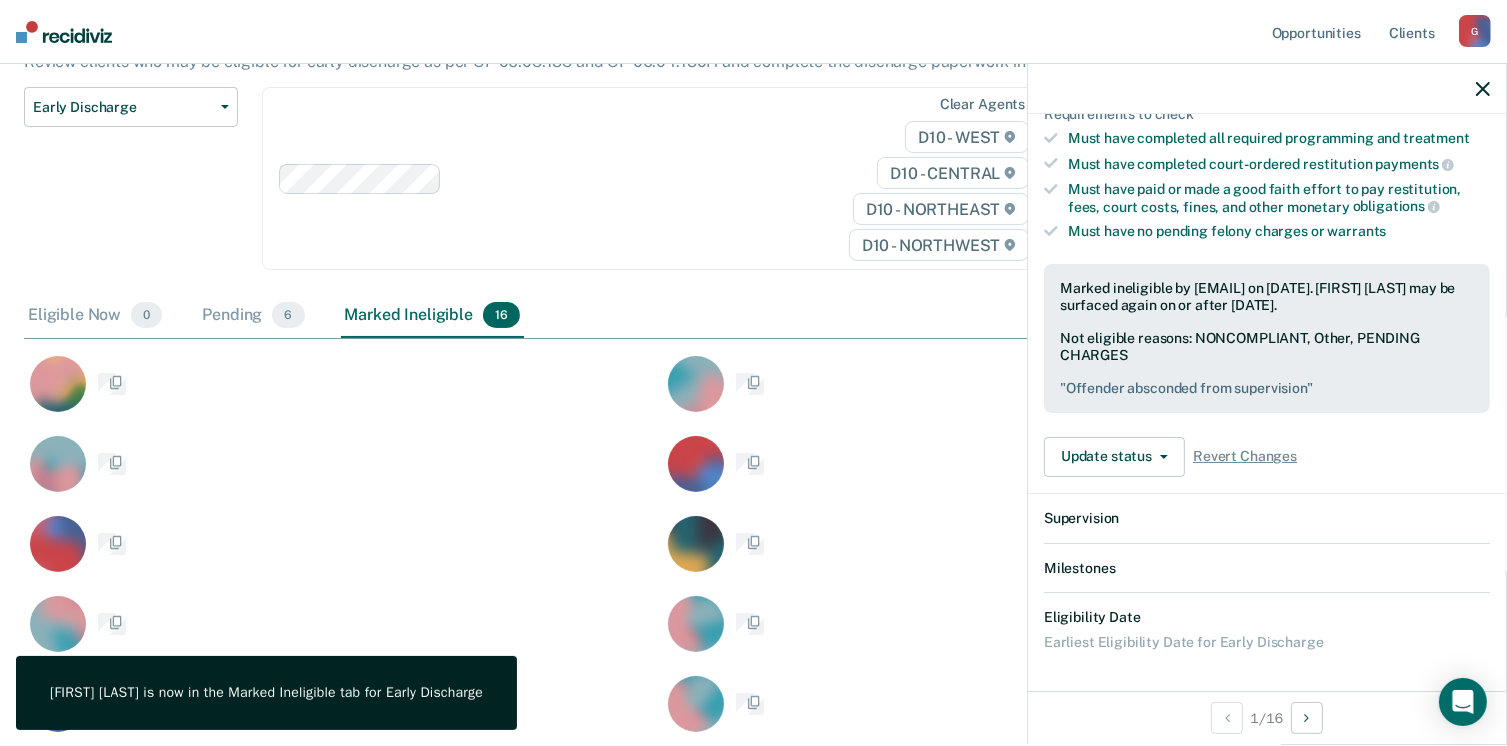 scroll, scrollTop: 627, scrollLeft: 0, axis: vertical 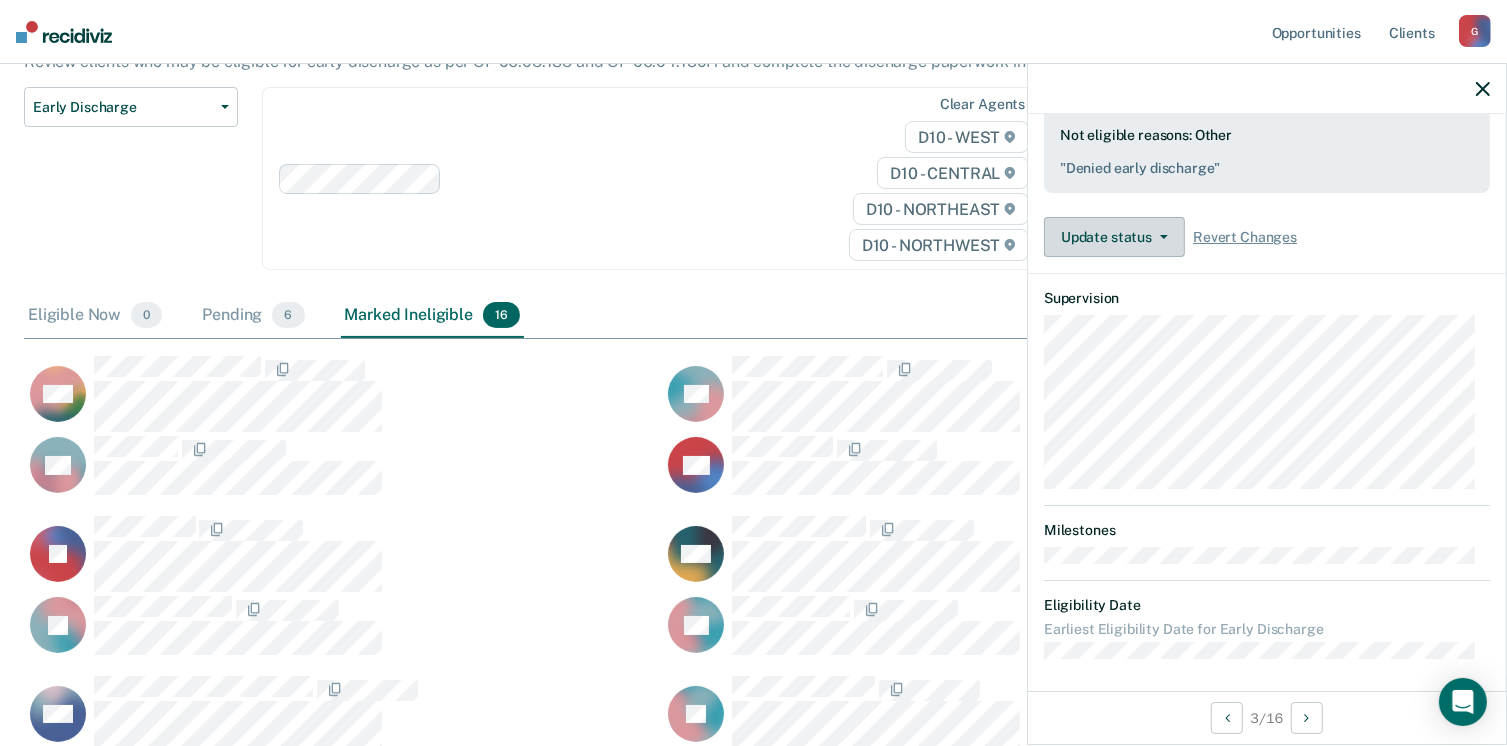 click on "Update status" at bounding box center (1114, 237) 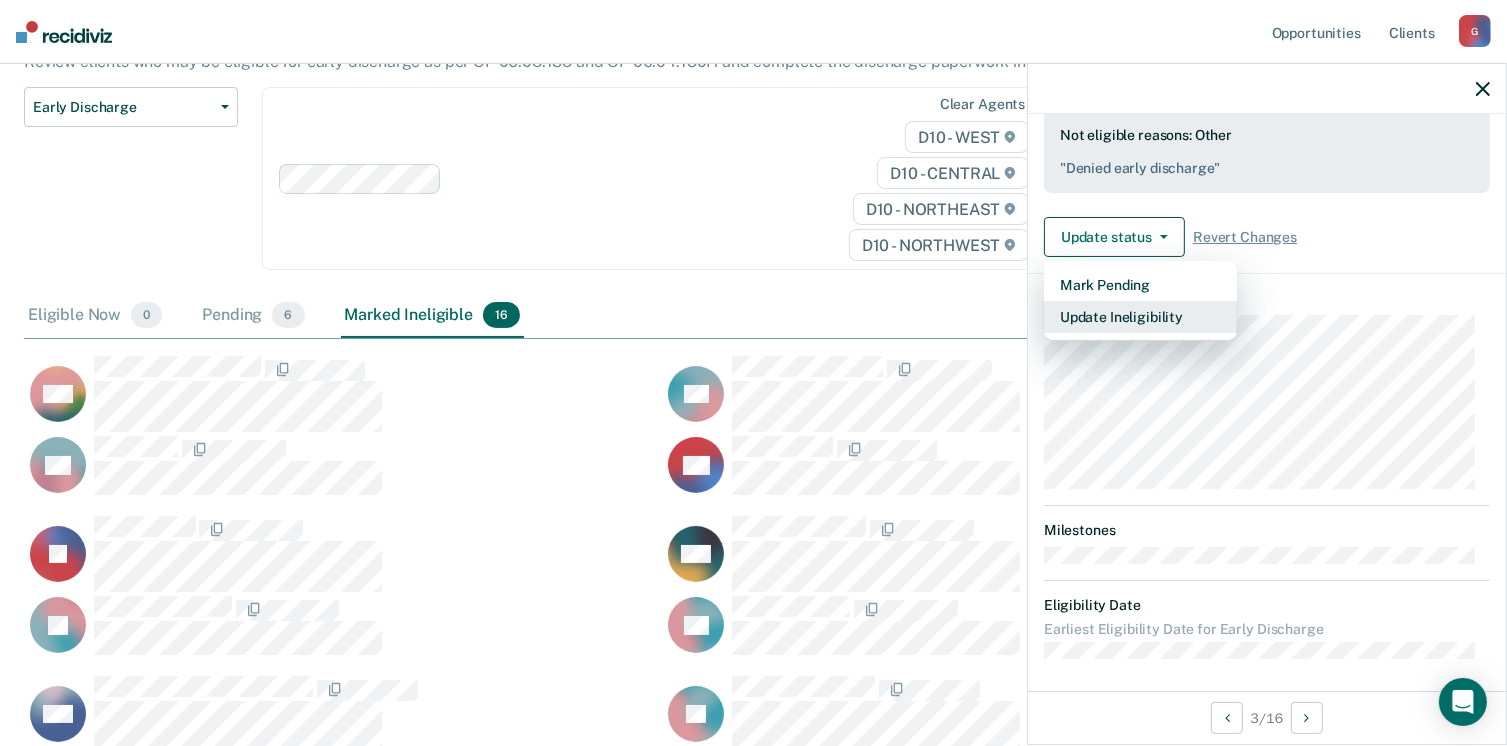 click on "Update Ineligibility" at bounding box center (1140, 317) 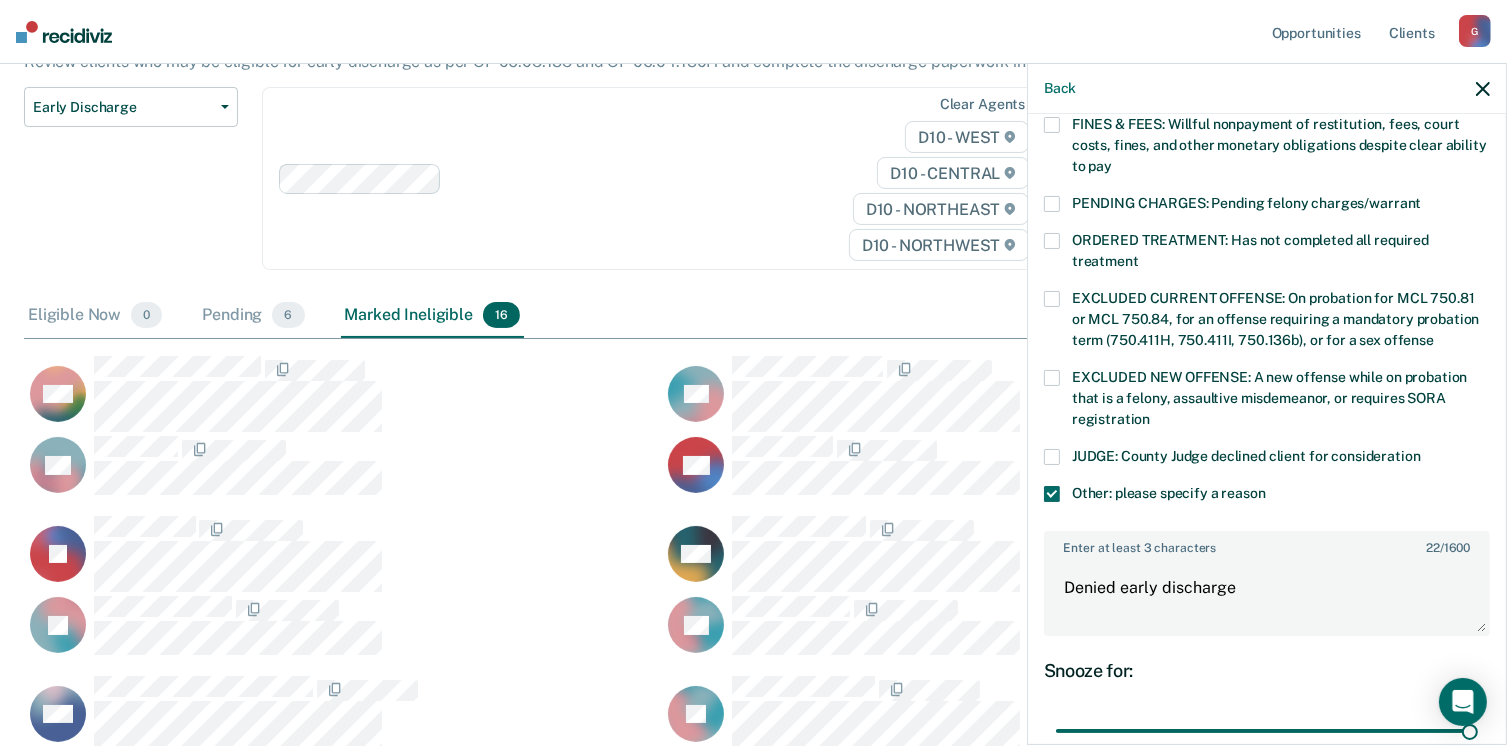 scroll, scrollTop: 749, scrollLeft: 0, axis: vertical 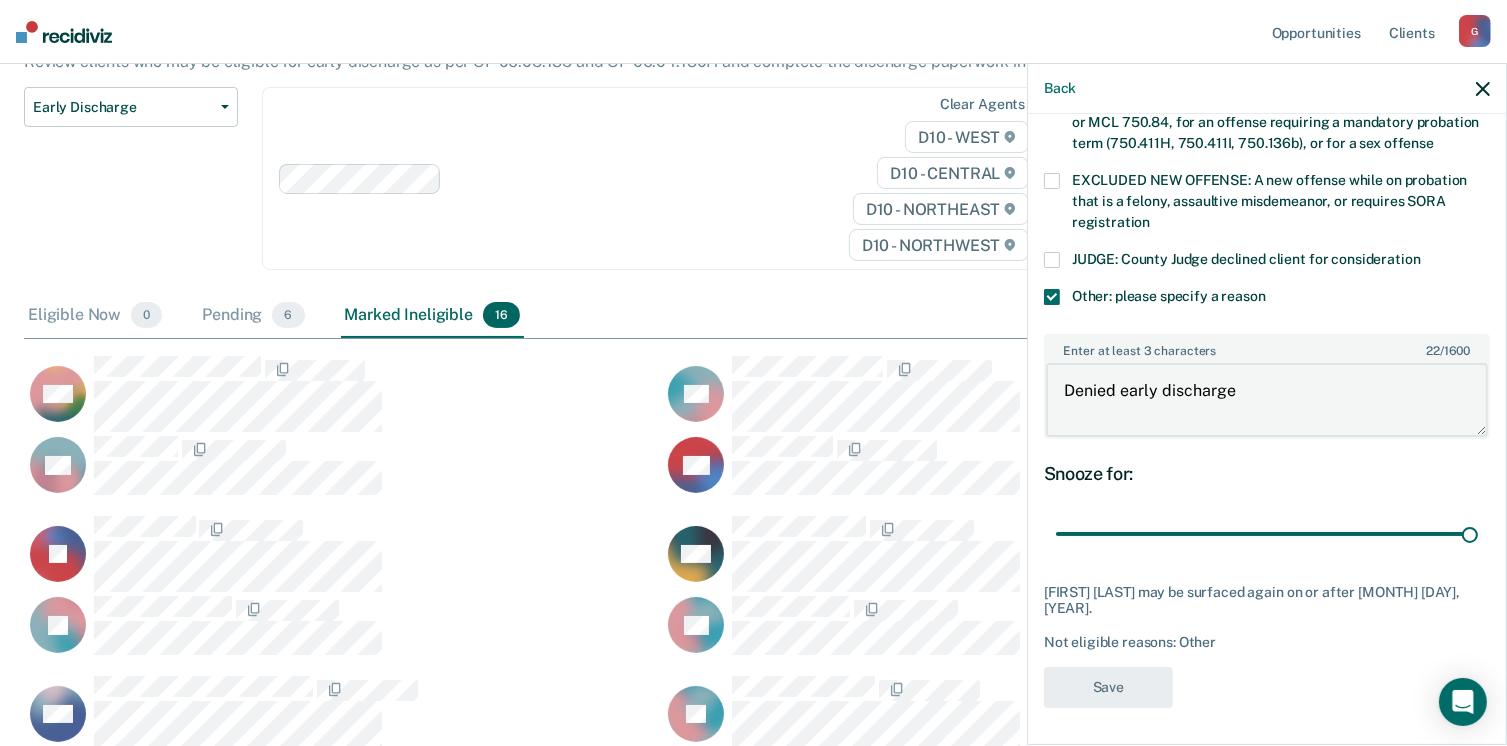 click on "Denied early discharge" at bounding box center [1267, 400] 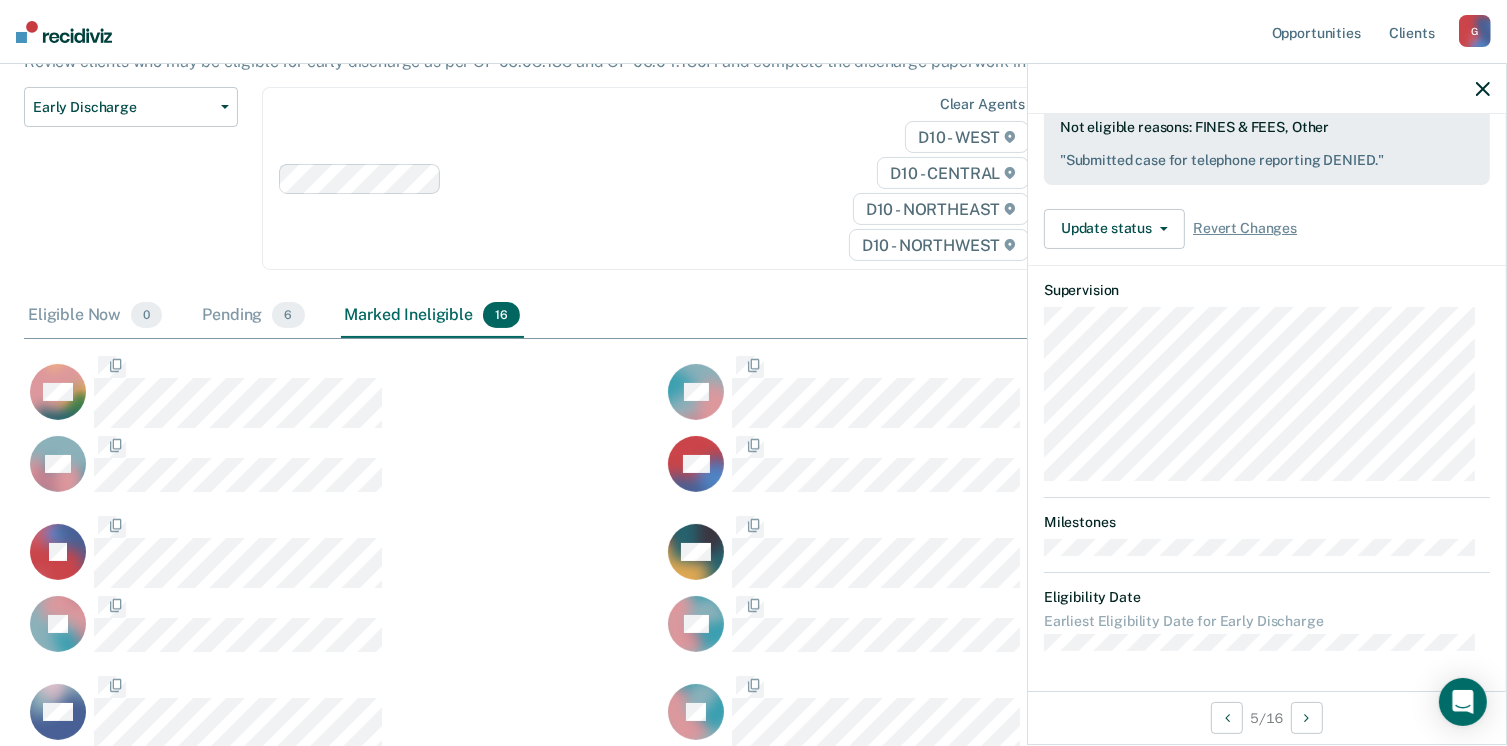 scroll, scrollTop: 552, scrollLeft: 0, axis: vertical 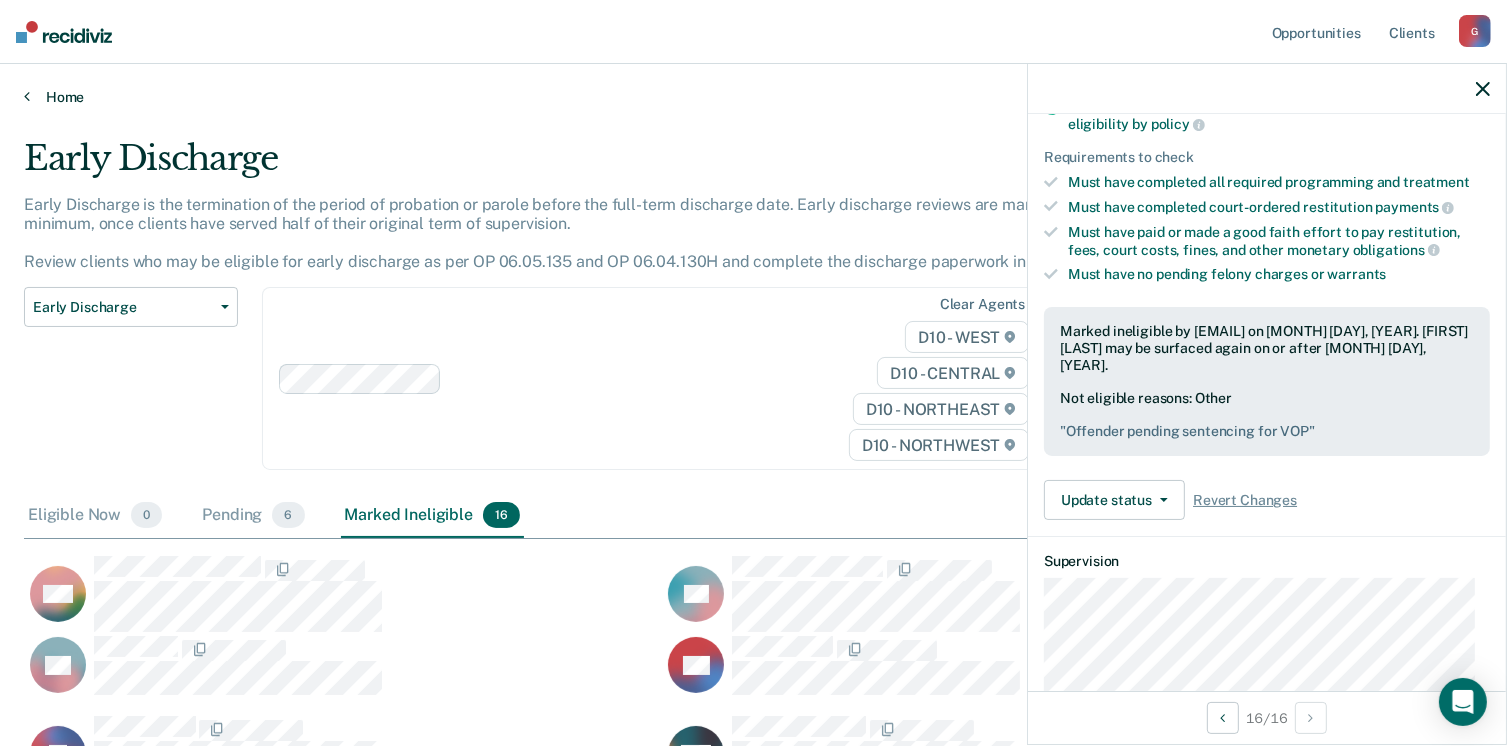 click on "Home" at bounding box center (753, 97) 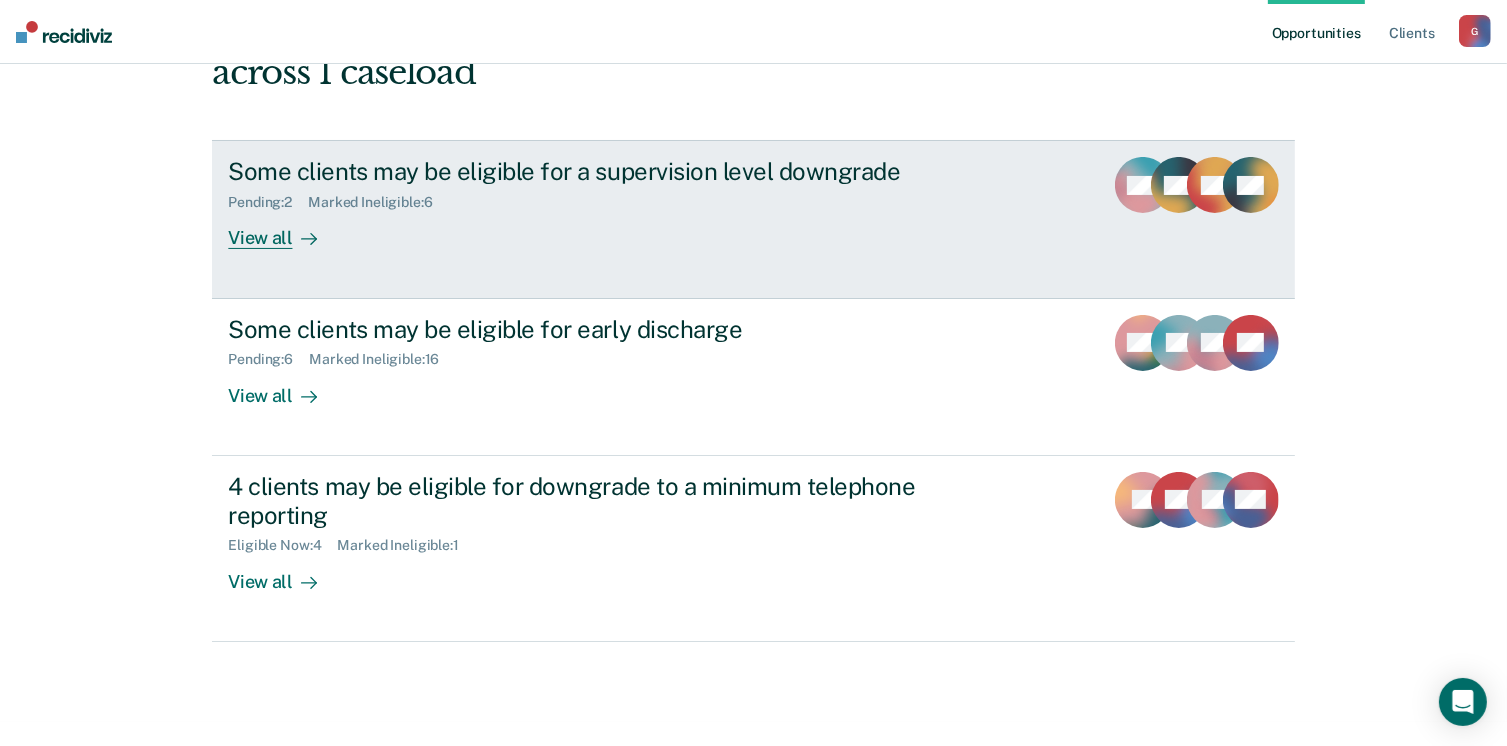 scroll, scrollTop: 272, scrollLeft: 0, axis: vertical 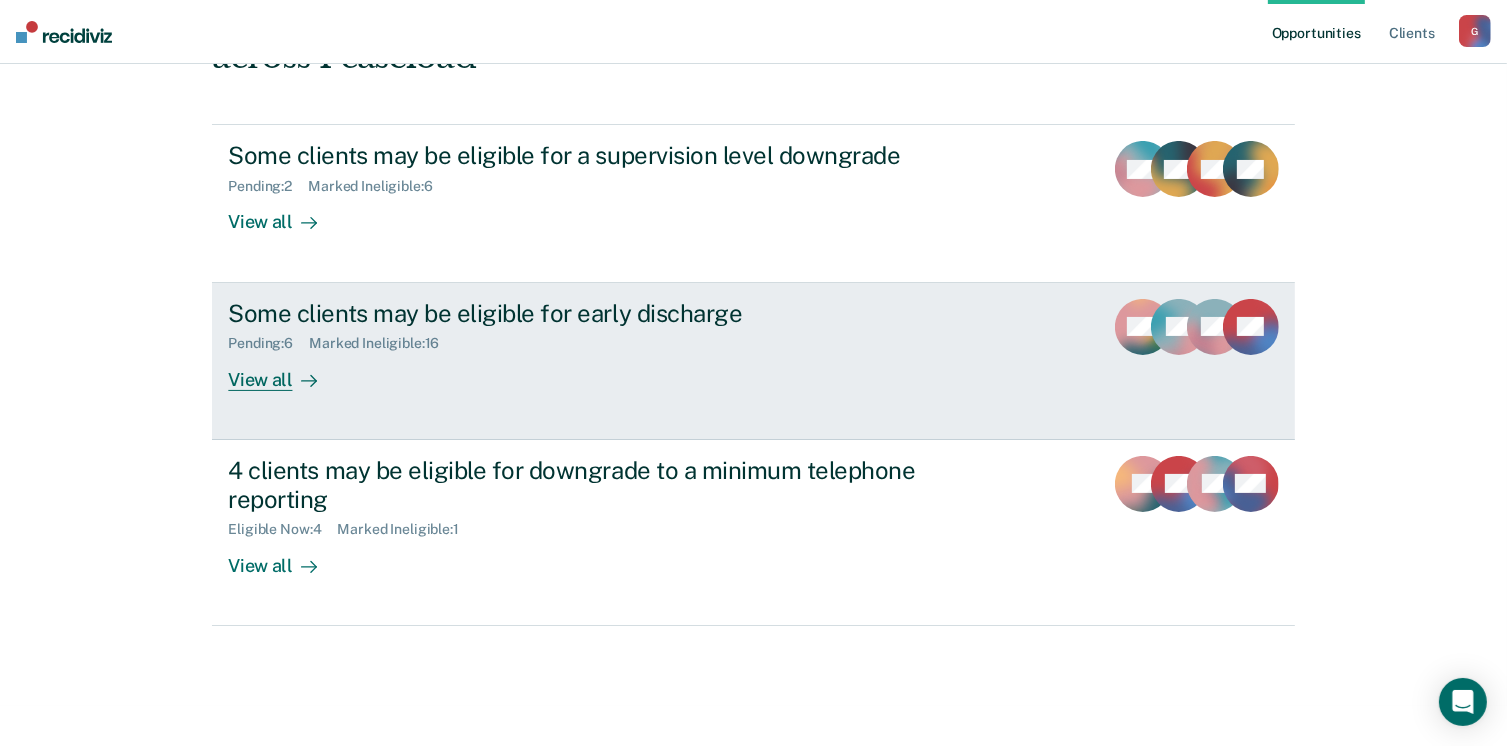 click on "Pending :  6" at bounding box center [268, 343] 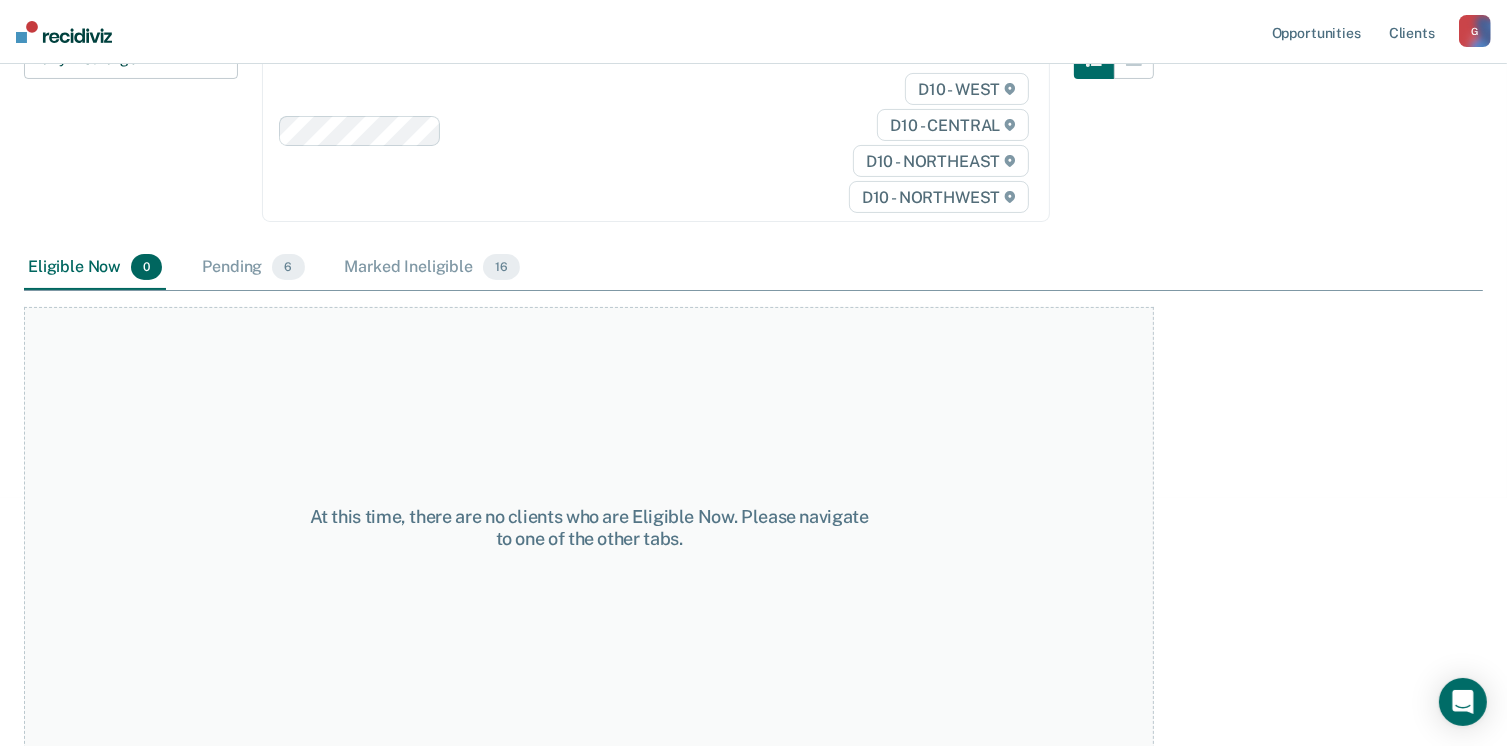 scroll, scrollTop: 148, scrollLeft: 0, axis: vertical 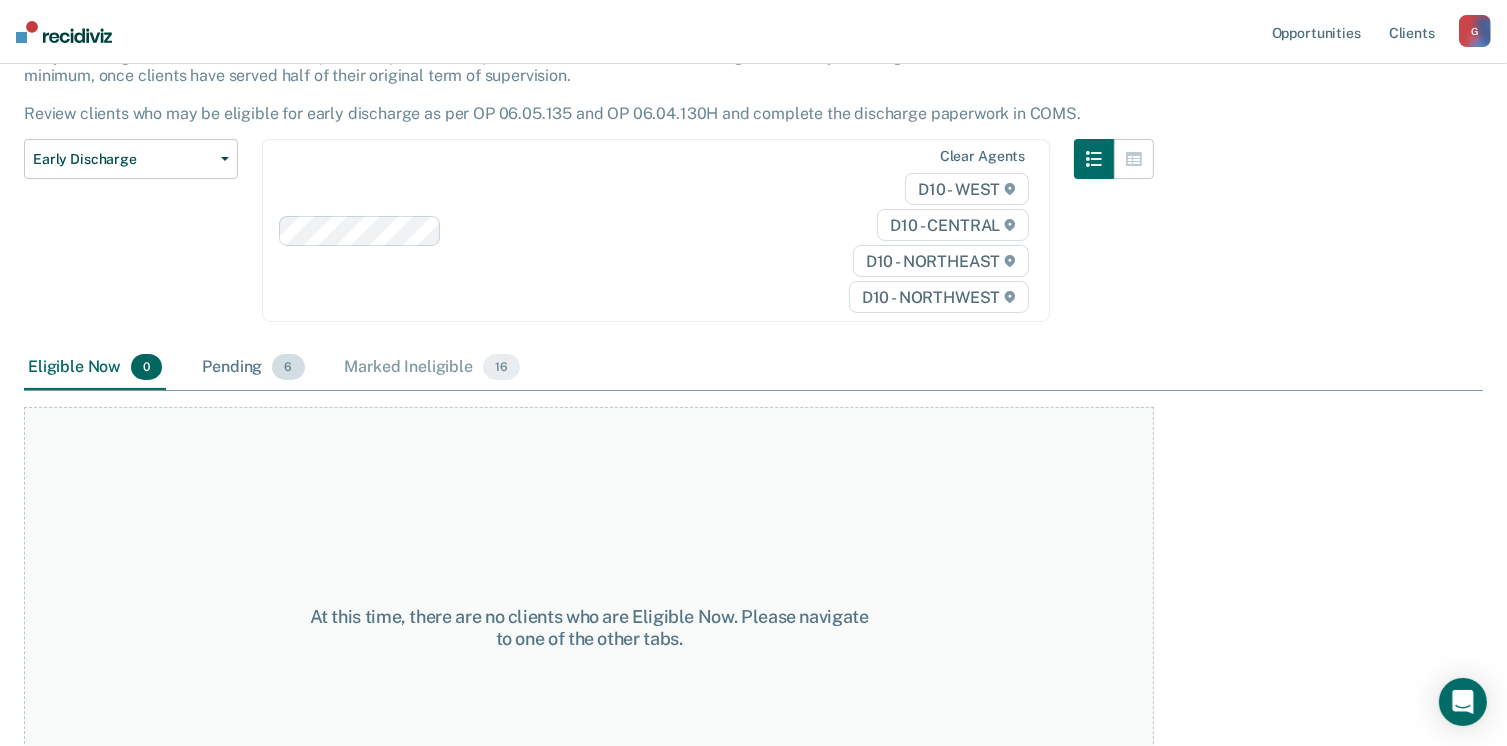 click on "6" at bounding box center [288, 367] 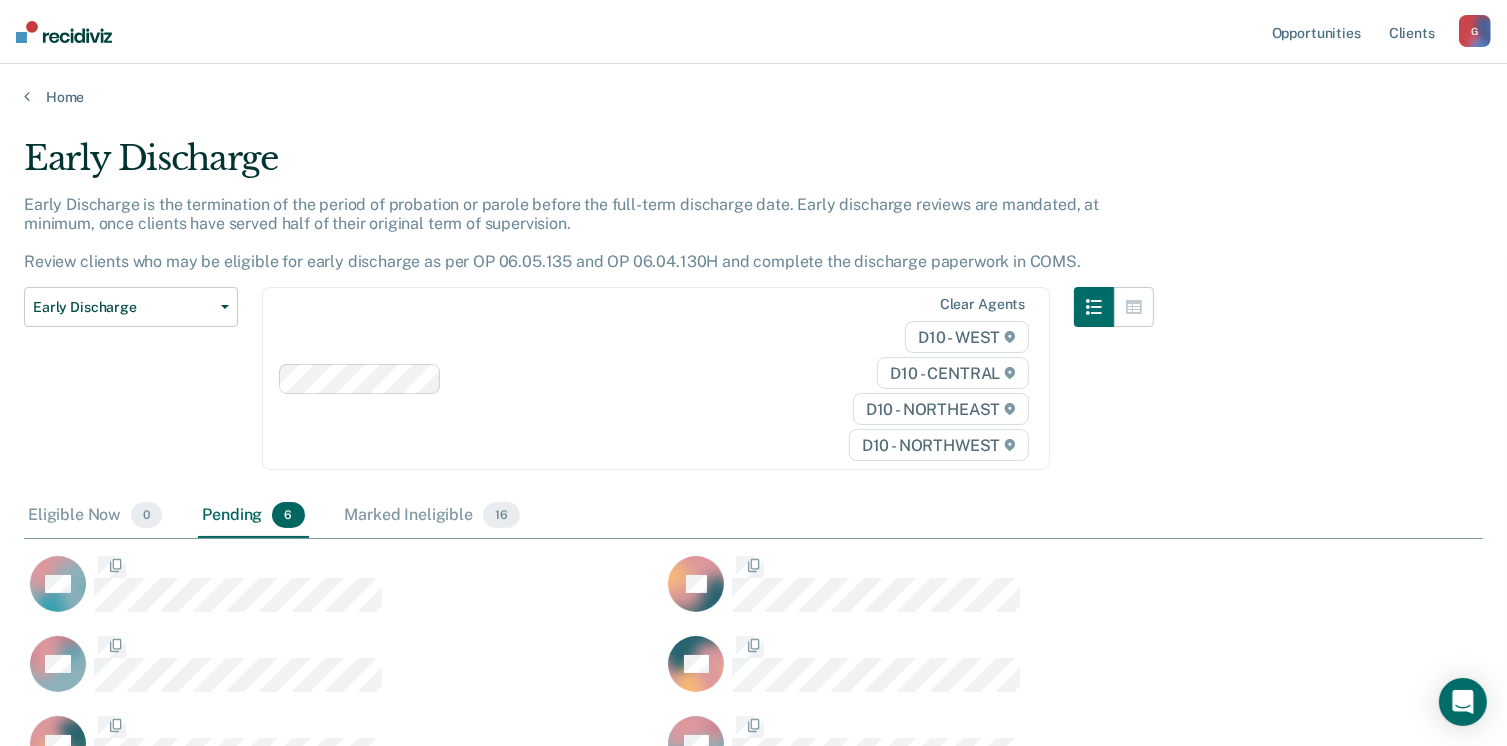 scroll, scrollTop: 16, scrollLeft: 16, axis: both 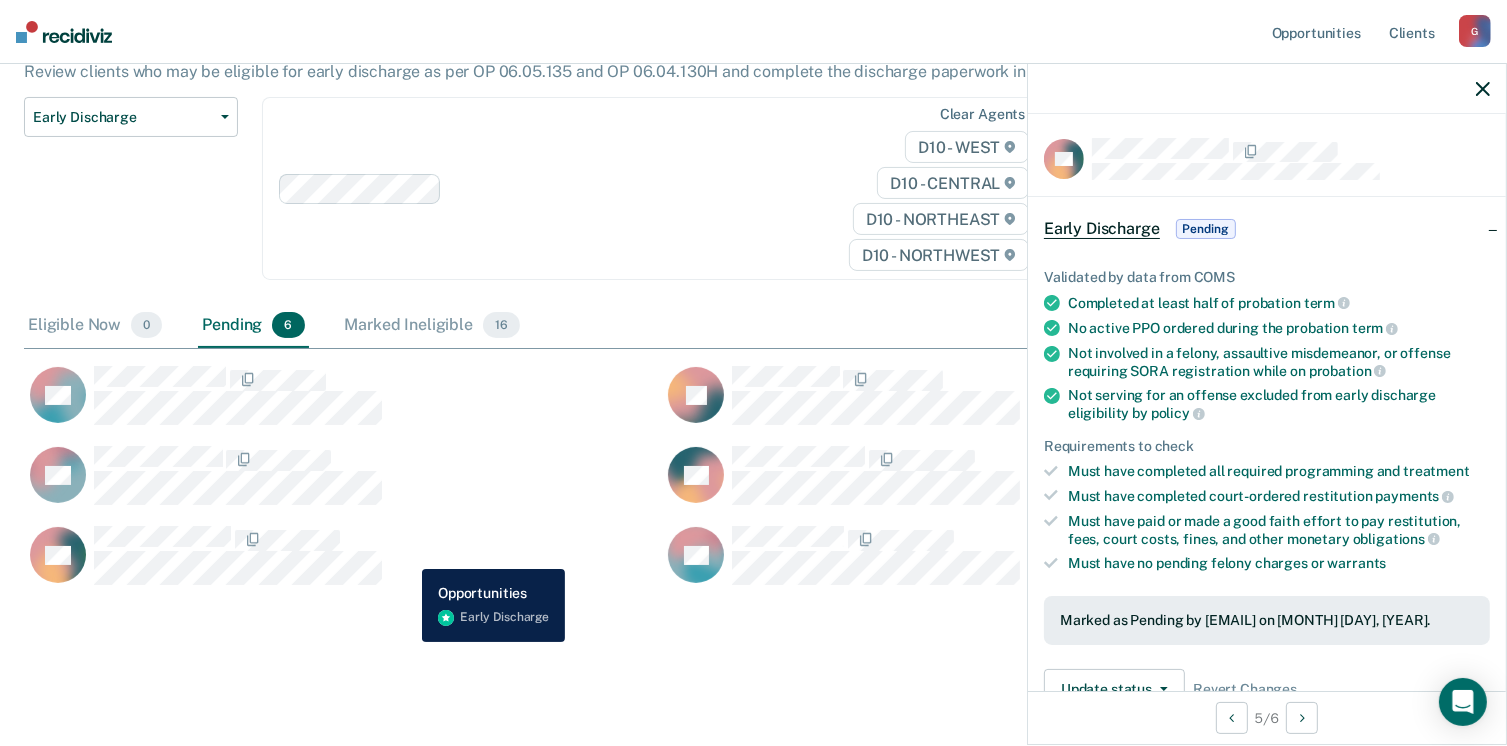 click on "CR" at bounding box center [331, 555] 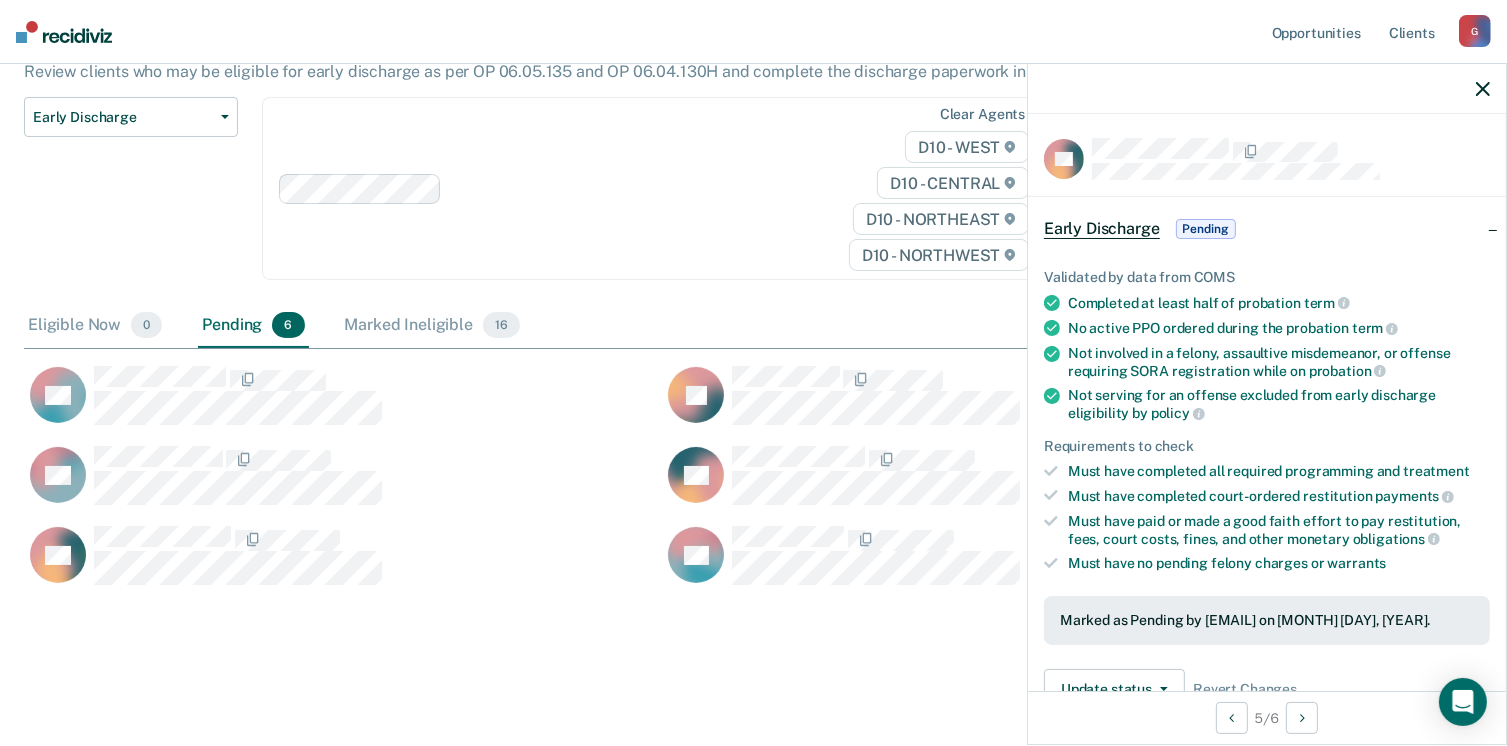 click on "Early Discharge Early Discharge is the termination of the period of probation or parole before the full-term discharge date. Early discharge reviews are mandated, at minimum, once clients have served half of their original term of supervision. Review clients who may be eligible for early discharge as per OP 06.05.135 and OP 06.04.130H and complete the discharge paperwork in COMS. Early Discharge Classification Review Early Discharge Minimum Telephone Reporting Overdue for Discharge Supervision Level Mismatch Clear agents D10 - WEST D10 - CENTRAL D10 - NORTHEAST D10 - NORTHWEST Eligible Now 0 Pending 6 Marked Ineligible 16
To pick up a draggable item, press the space bar.
While dragging, use the arrow keys to move the item.
Press space again to drop the item in its new position, or press escape to cancel.
SA JK AS SB CR SS" at bounding box center (753, 305) 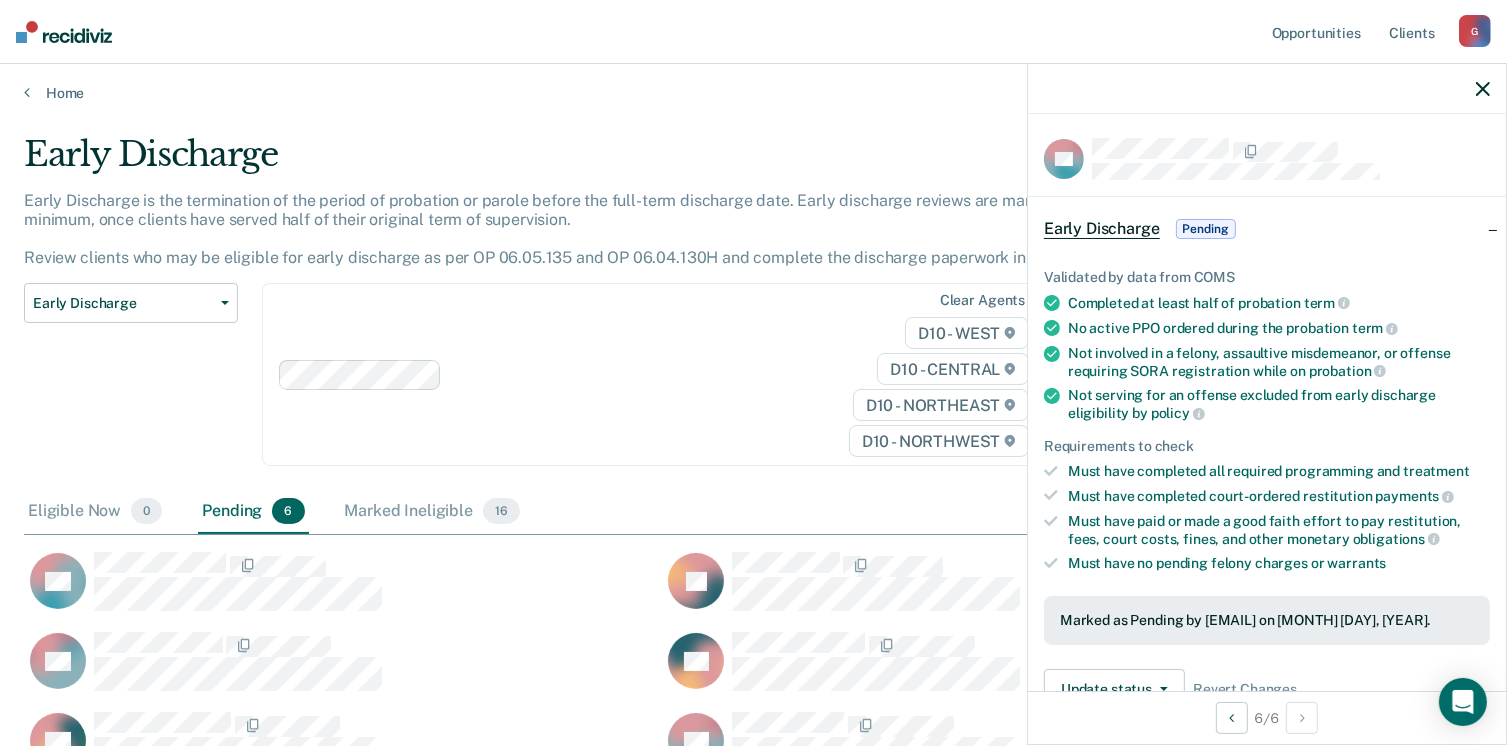 scroll, scrollTop: 0, scrollLeft: 0, axis: both 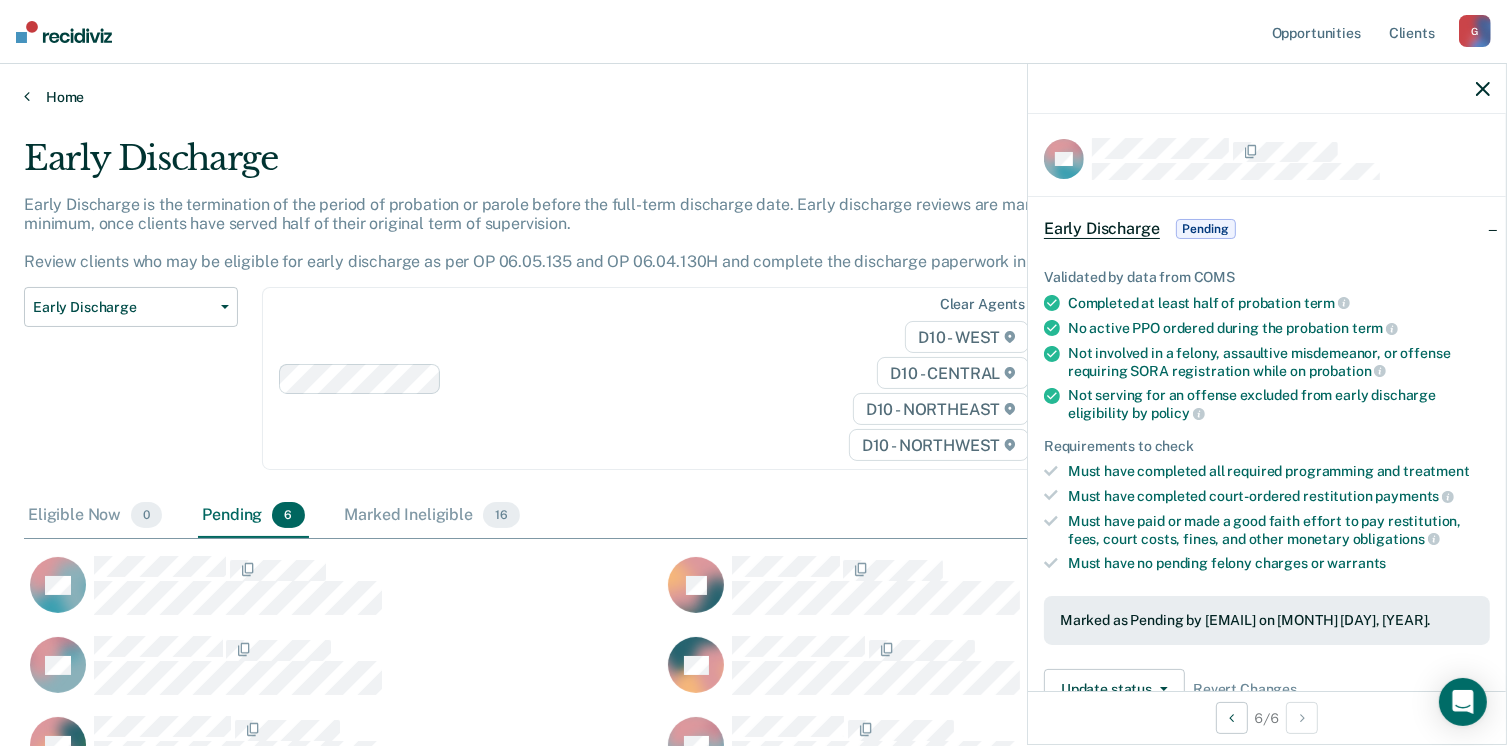 click on "Home" at bounding box center (753, 97) 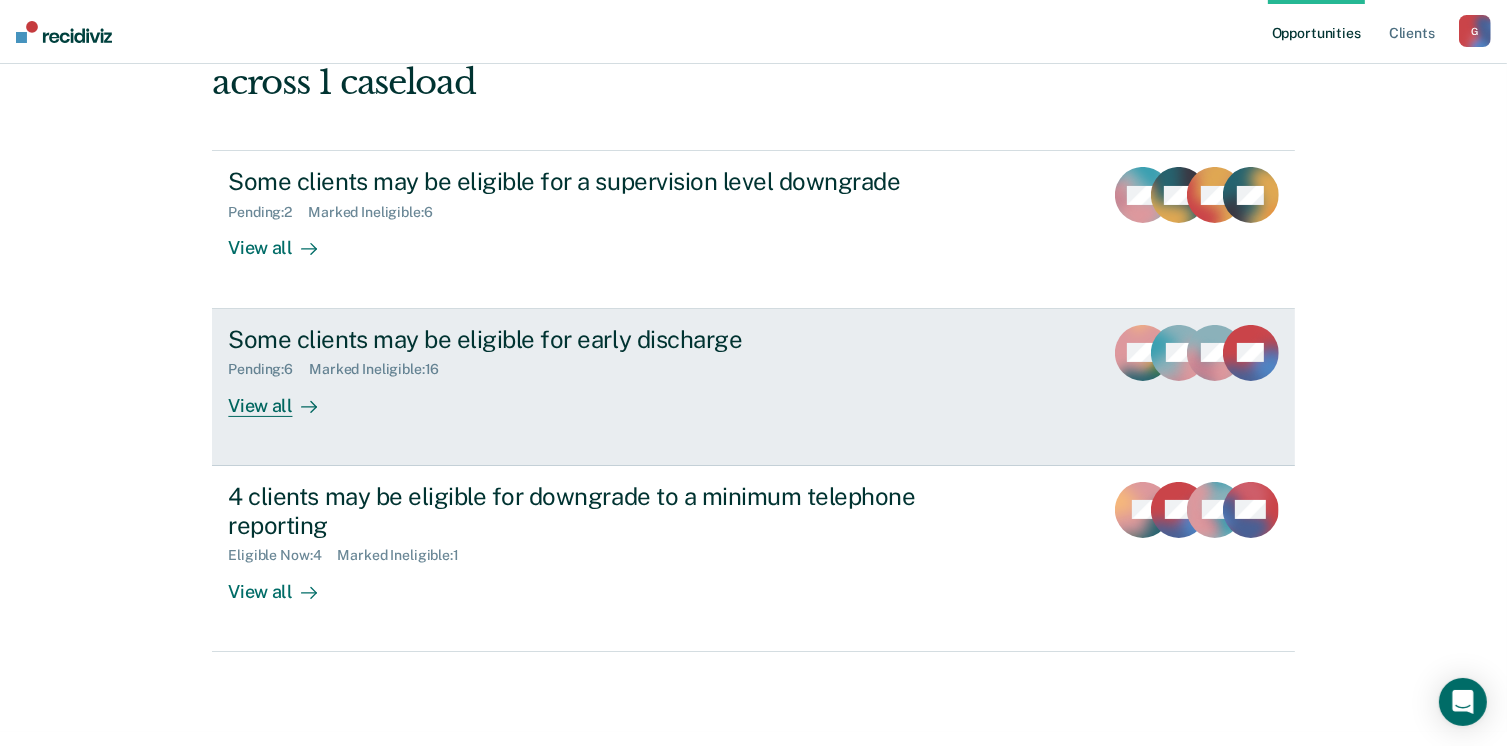 scroll, scrollTop: 272, scrollLeft: 0, axis: vertical 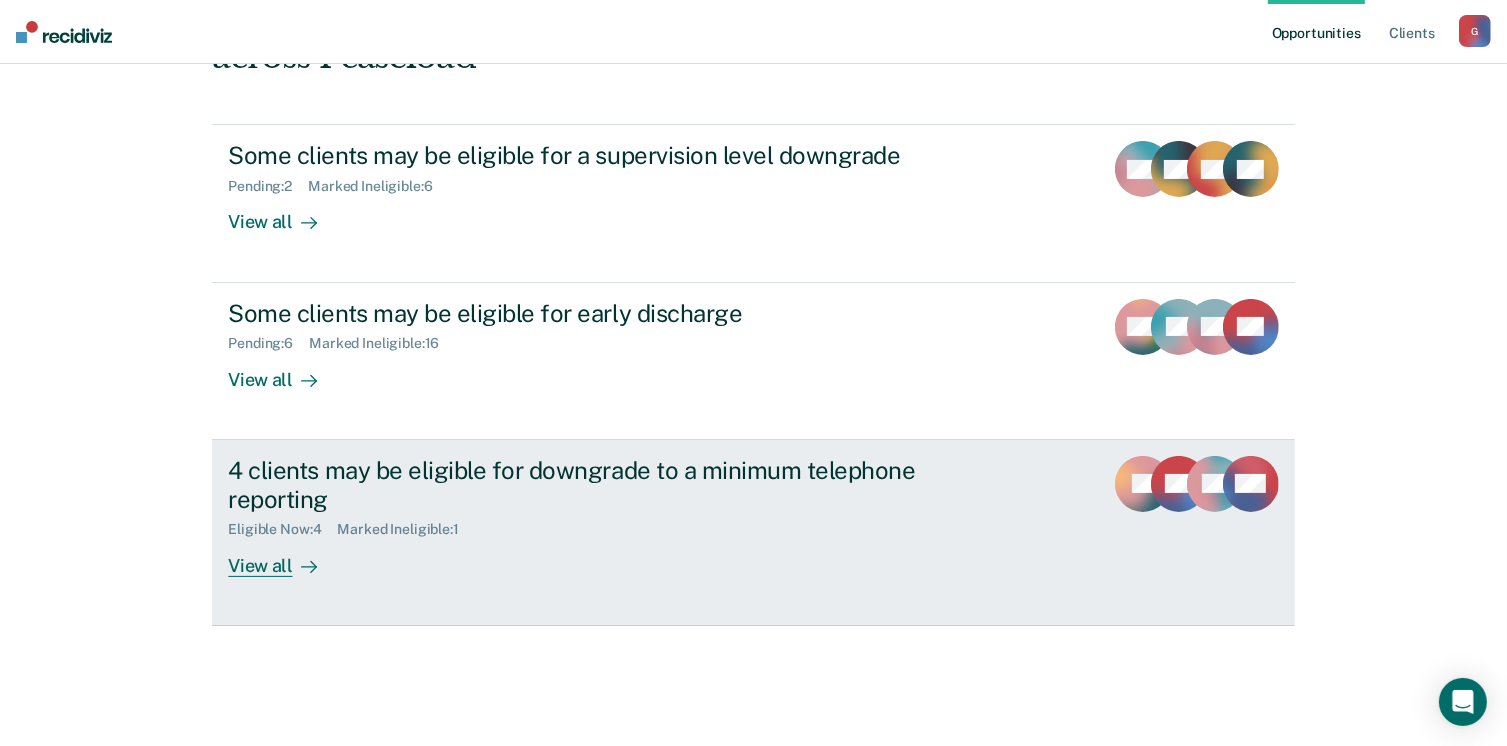 click on "4 clients may be eligible for downgrade to a minimum telephone reporting" at bounding box center [579, 485] 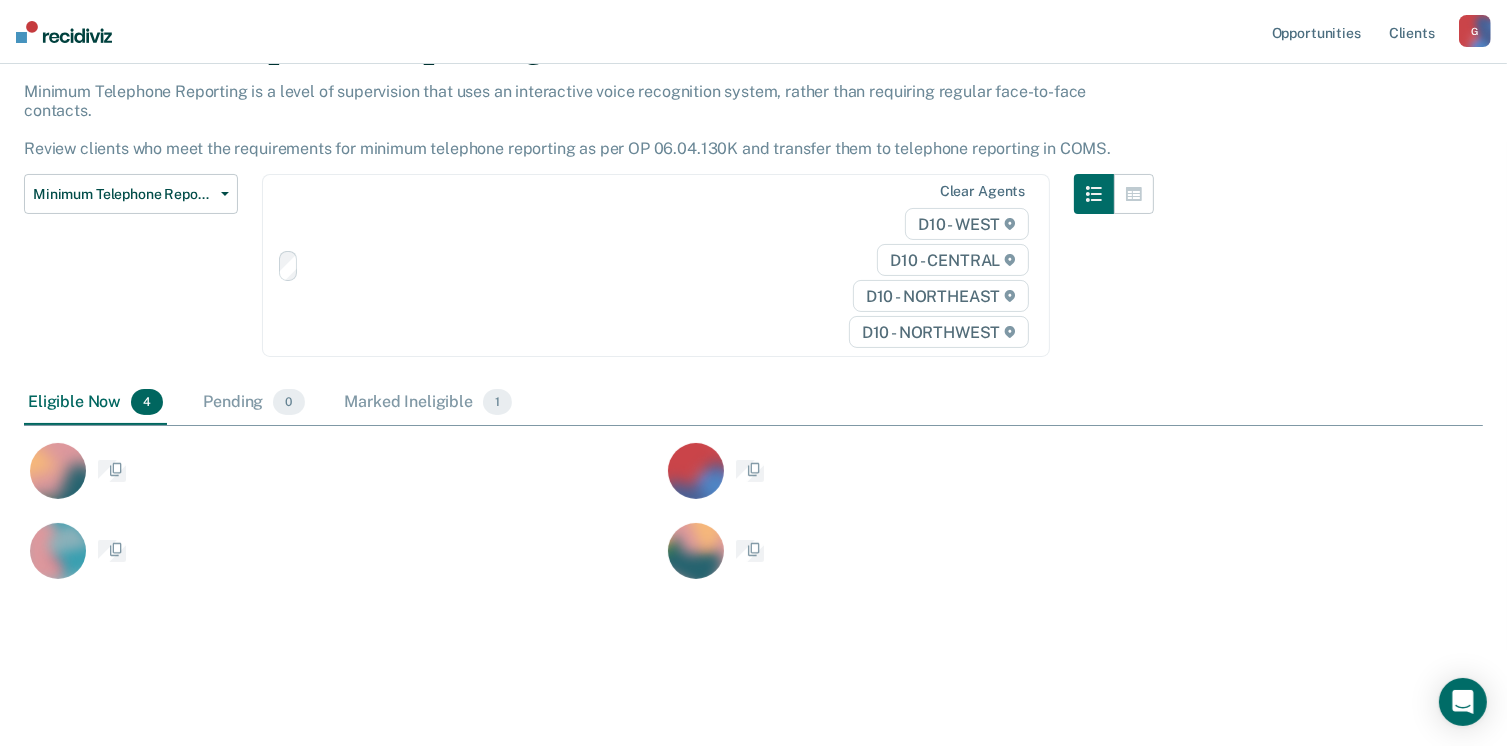 scroll, scrollTop: 0, scrollLeft: 0, axis: both 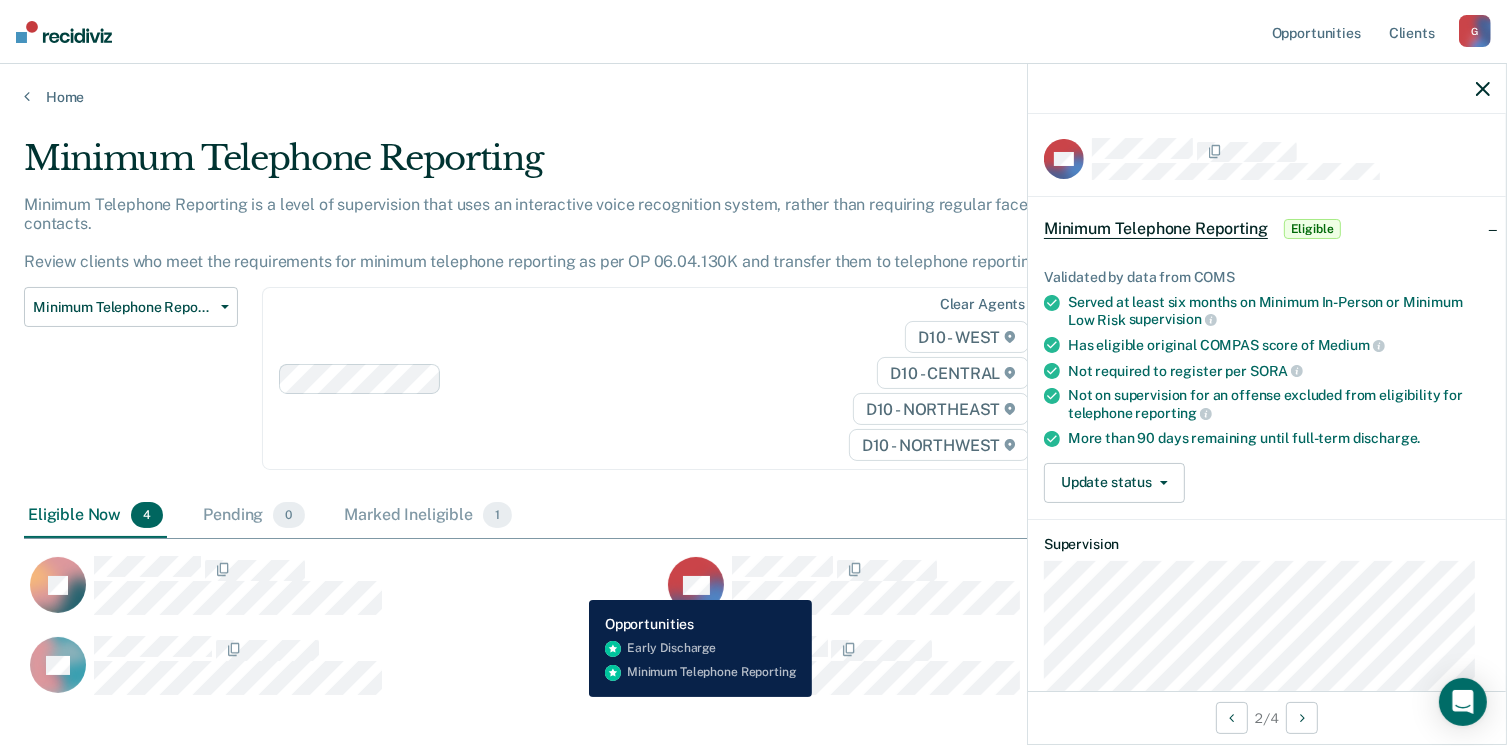 click on "JK" at bounding box center (331, 585) 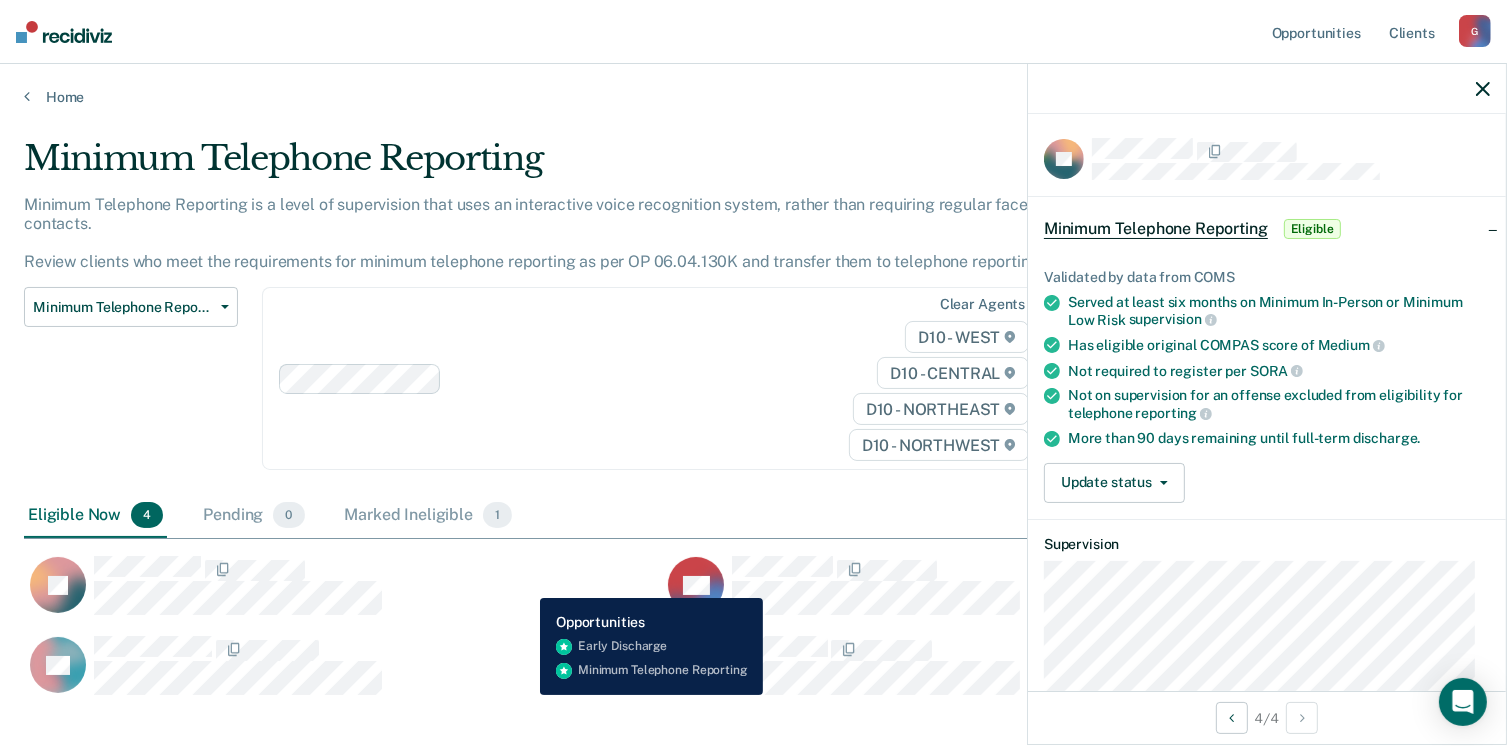 click on "JK" at bounding box center (331, 585) 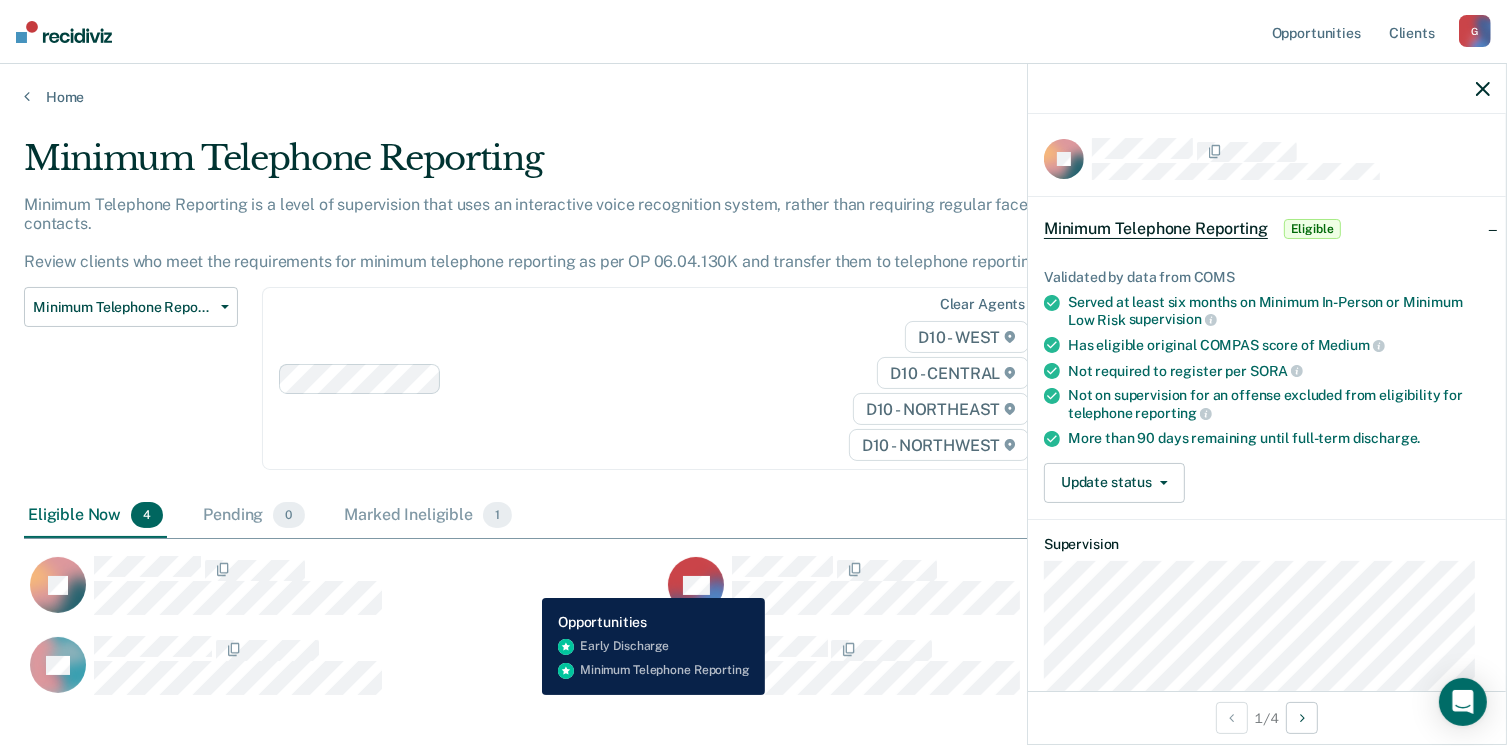 click on "JK" at bounding box center (331, 585) 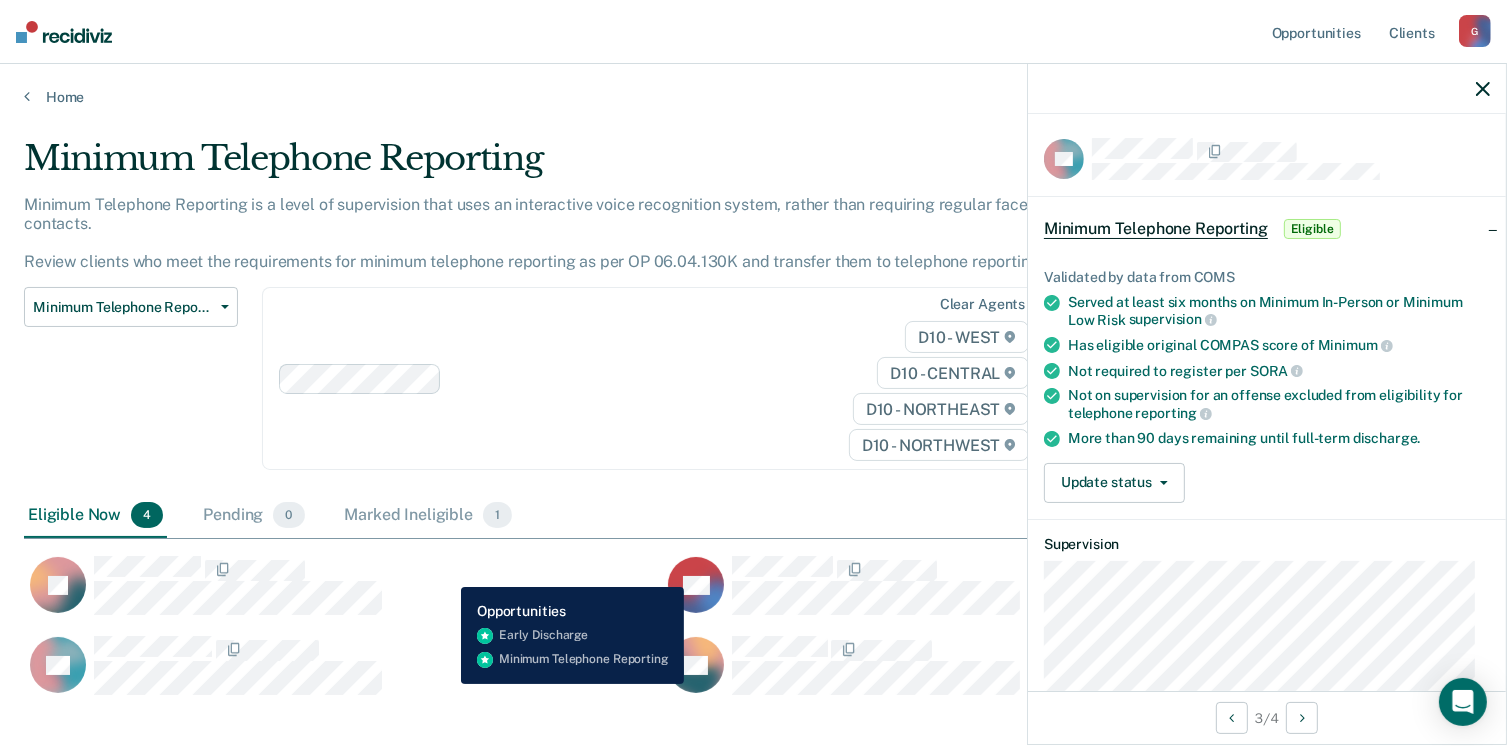 click on "JK" at bounding box center (331, 585) 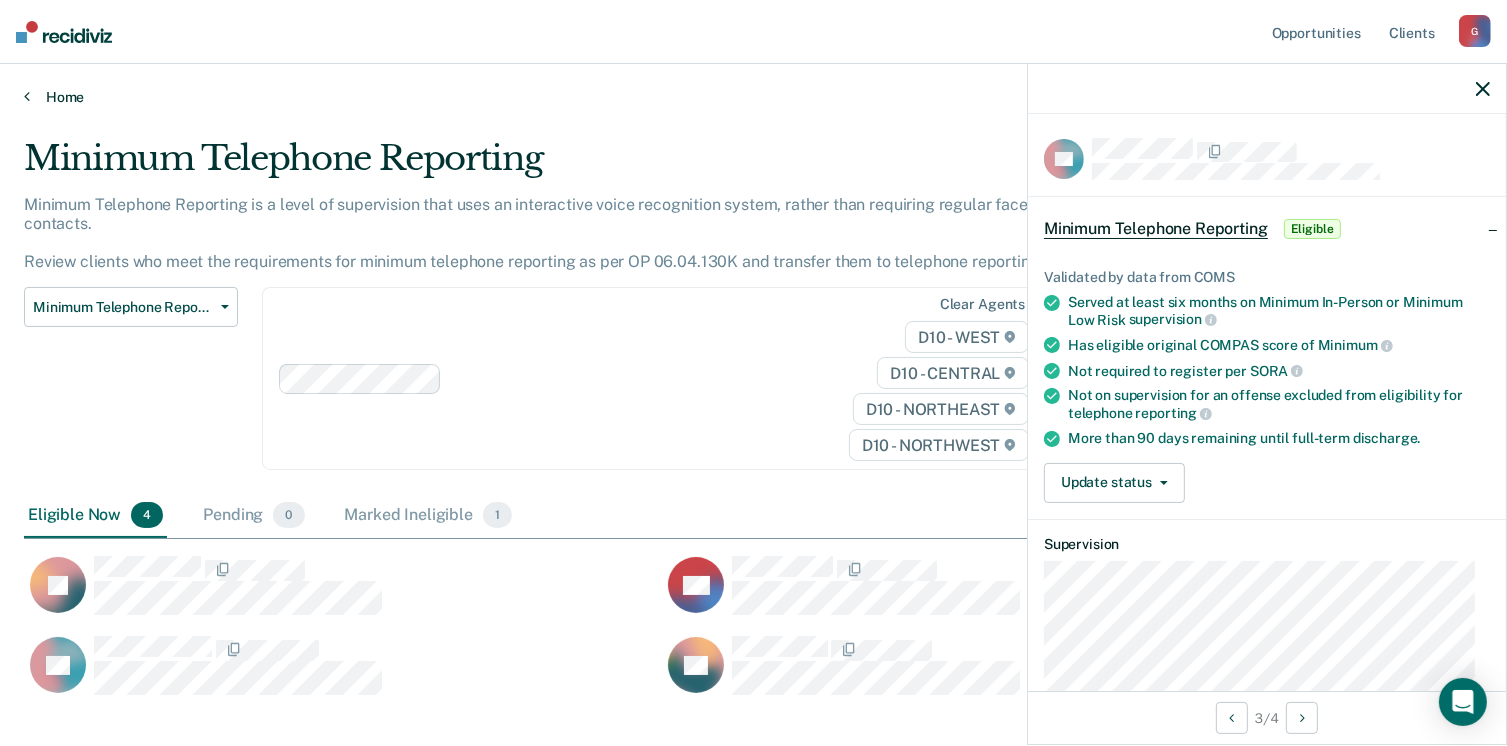 click at bounding box center (27, 96) 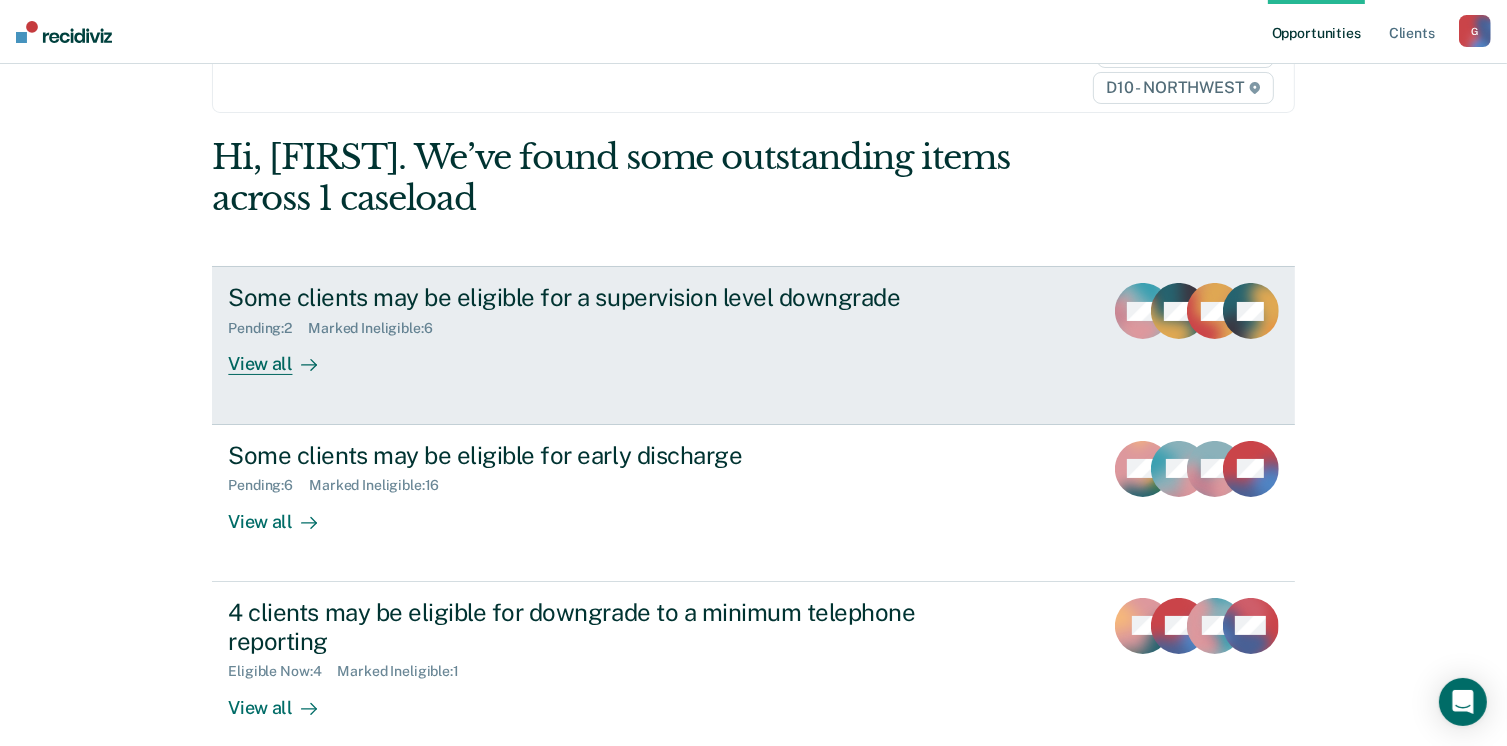 scroll, scrollTop: 272, scrollLeft: 0, axis: vertical 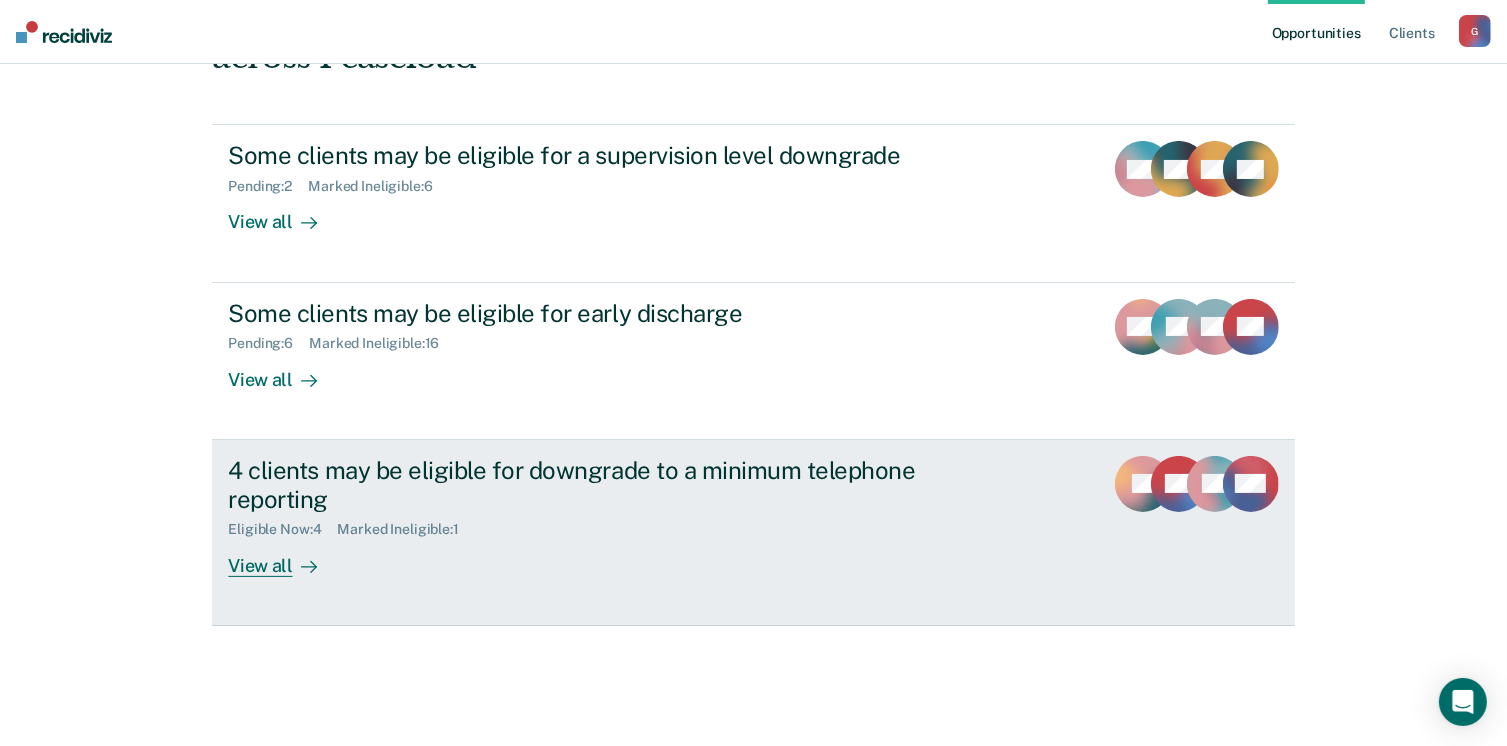 click on "Marked Ineligible :  1" at bounding box center [405, 529] 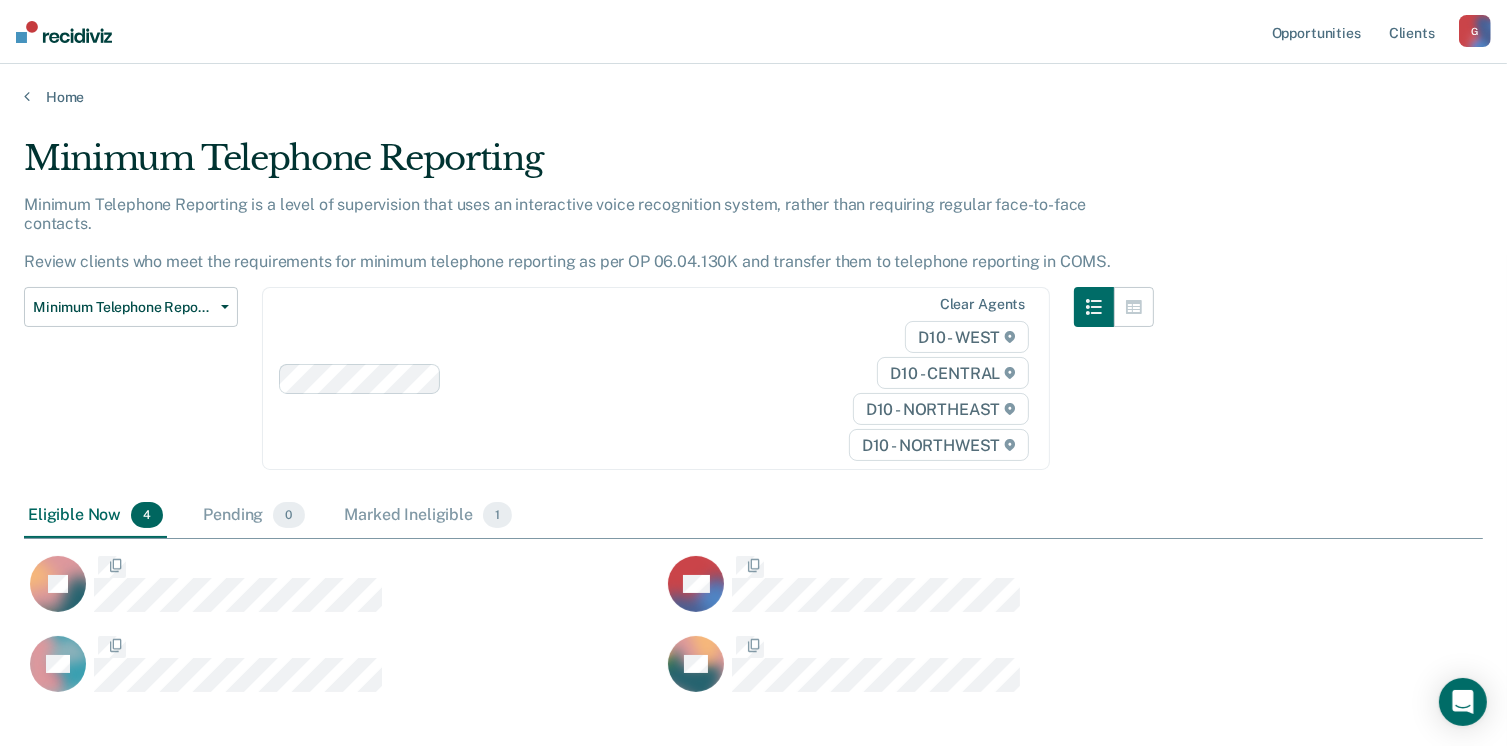 scroll, scrollTop: 16, scrollLeft: 16, axis: both 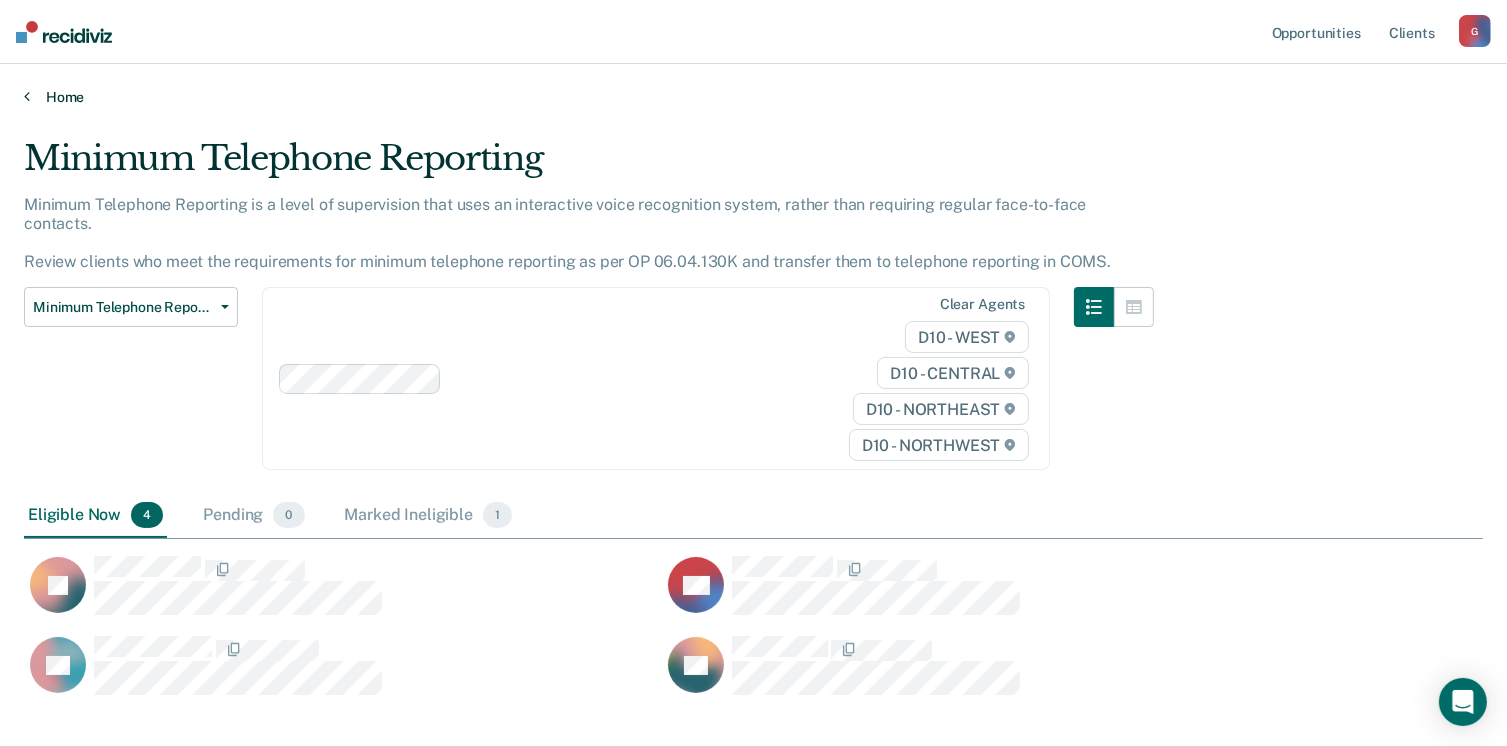 click on "Home" at bounding box center [753, 97] 